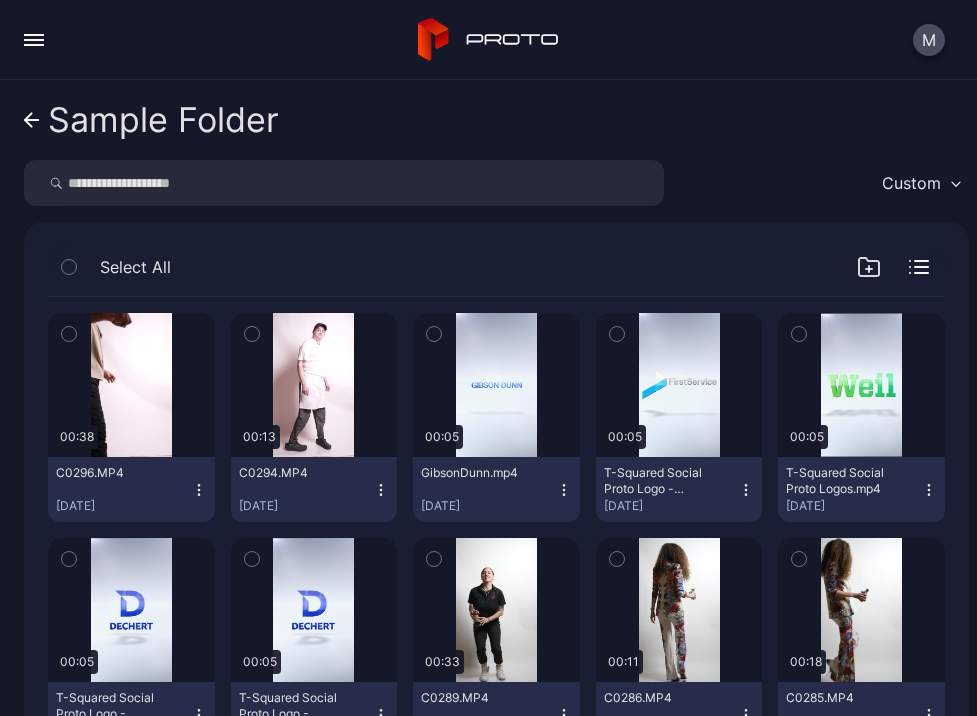 scroll, scrollTop: 0, scrollLeft: 0, axis: both 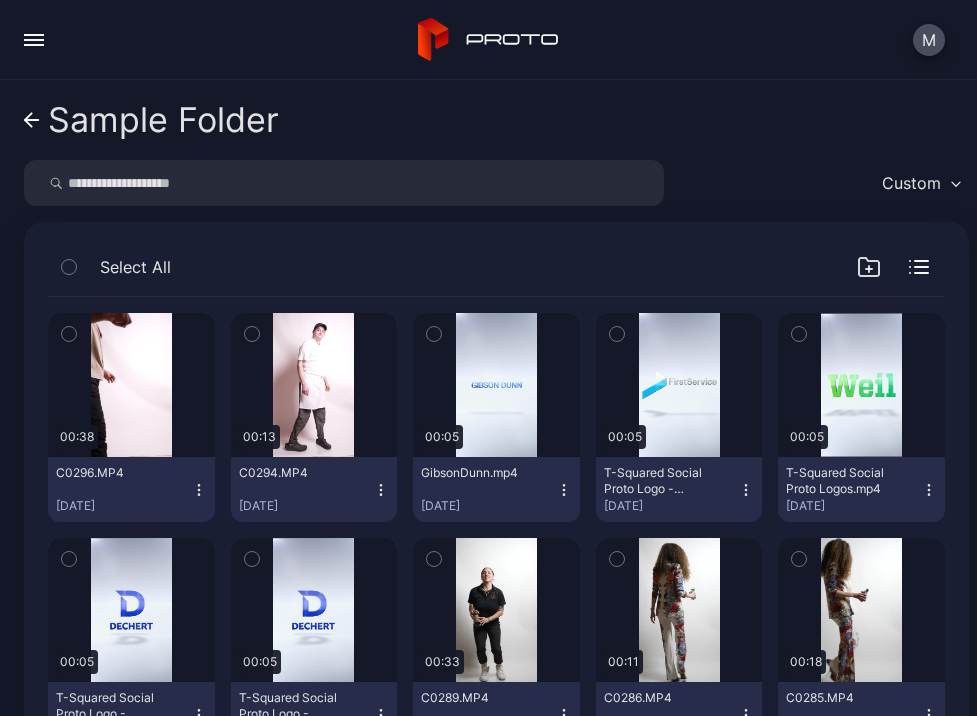 click on "Sample Folder" at bounding box center (151, 120) 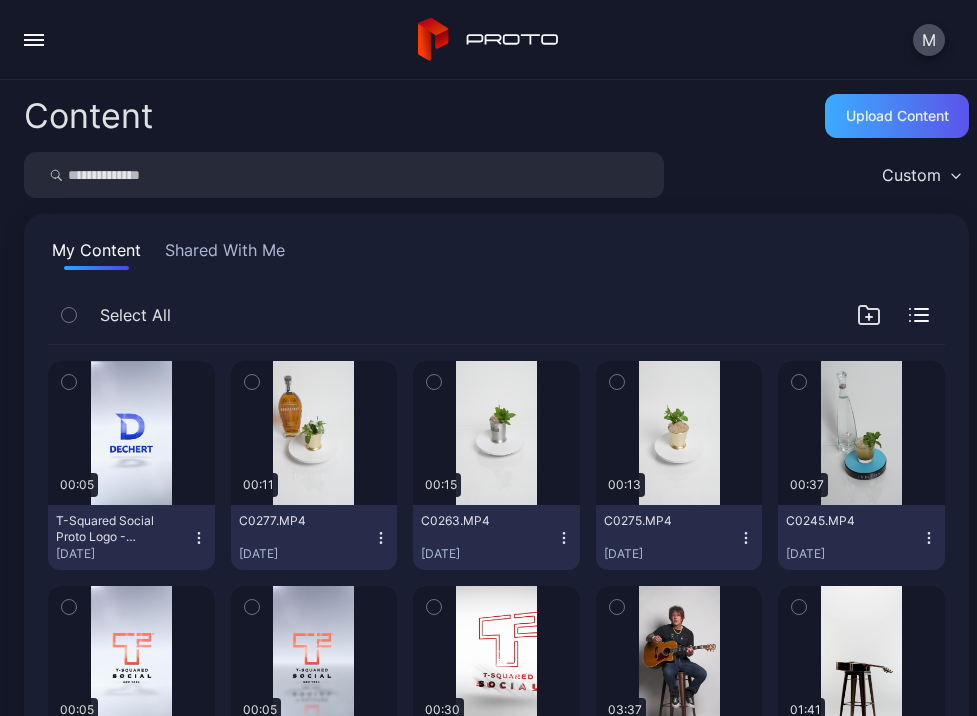 click on "Upload Content" at bounding box center (897, 116) 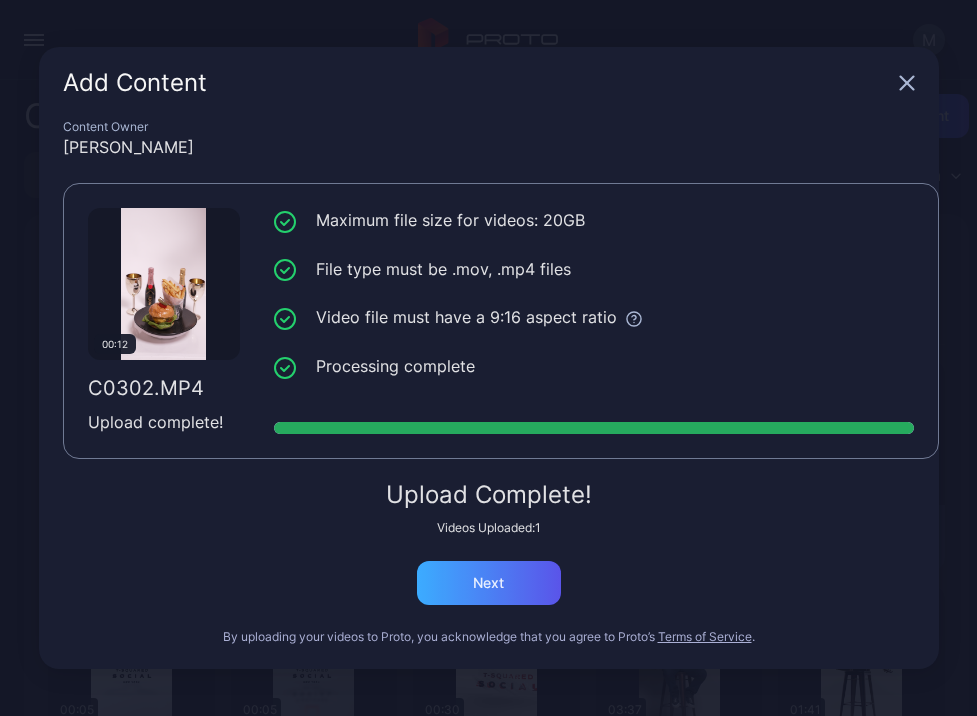 click on "Next" at bounding box center (489, 583) 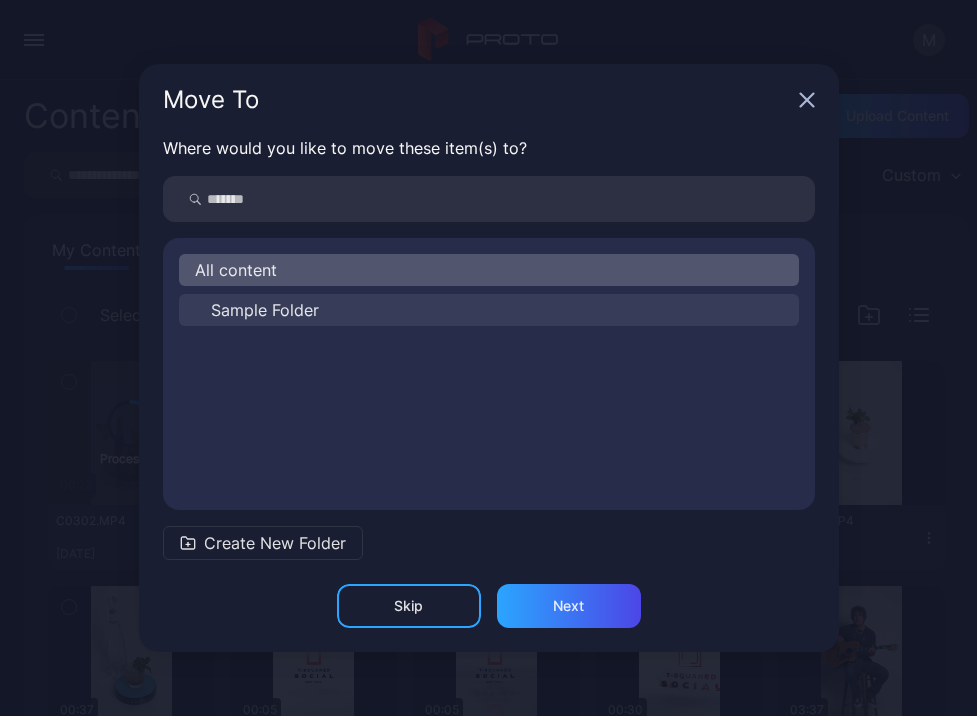 click on "Sample Folder" at bounding box center [265, 310] 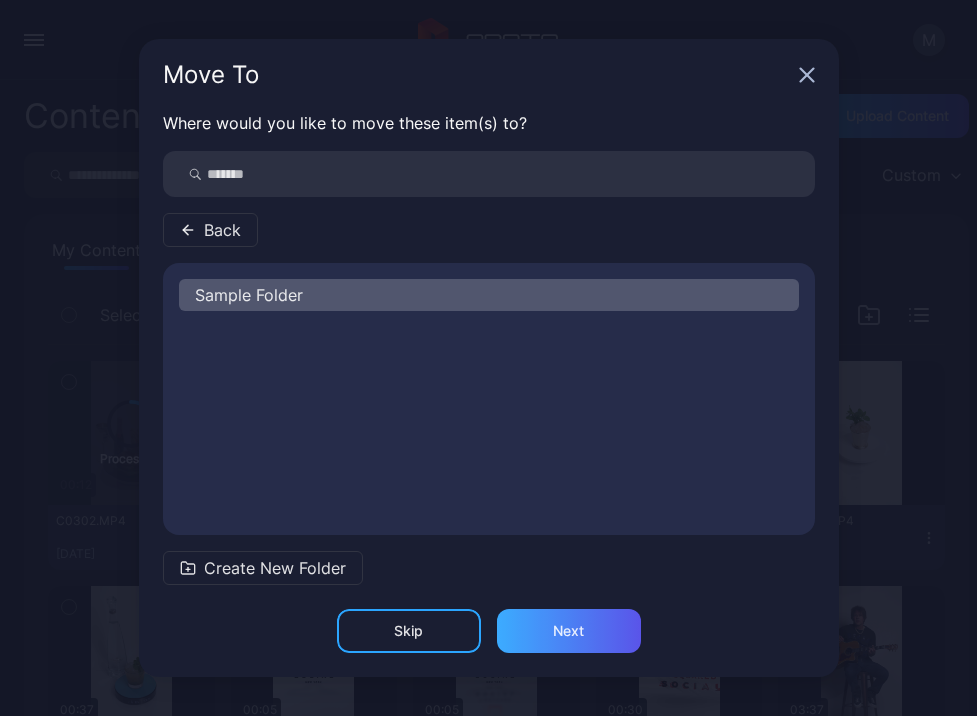 click on "Next" at bounding box center [568, 631] 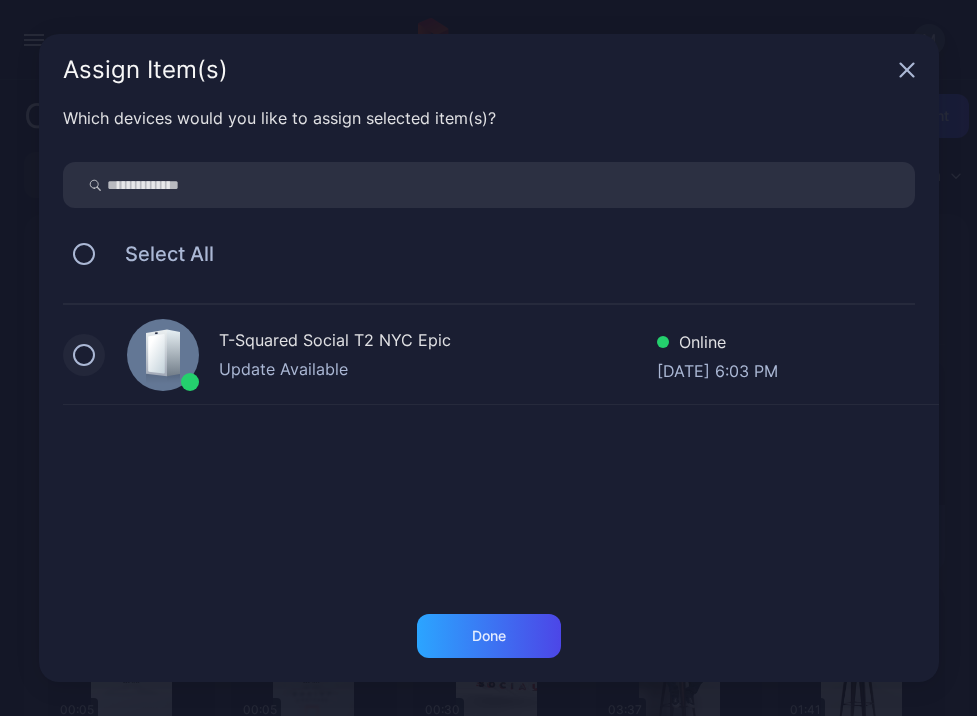 click at bounding box center (84, 355) 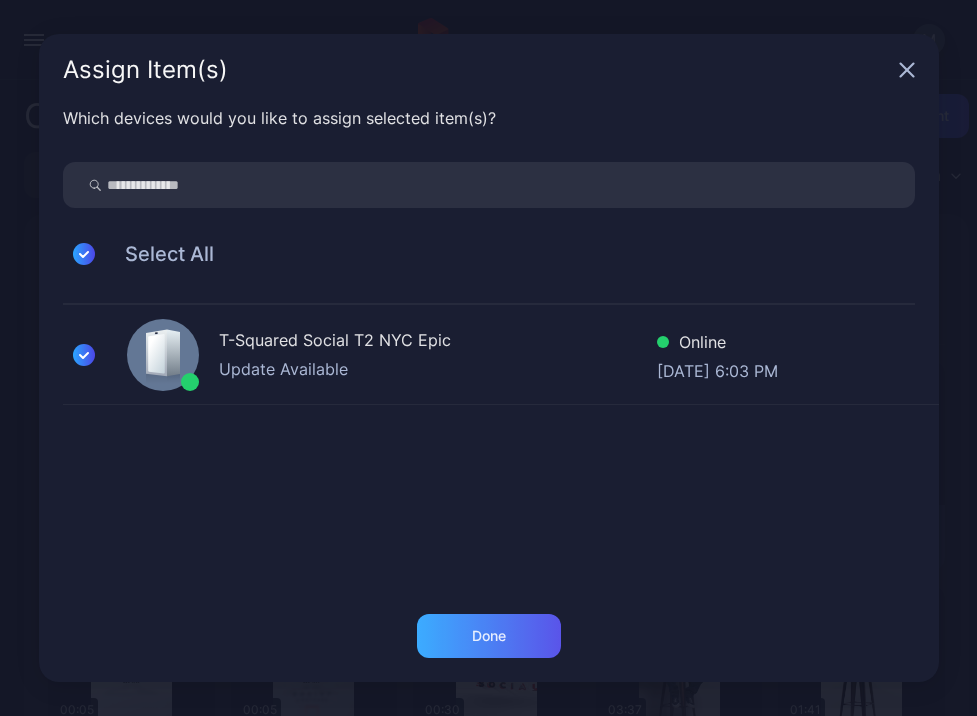 click on "Done" at bounding box center (489, 636) 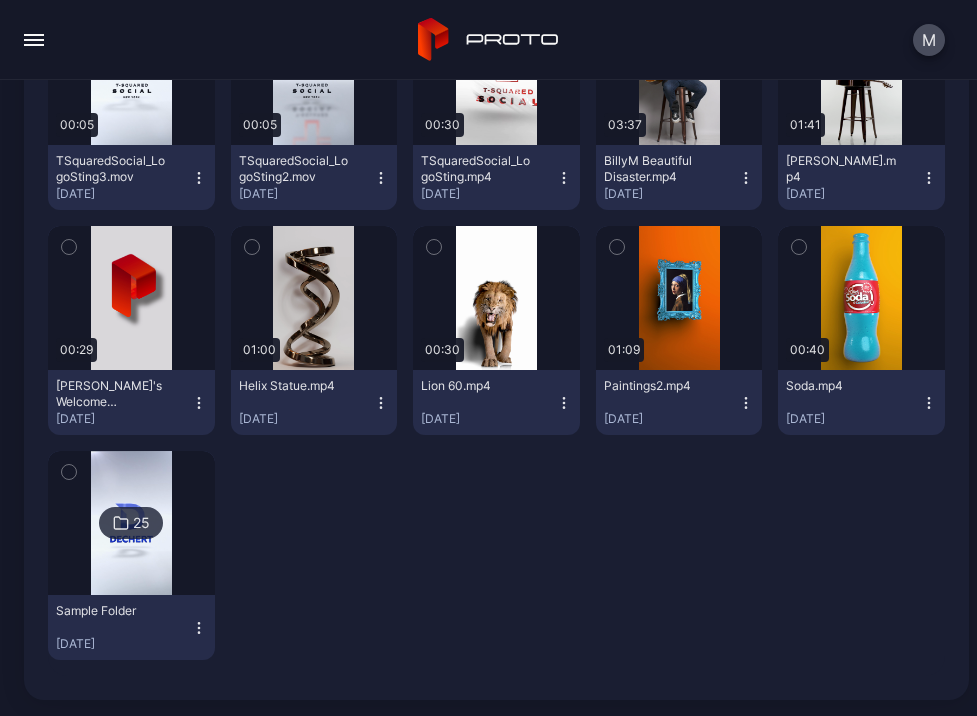 scroll, scrollTop: 585, scrollLeft: 0, axis: vertical 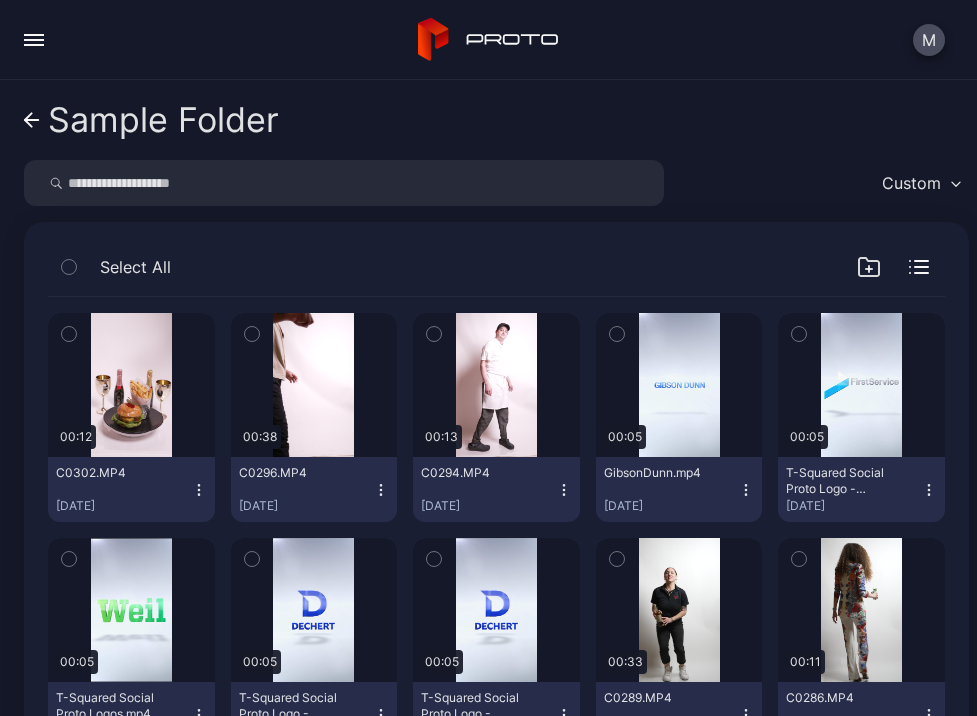 click 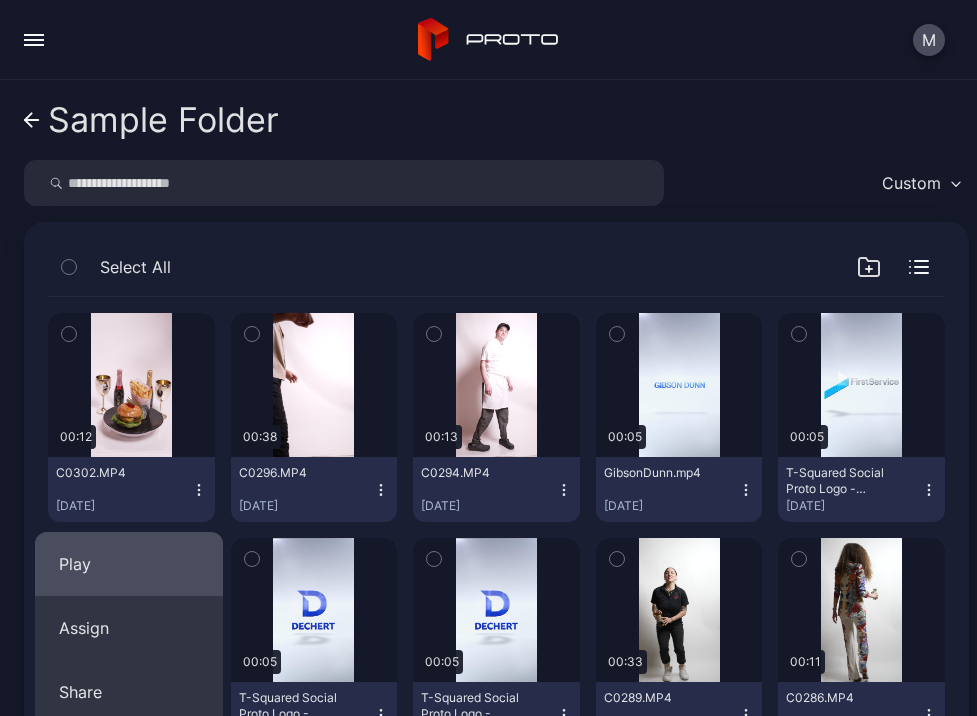 click on "Play" at bounding box center (129, 564) 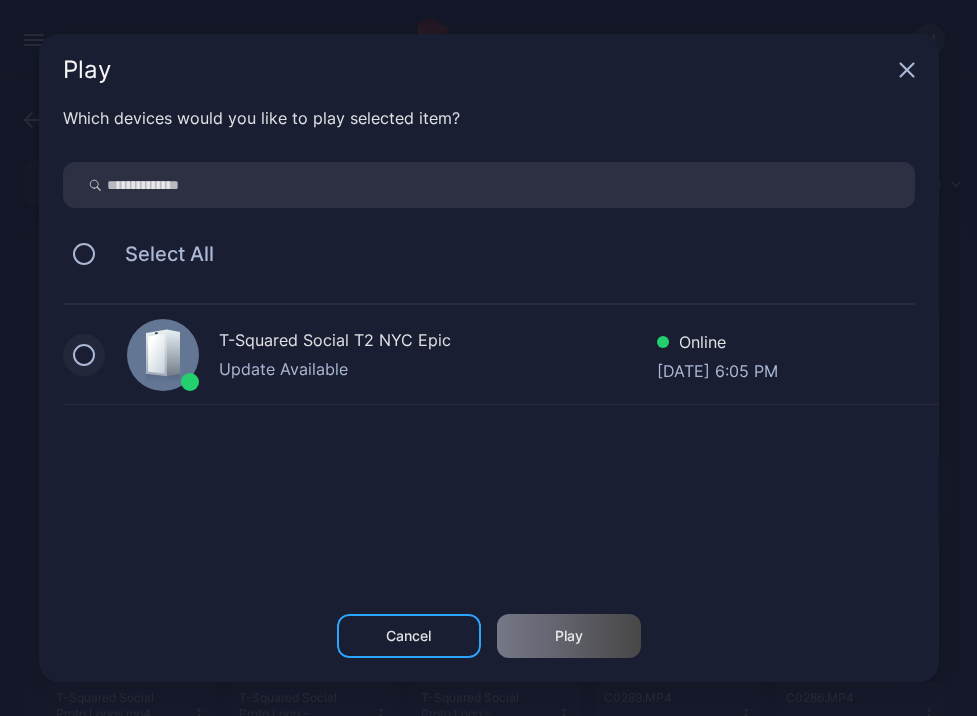 click at bounding box center (84, 355) 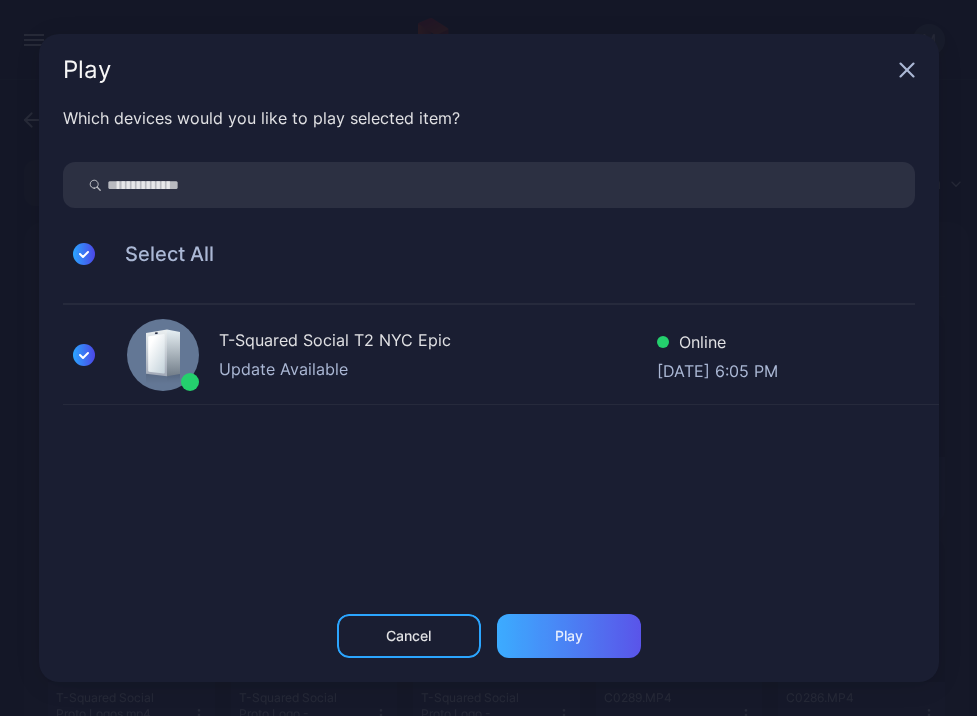 click on "Play" at bounding box center (569, 636) 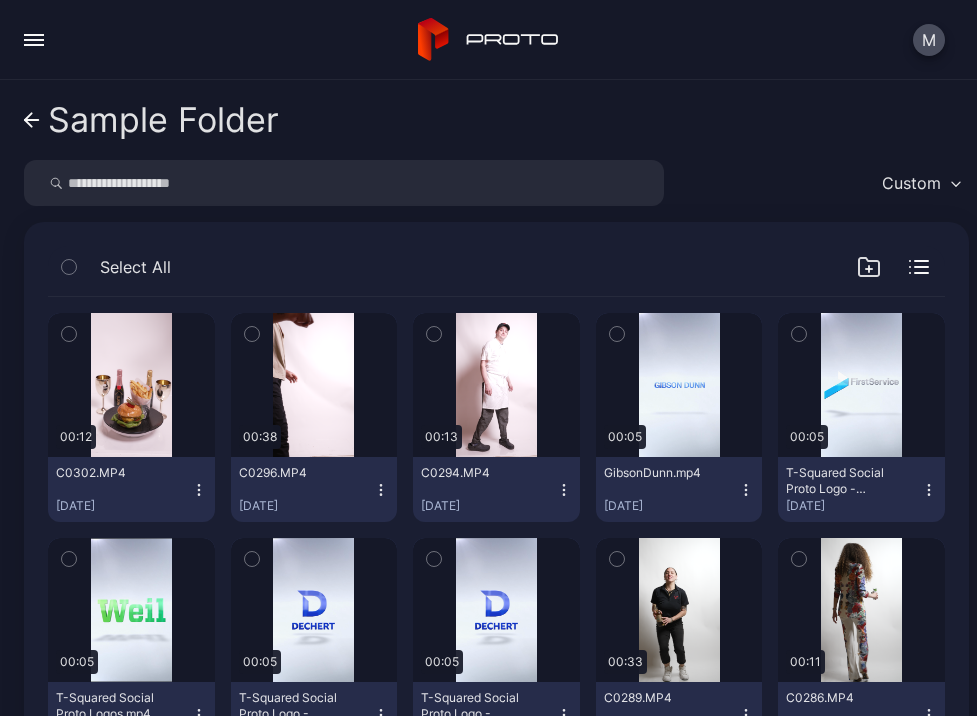 click on "C0302.MP4 [DATE]" at bounding box center (131, 489) 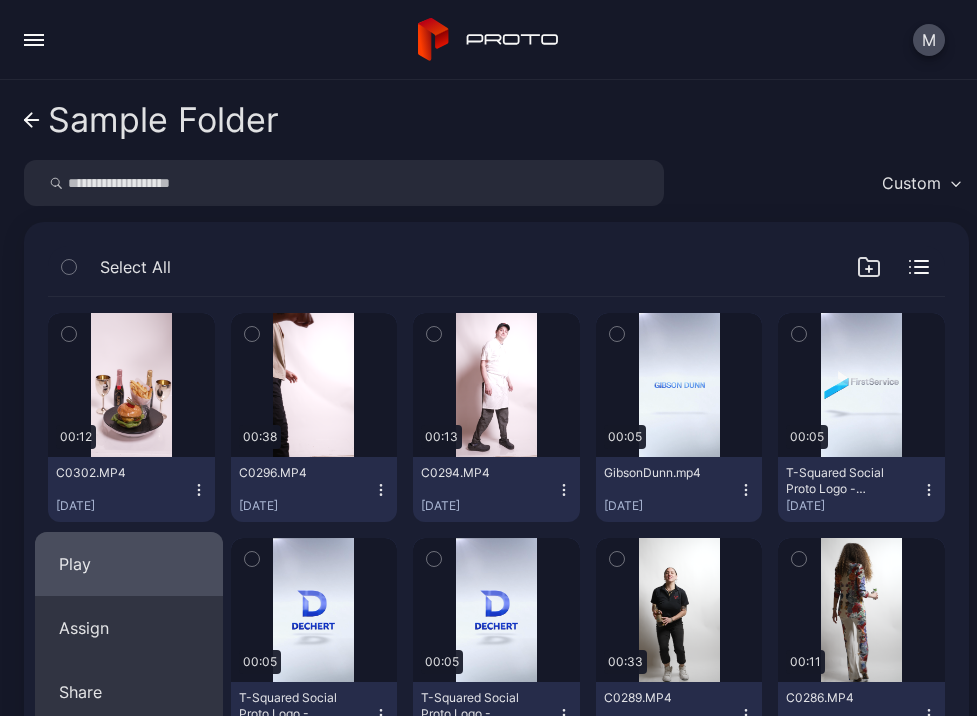 click on "Play" at bounding box center (129, 564) 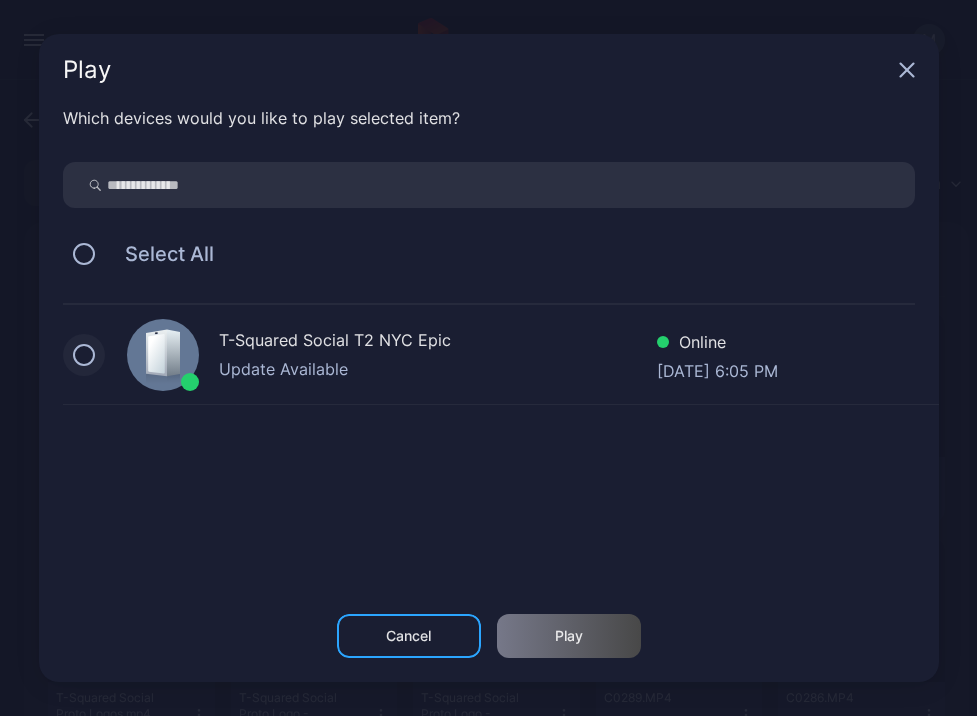 click at bounding box center [84, 355] 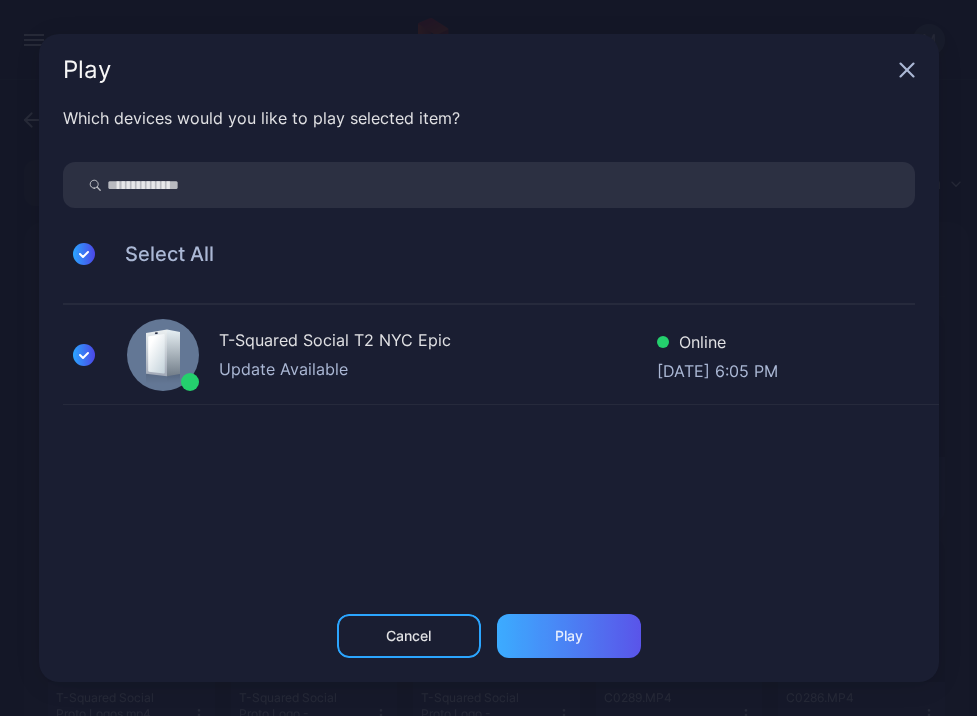 click on "Play" at bounding box center [569, 636] 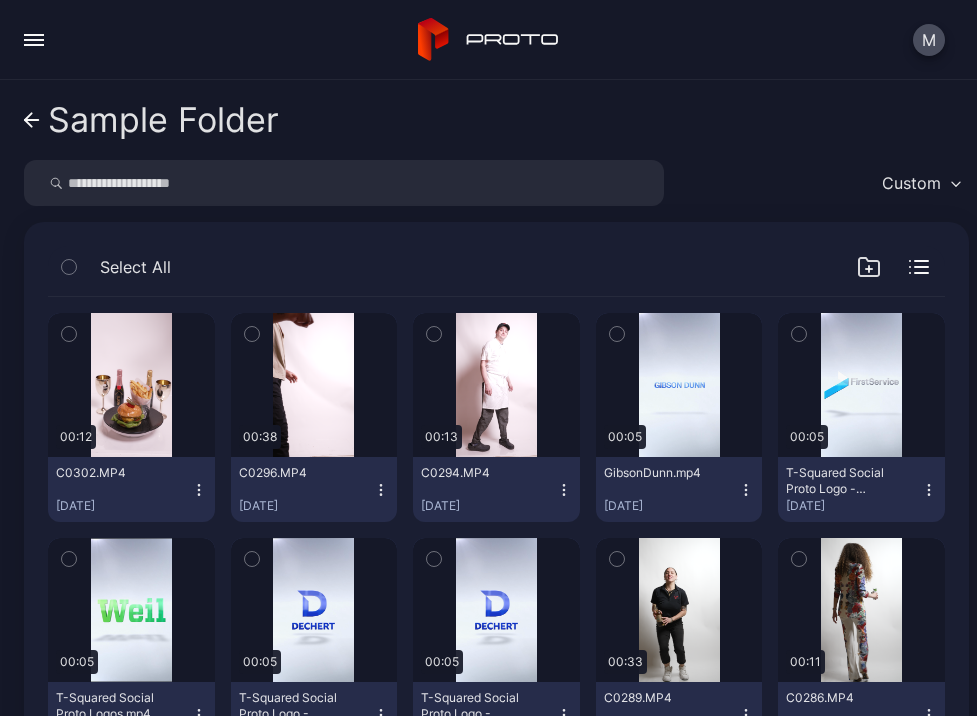 click 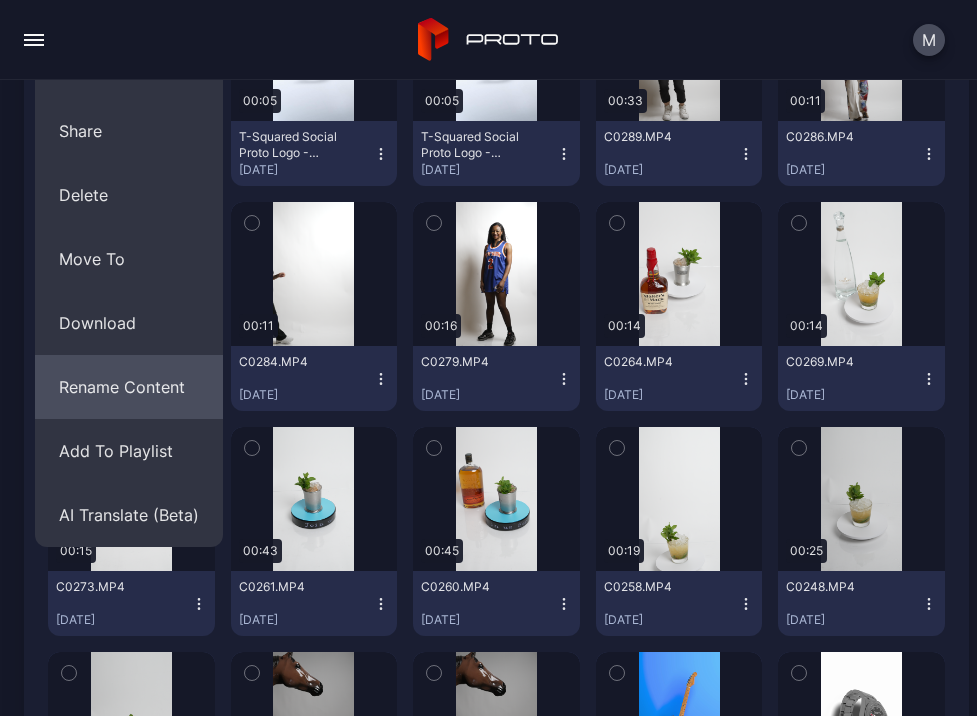 scroll, scrollTop: 552, scrollLeft: 0, axis: vertical 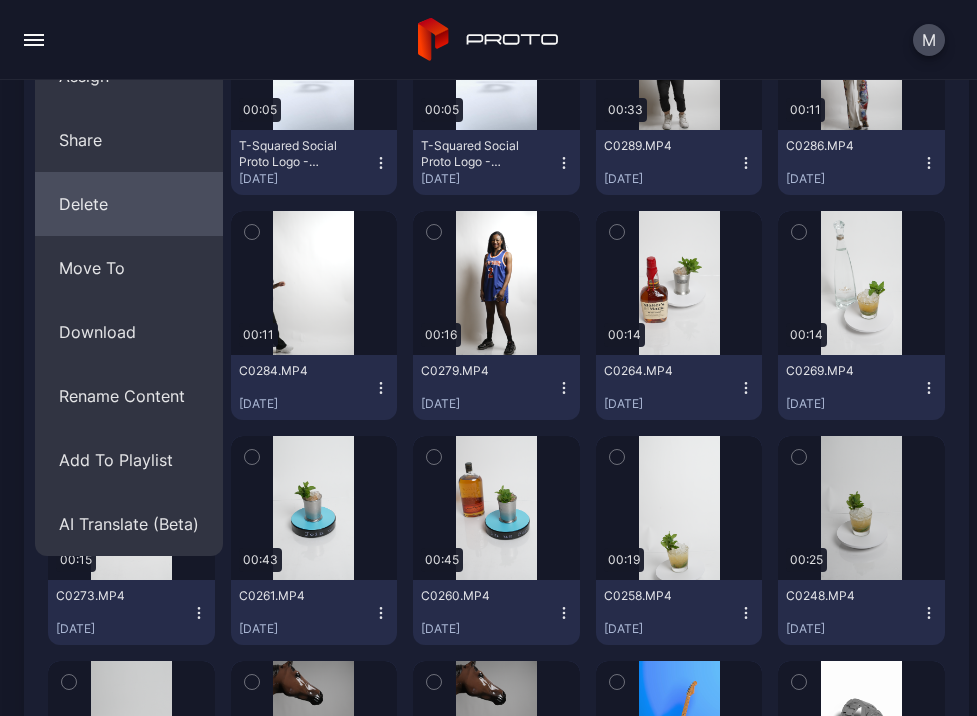 click on "Delete" at bounding box center (129, 204) 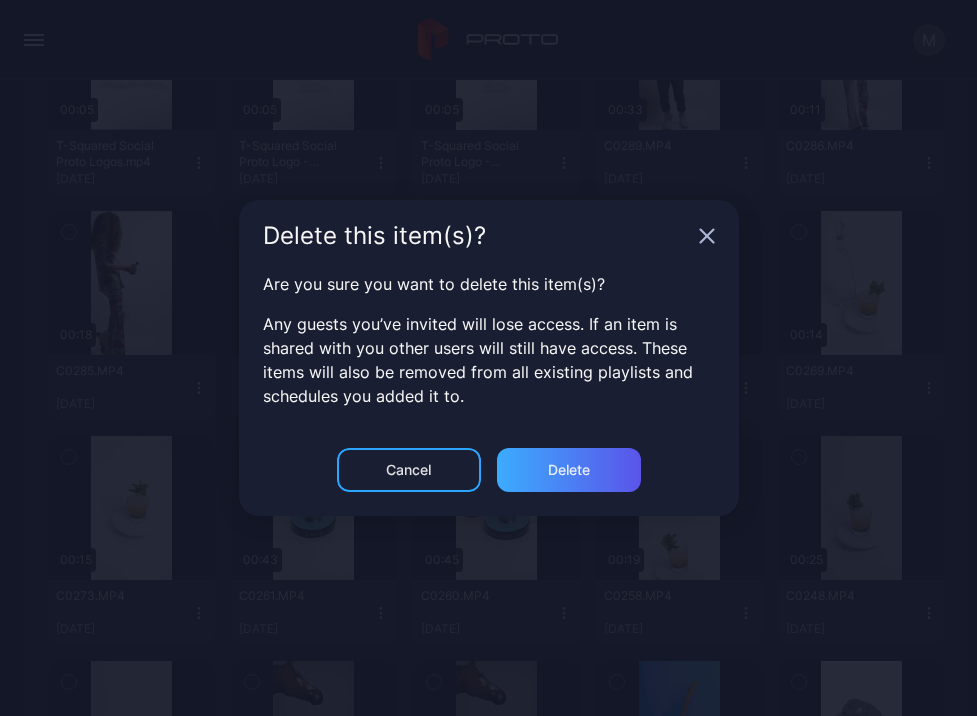 click on "Delete" at bounding box center [569, 470] 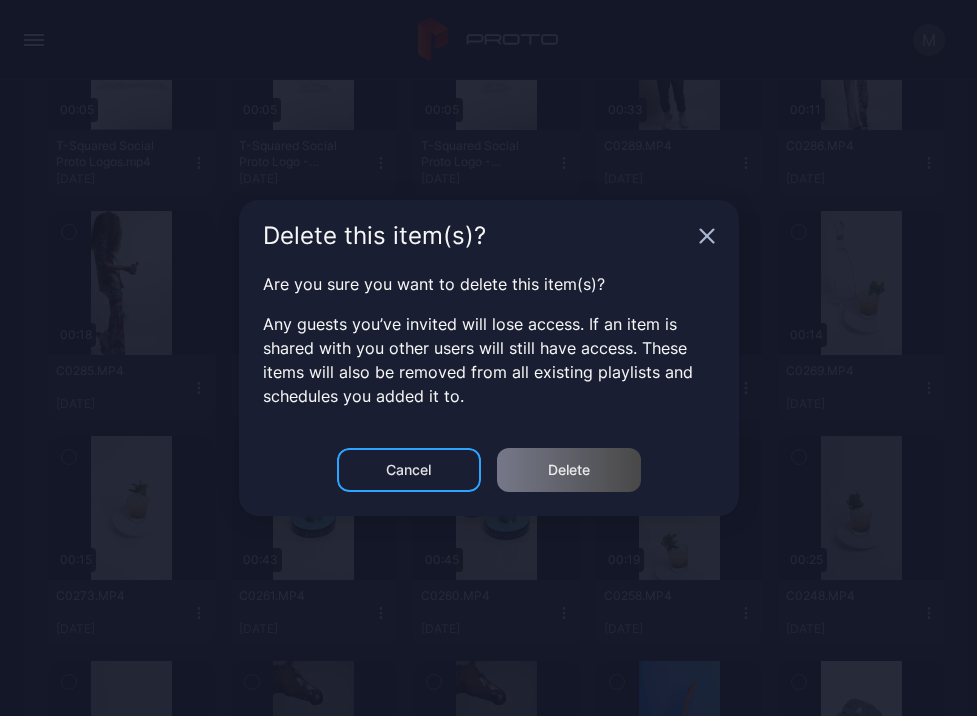 scroll, scrollTop: 0, scrollLeft: 0, axis: both 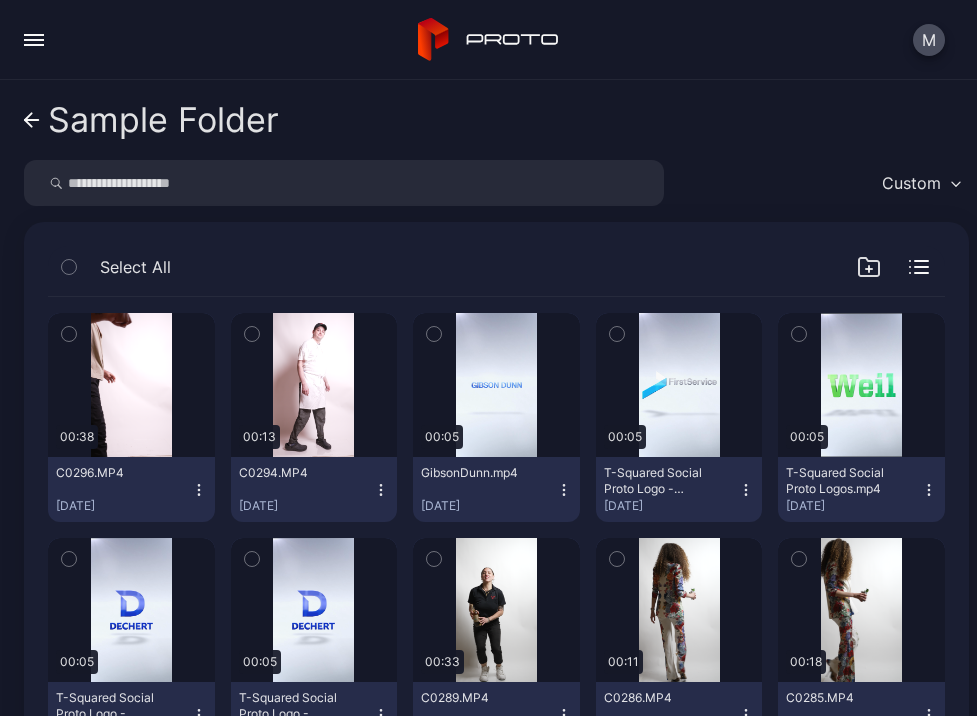 click 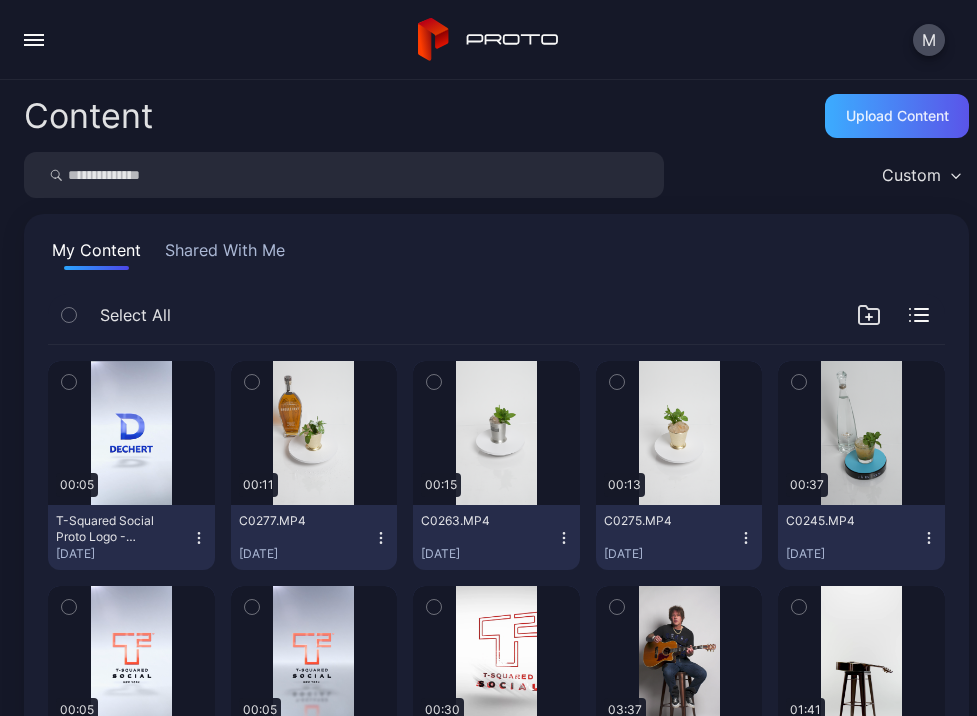 click on "Upload Content" at bounding box center [897, 116] 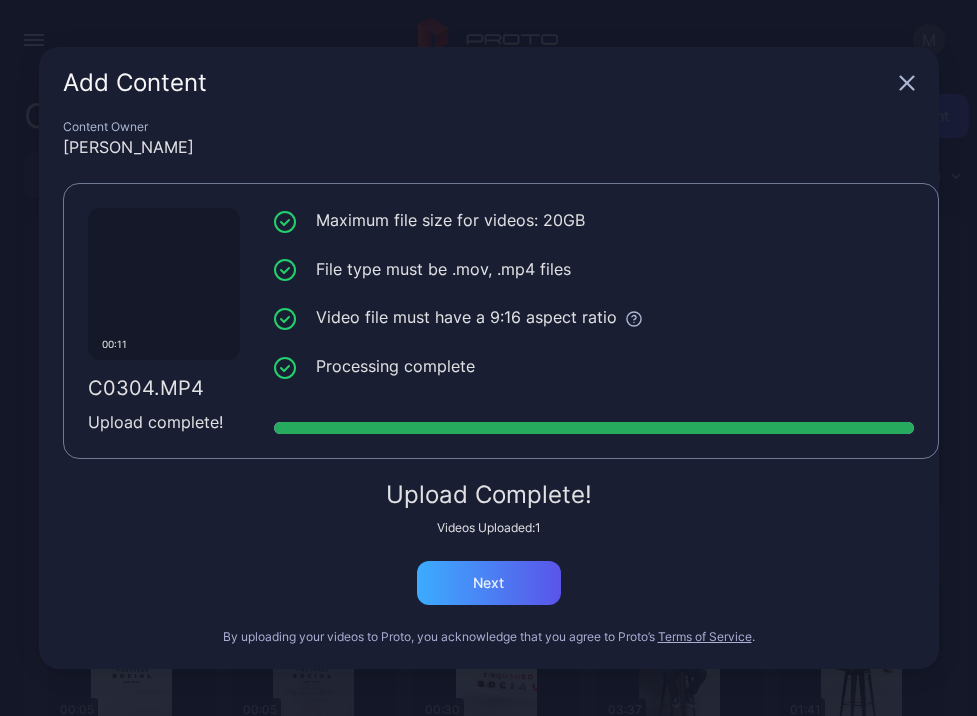 click on "Next" at bounding box center (488, 583) 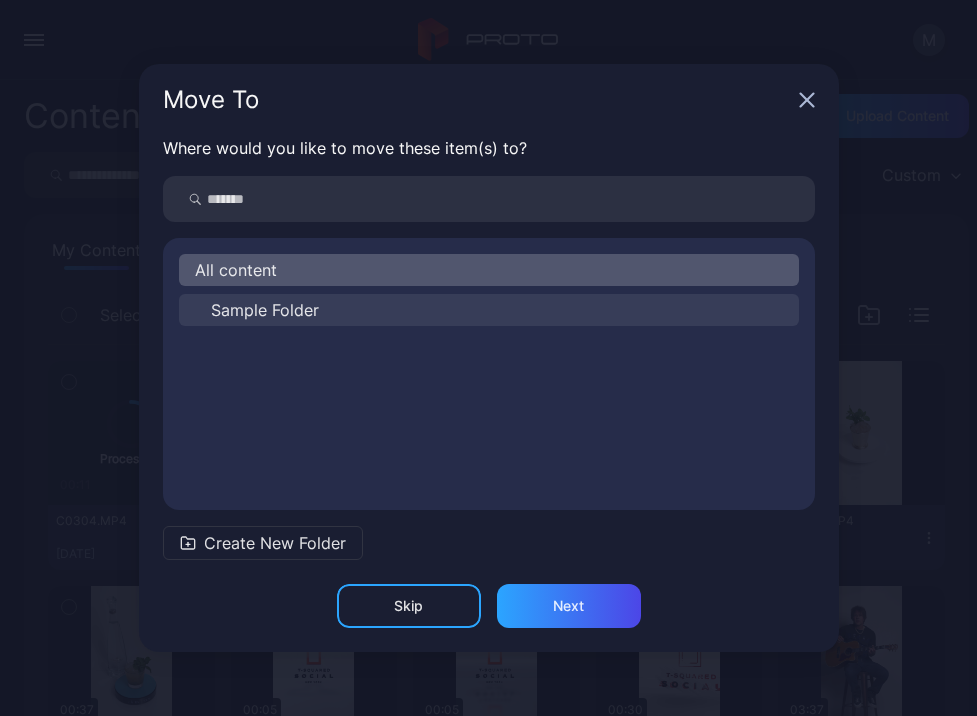 click on "Sample Folder" at bounding box center [265, 310] 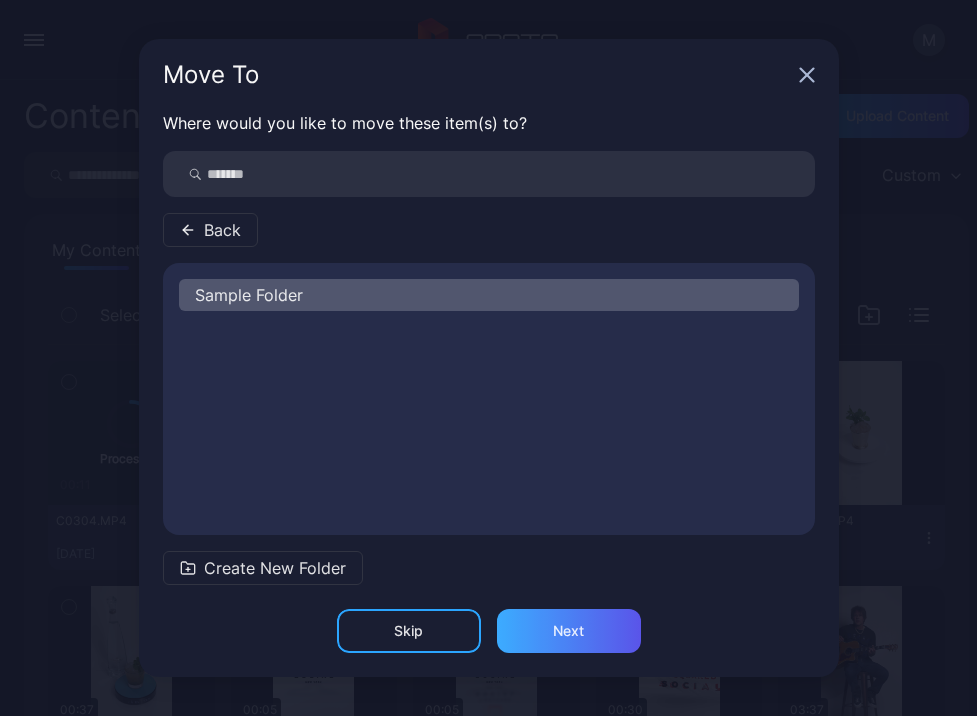 click on "Next" at bounding box center [569, 631] 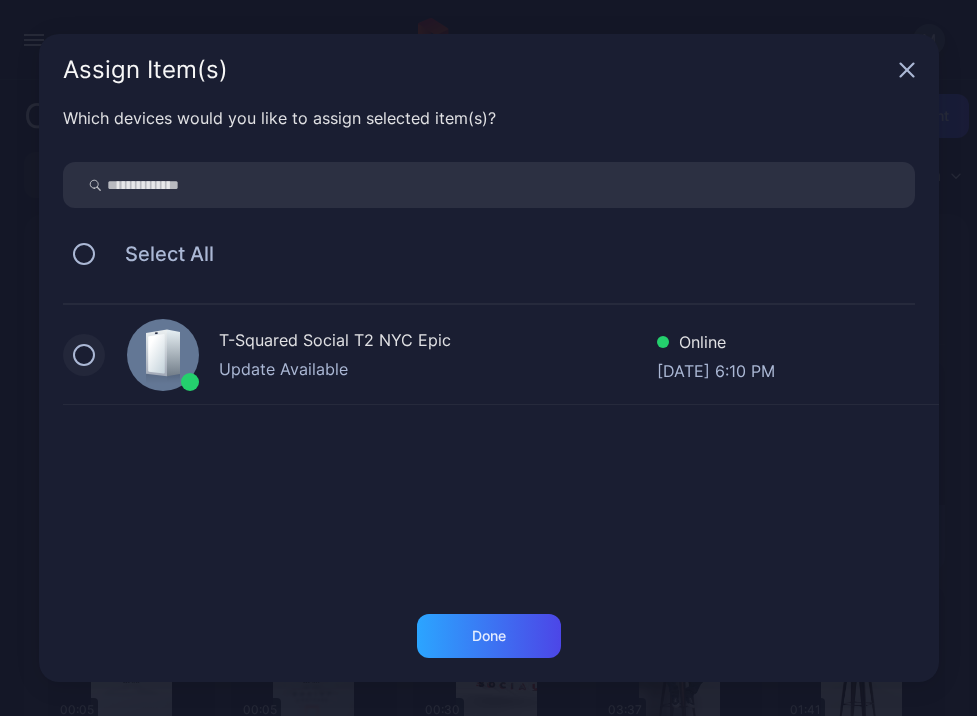 click at bounding box center (84, 355) 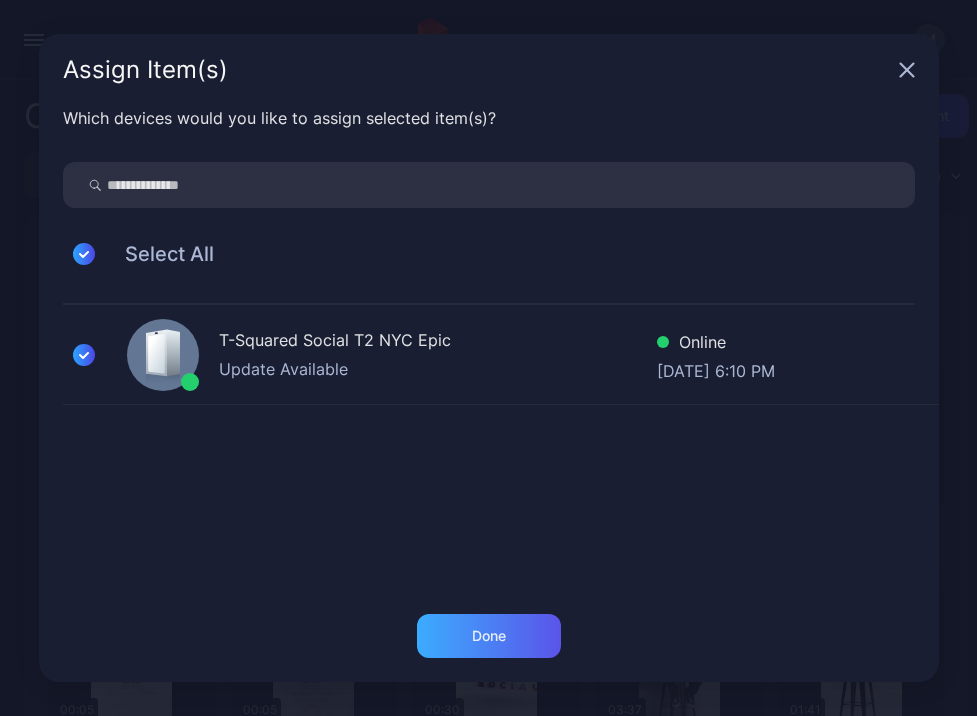 click on "Done" at bounding box center (489, 636) 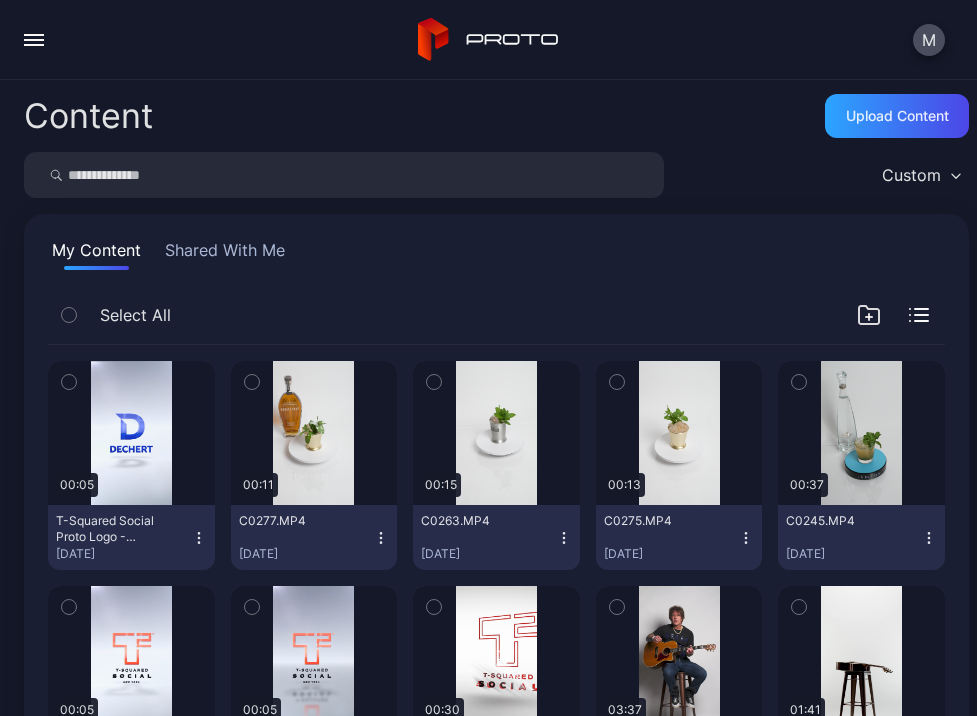 click at bounding box center [34, 40] 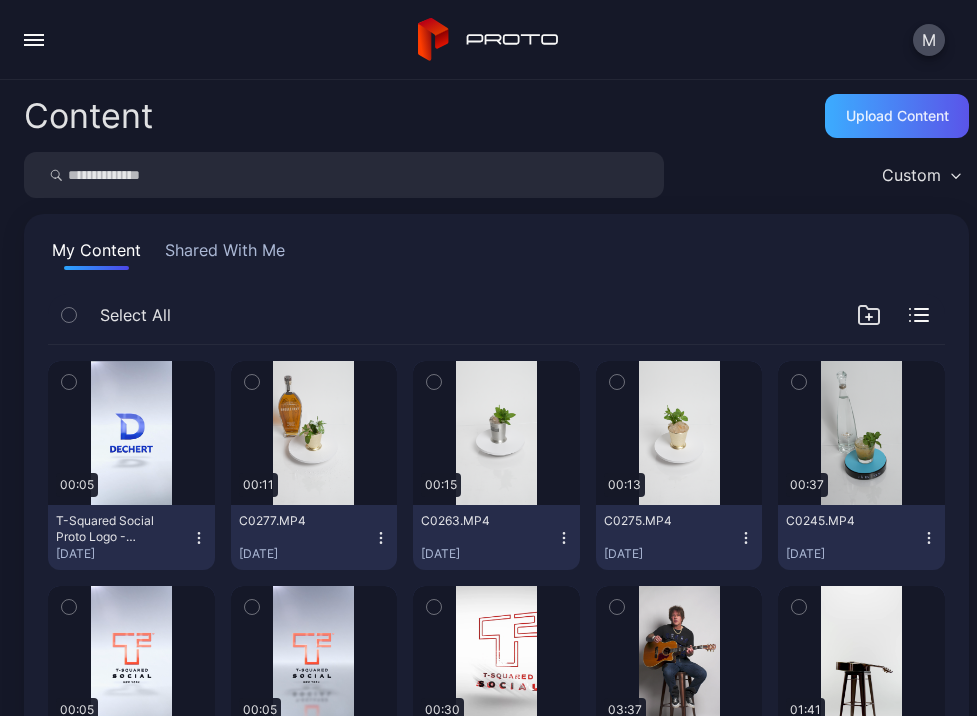 click on "Upload Content" at bounding box center (897, 116) 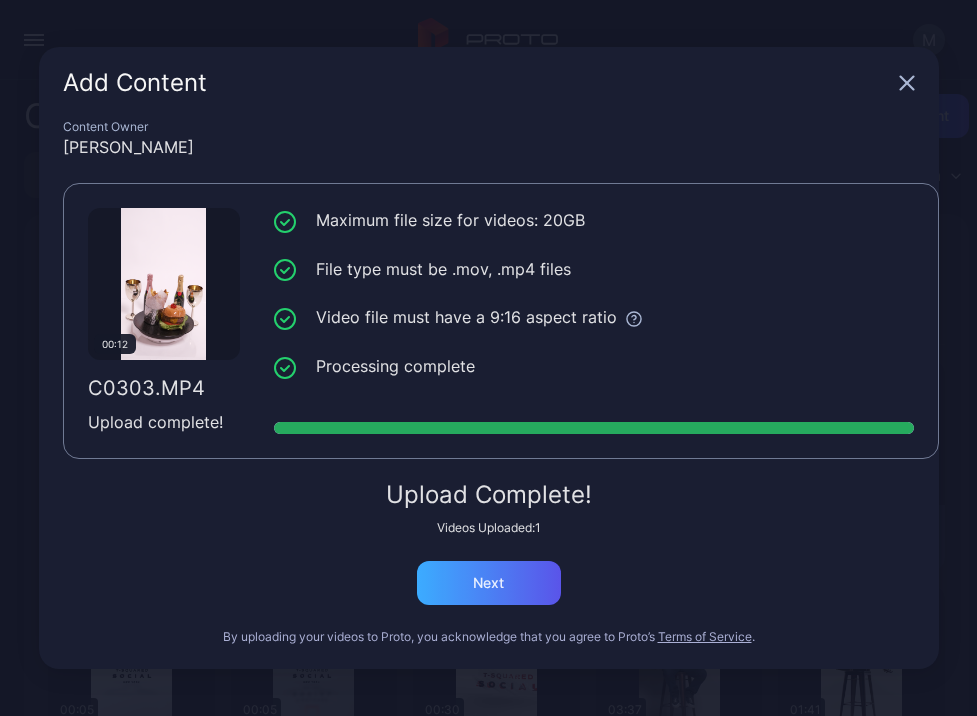 click on "Next" at bounding box center (488, 583) 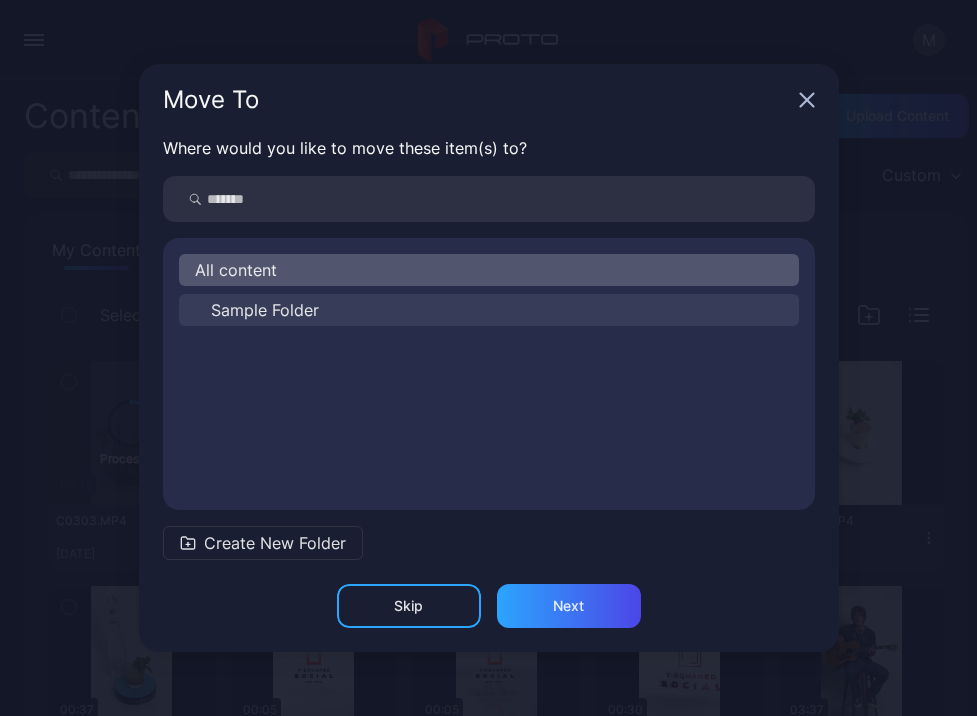 click on "Sample Folder" at bounding box center [489, 310] 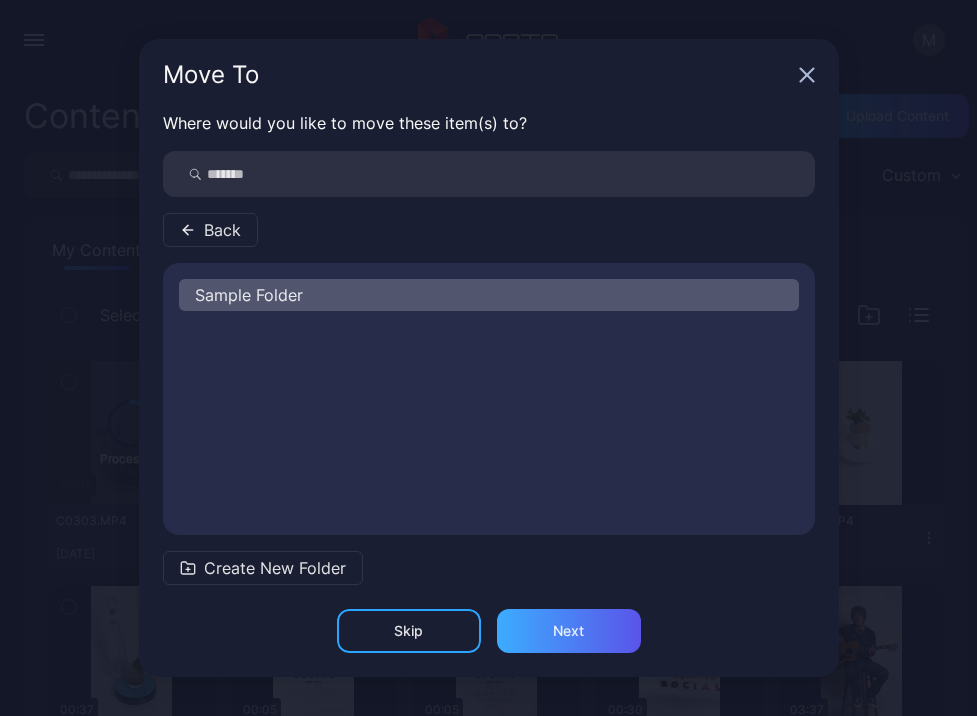 click on "Next" at bounding box center [569, 631] 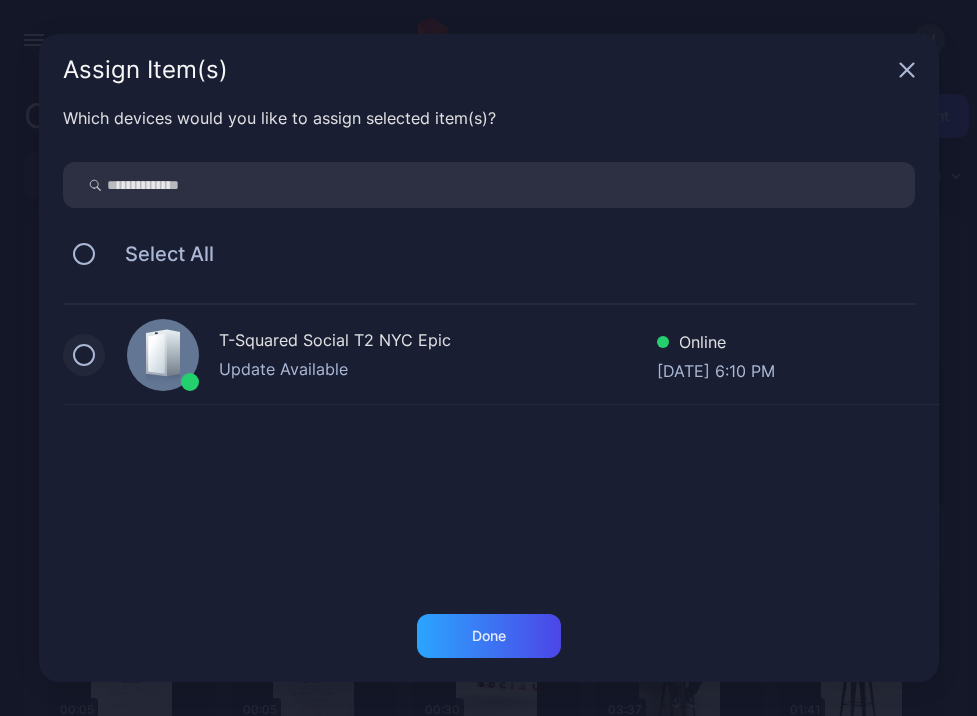 click at bounding box center [84, 355] 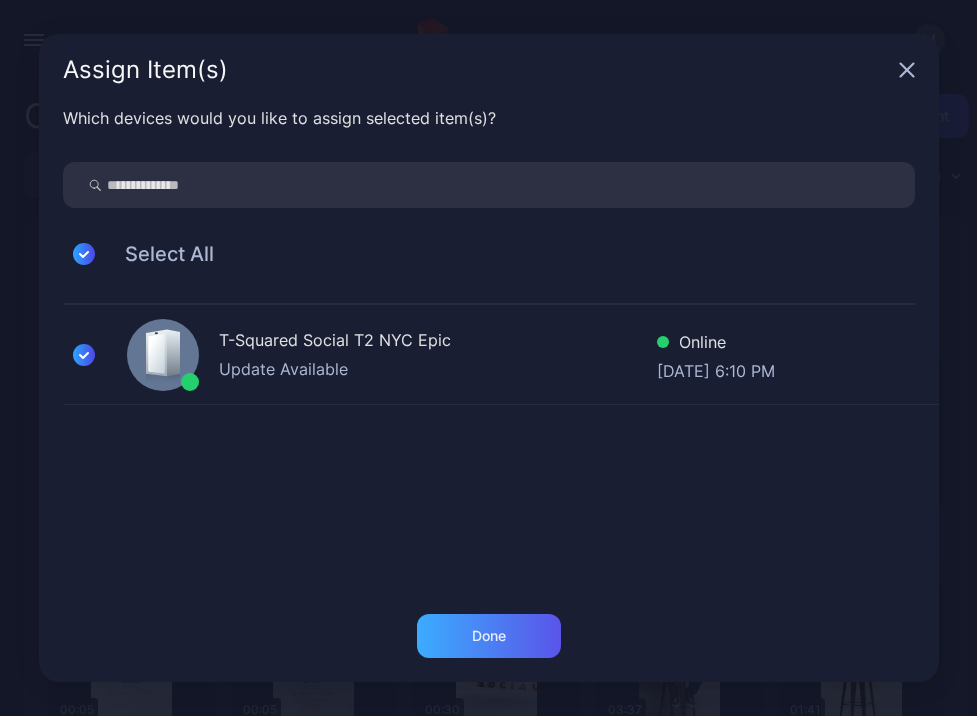 click on "Done" at bounding box center [489, 636] 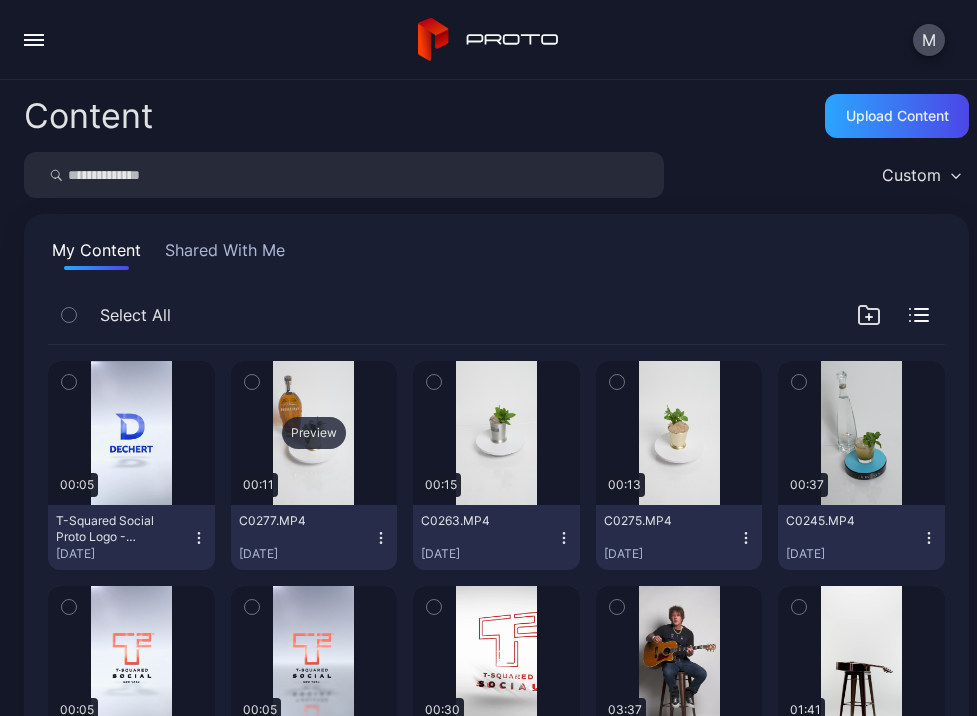 scroll, scrollTop: 585, scrollLeft: 0, axis: vertical 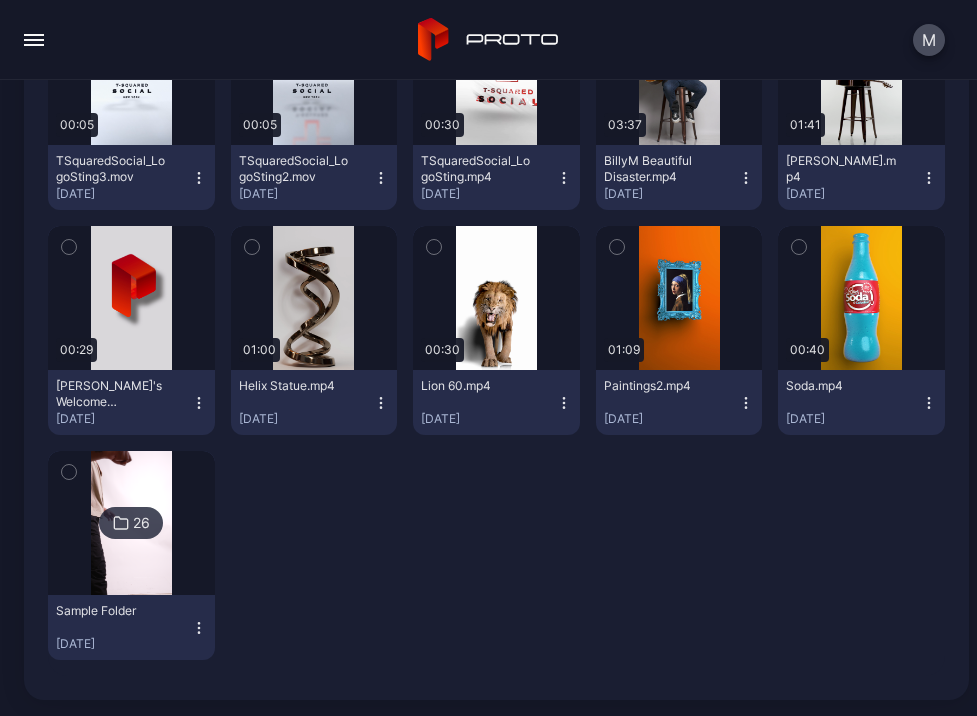 click at bounding box center [131, 523] 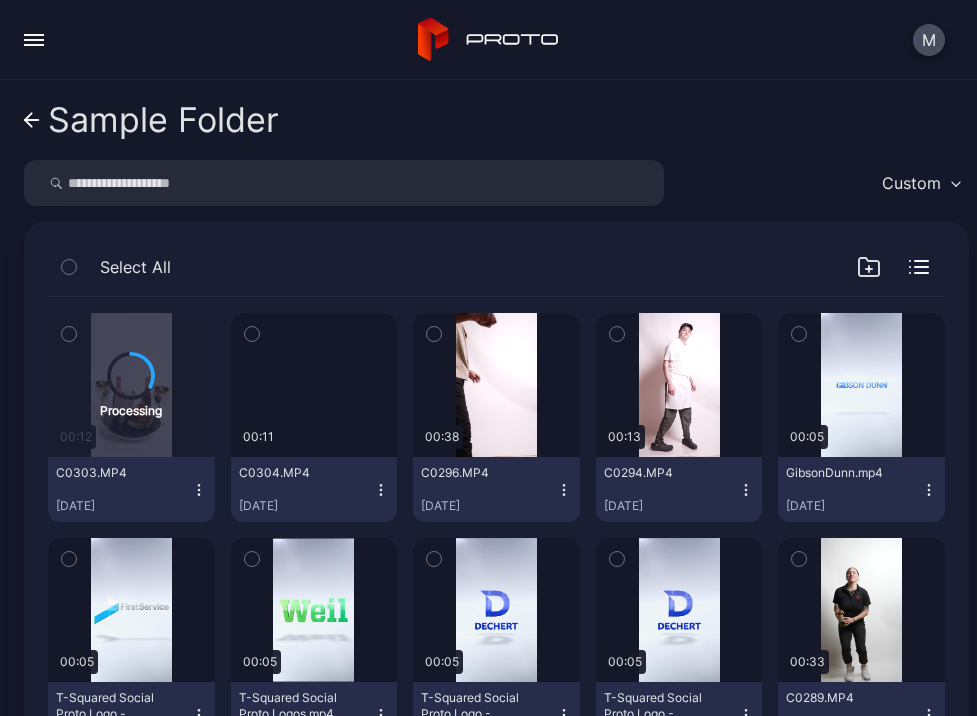 click 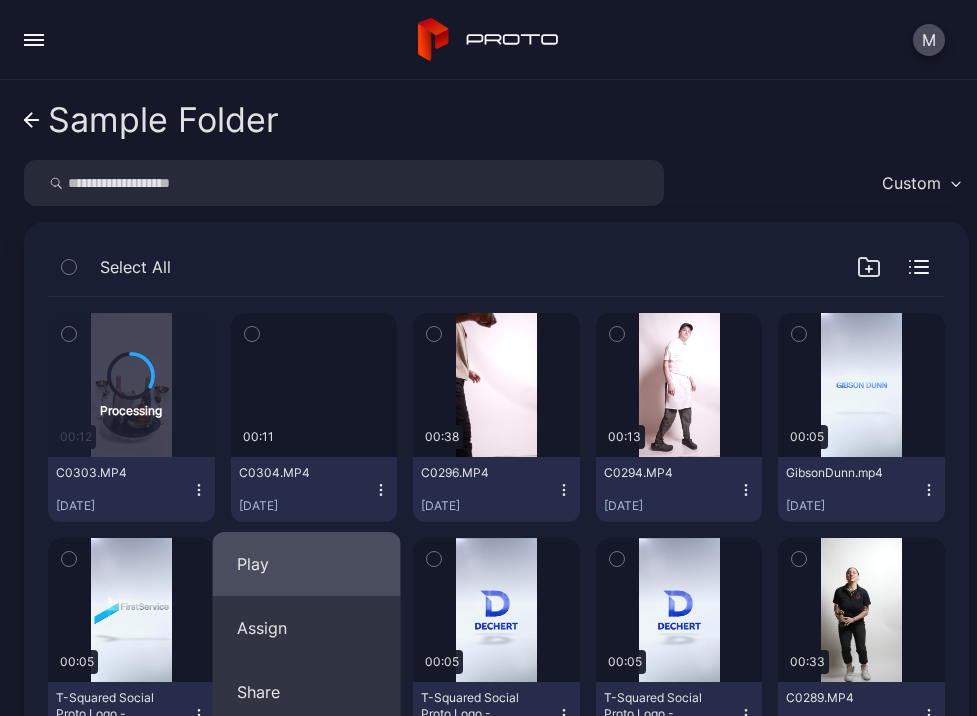 click on "Play" at bounding box center [307, 564] 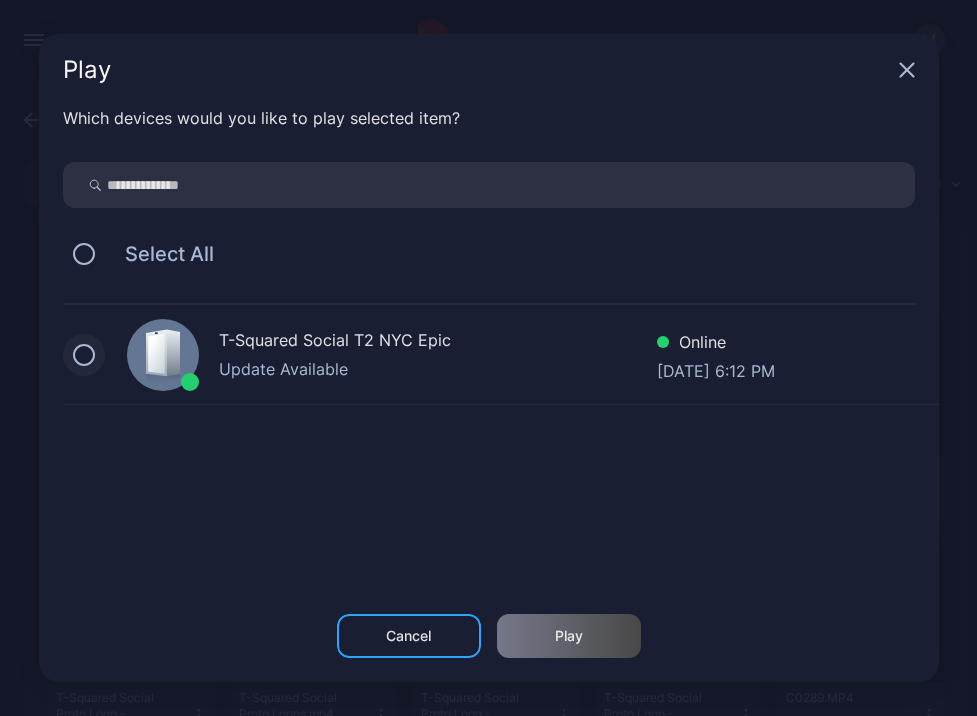 click at bounding box center (84, 355) 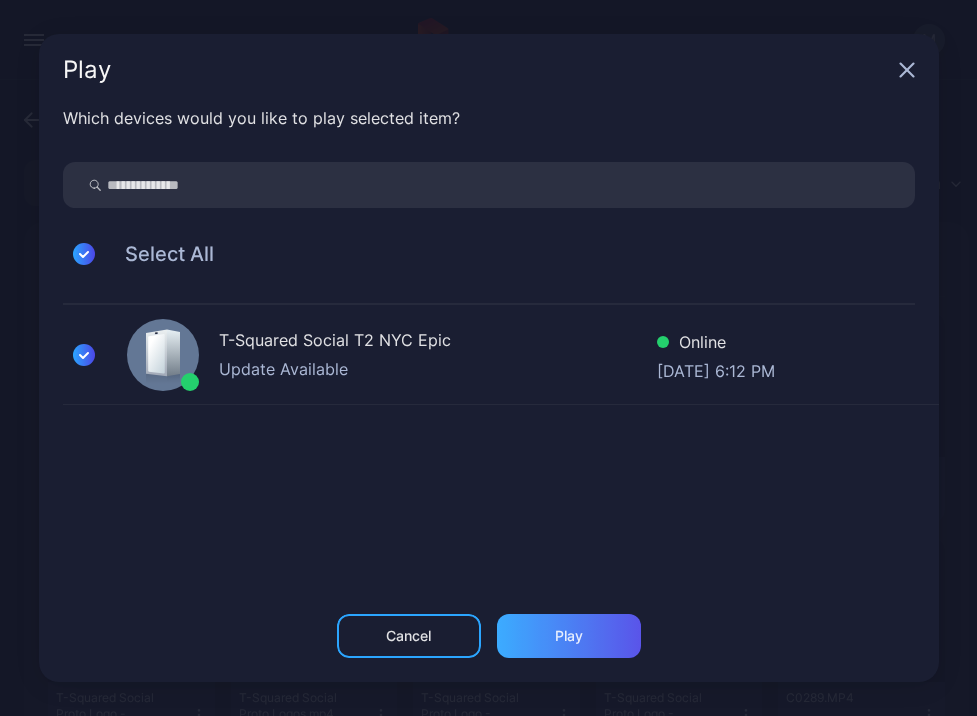 click on "Play" at bounding box center [569, 636] 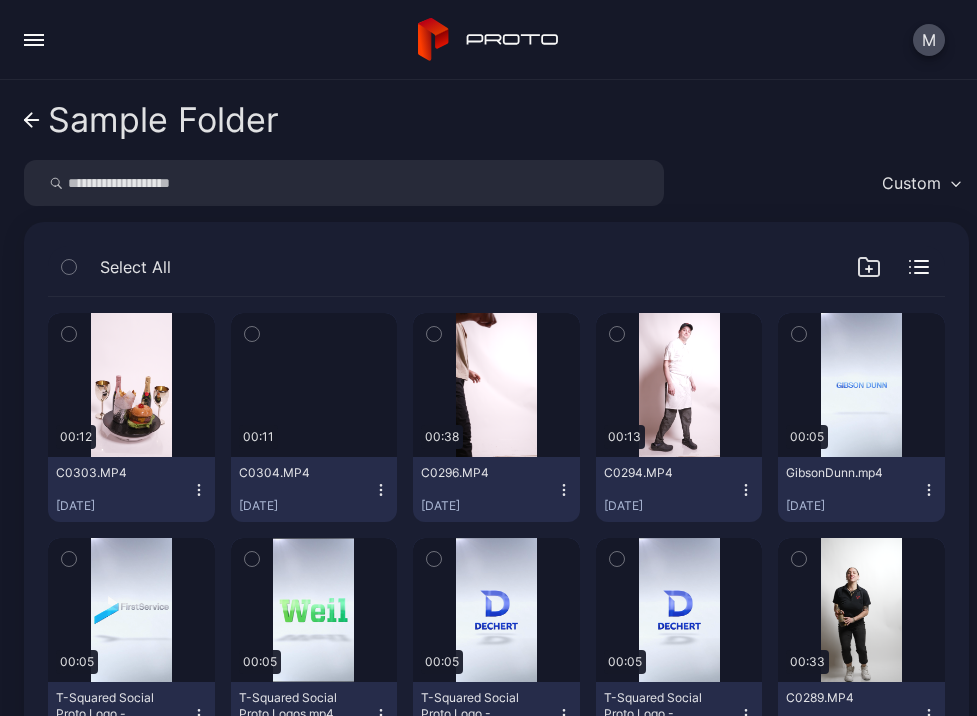 click 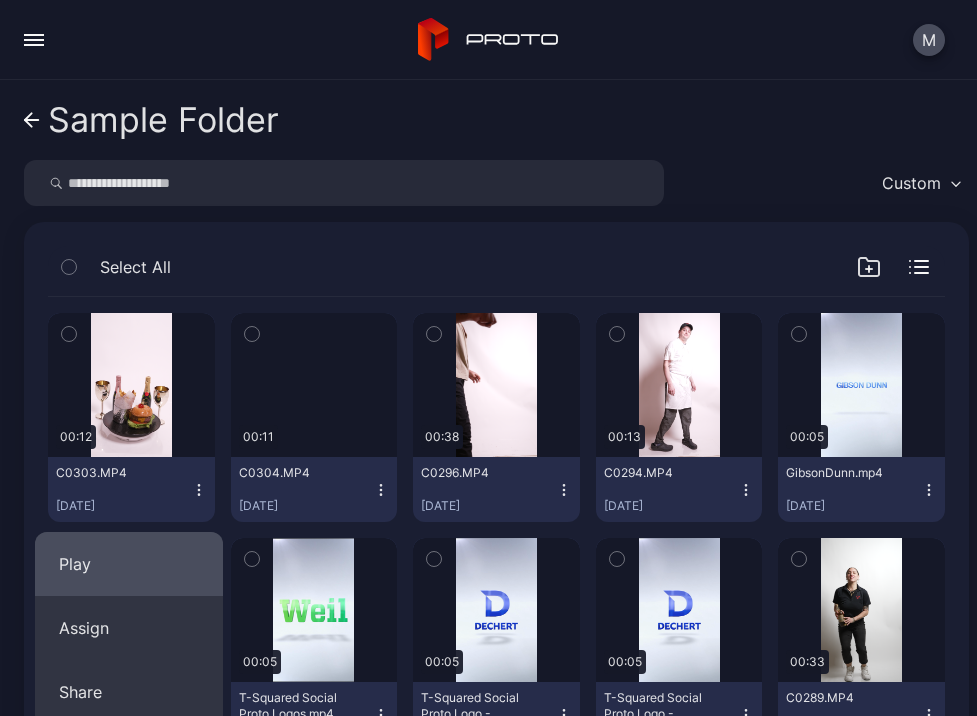 click on "Play" at bounding box center [129, 564] 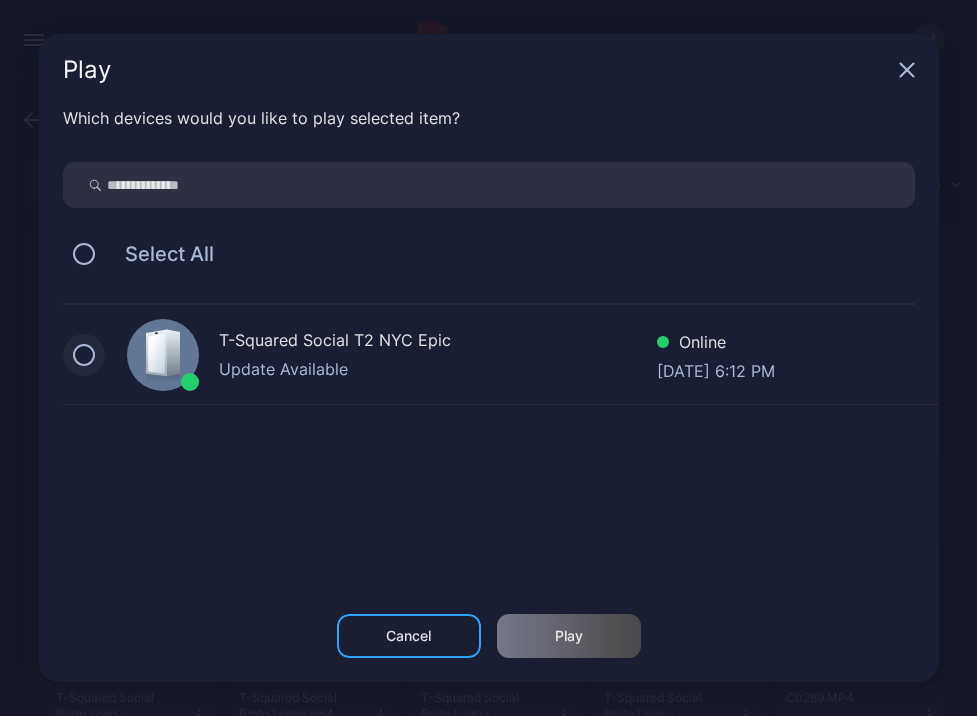 click at bounding box center [84, 355] 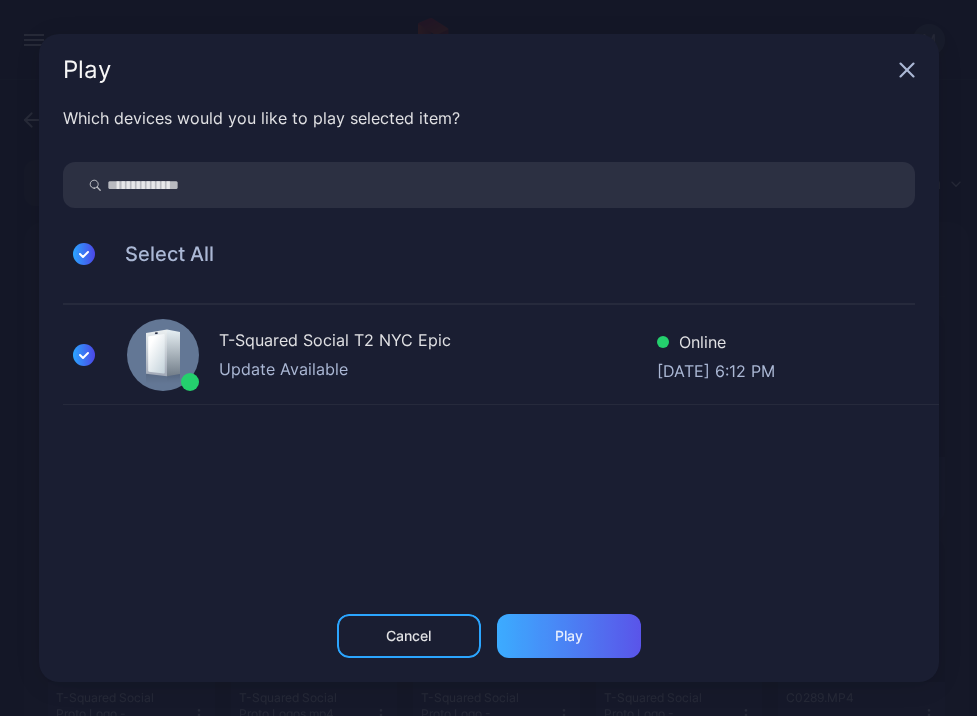 click on "Play" at bounding box center (569, 636) 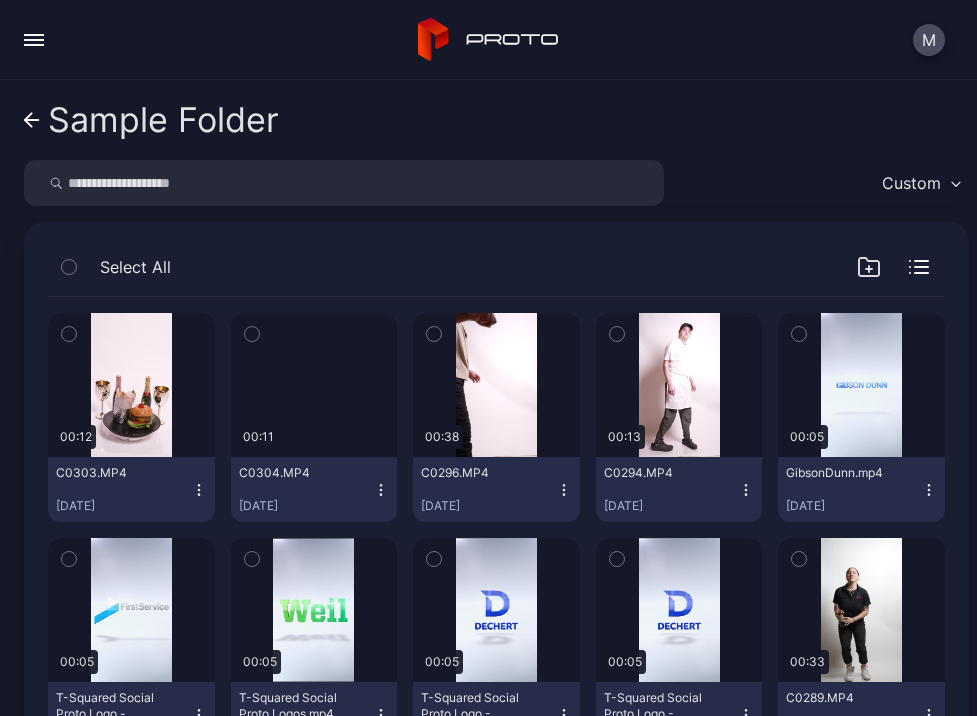 click on "C0304.MP4 [DATE]" at bounding box center [314, 489] 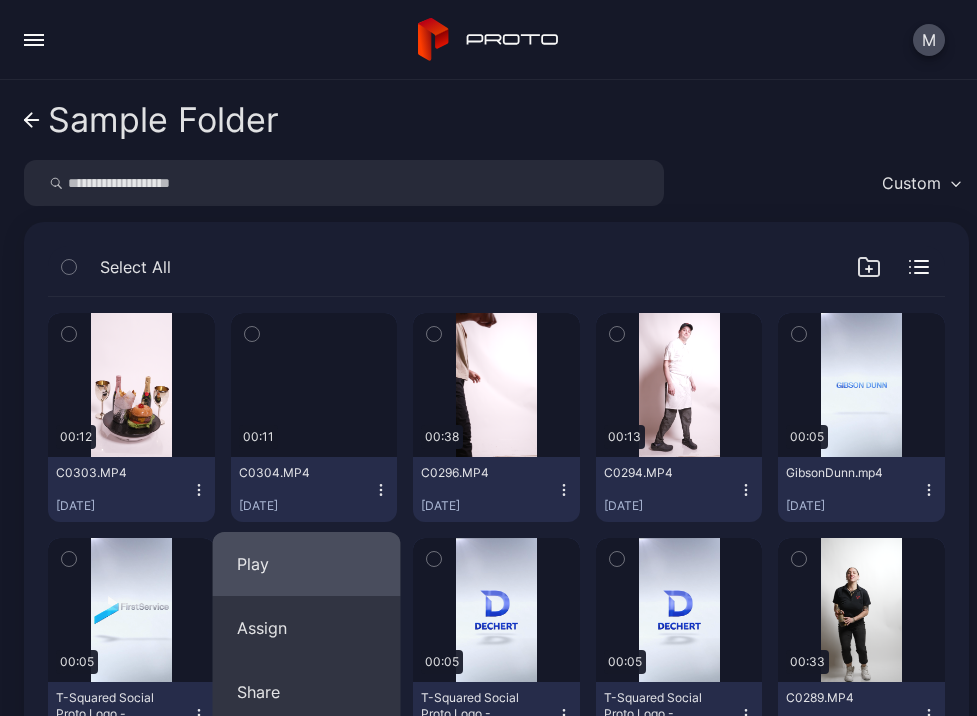 click on "Play" at bounding box center (307, 564) 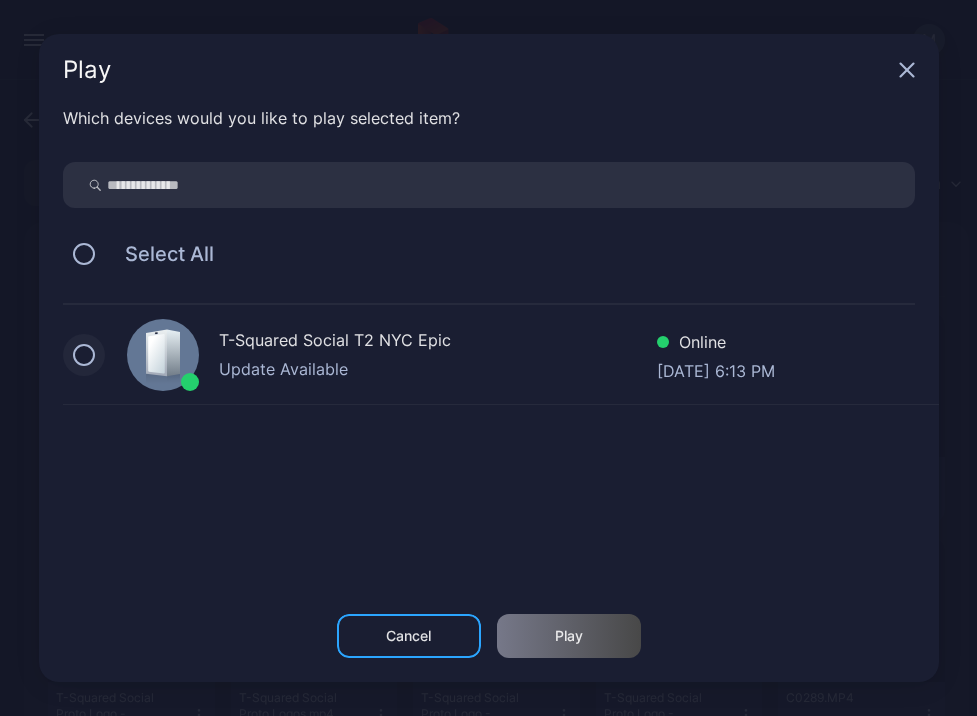 click at bounding box center [84, 355] 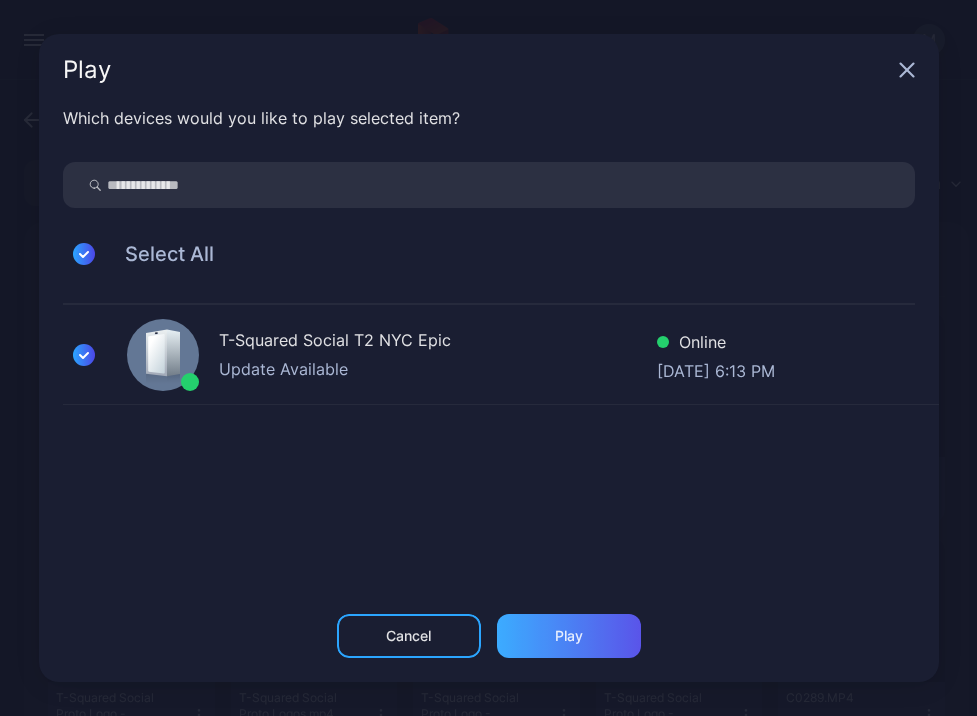 click on "Play" at bounding box center [569, 636] 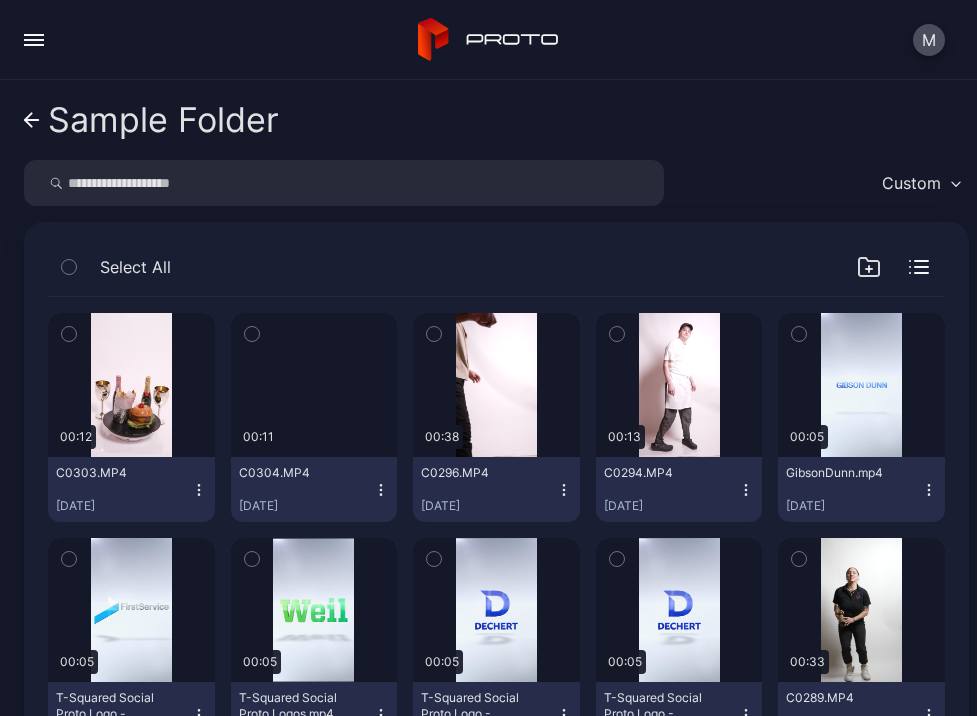 click 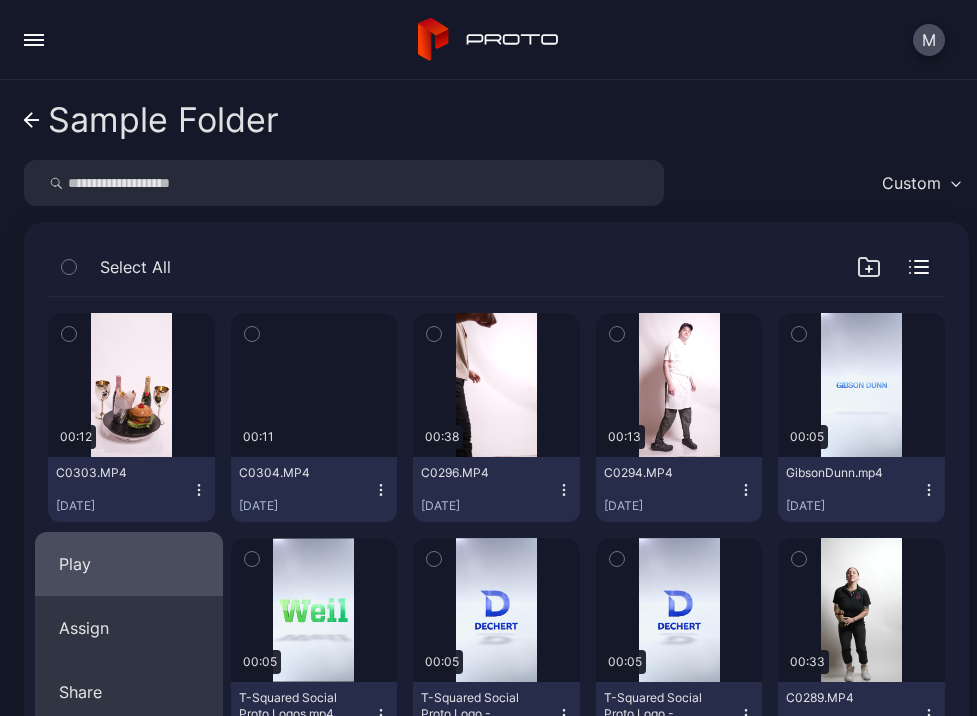 click on "Play" at bounding box center [129, 564] 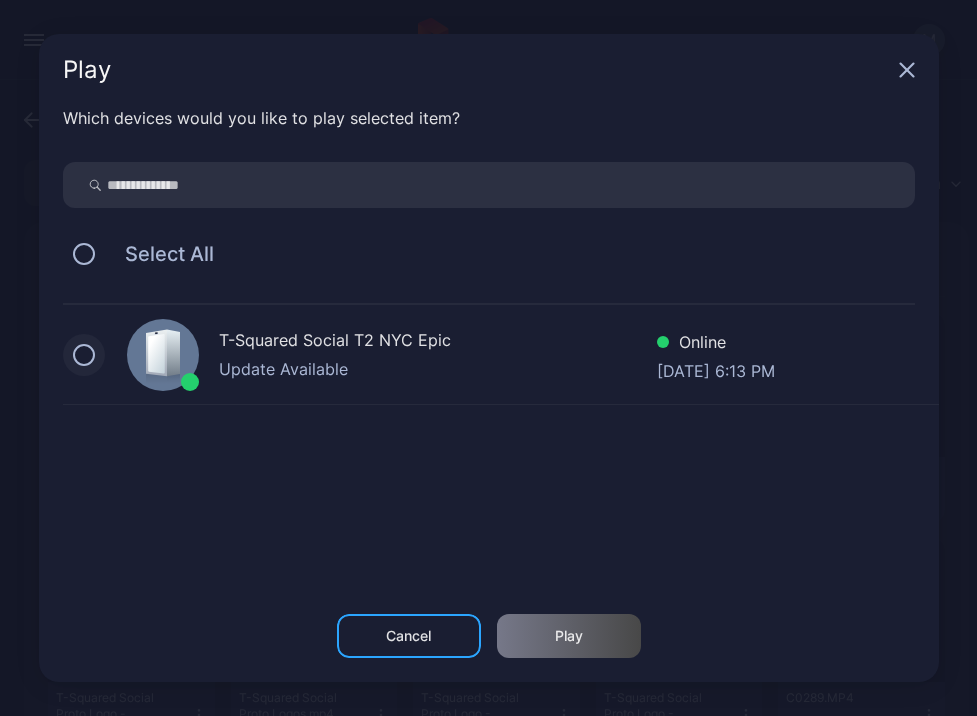 click at bounding box center (84, 355) 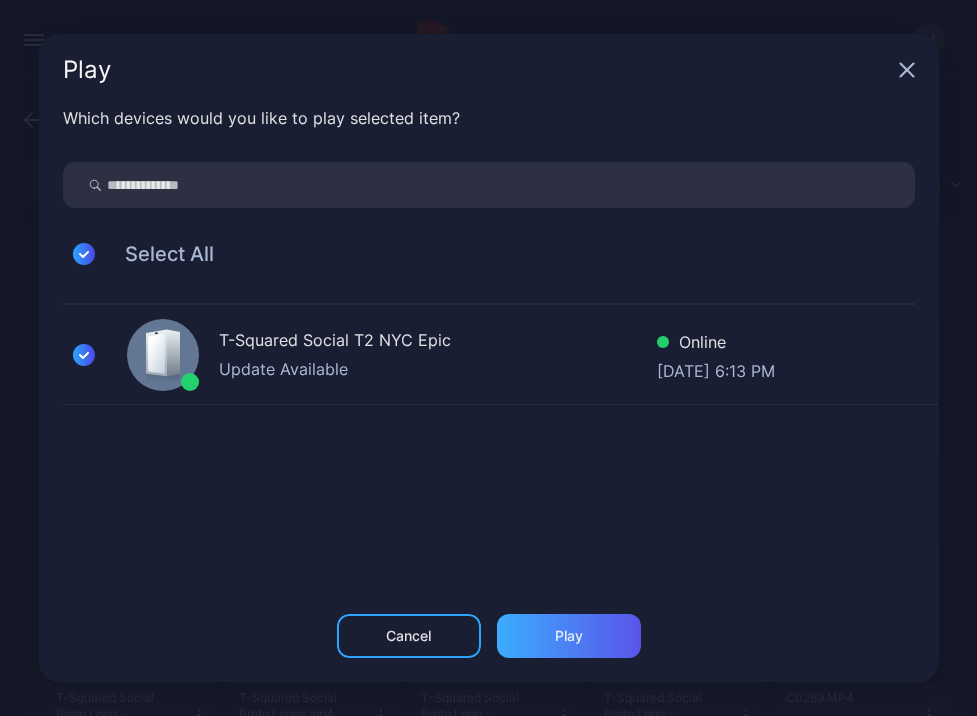 click on "Play" at bounding box center (569, 636) 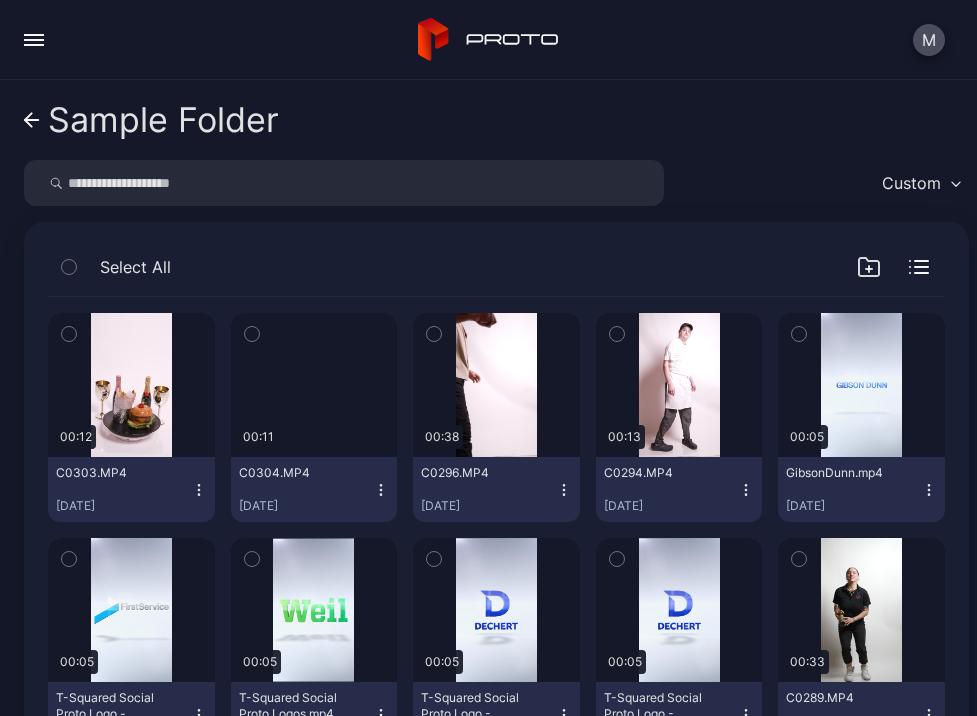 click 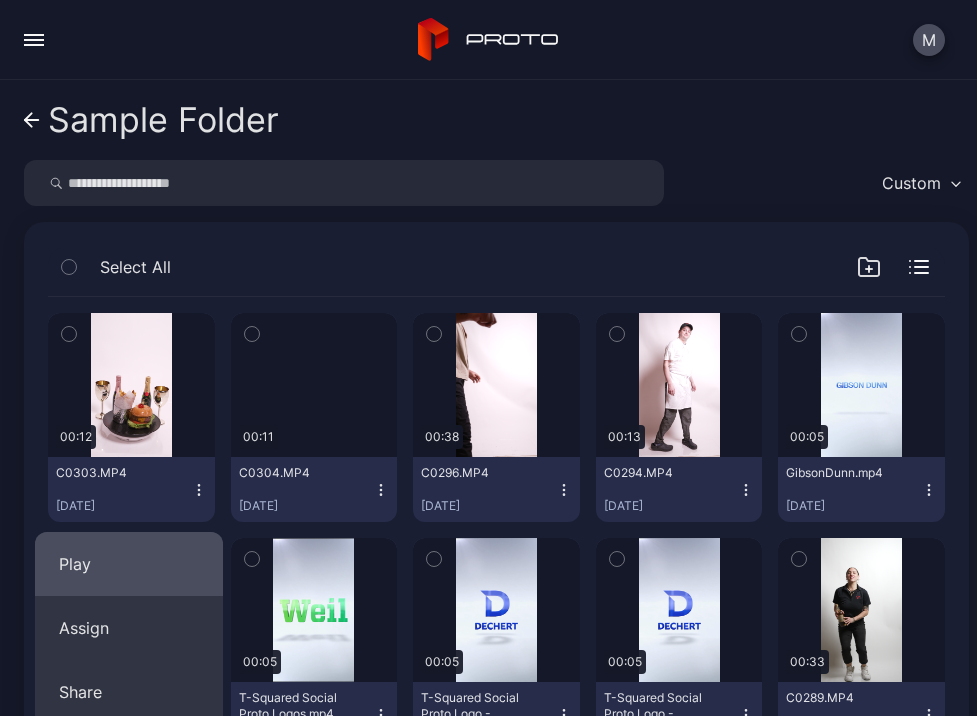 click on "Play" at bounding box center (129, 564) 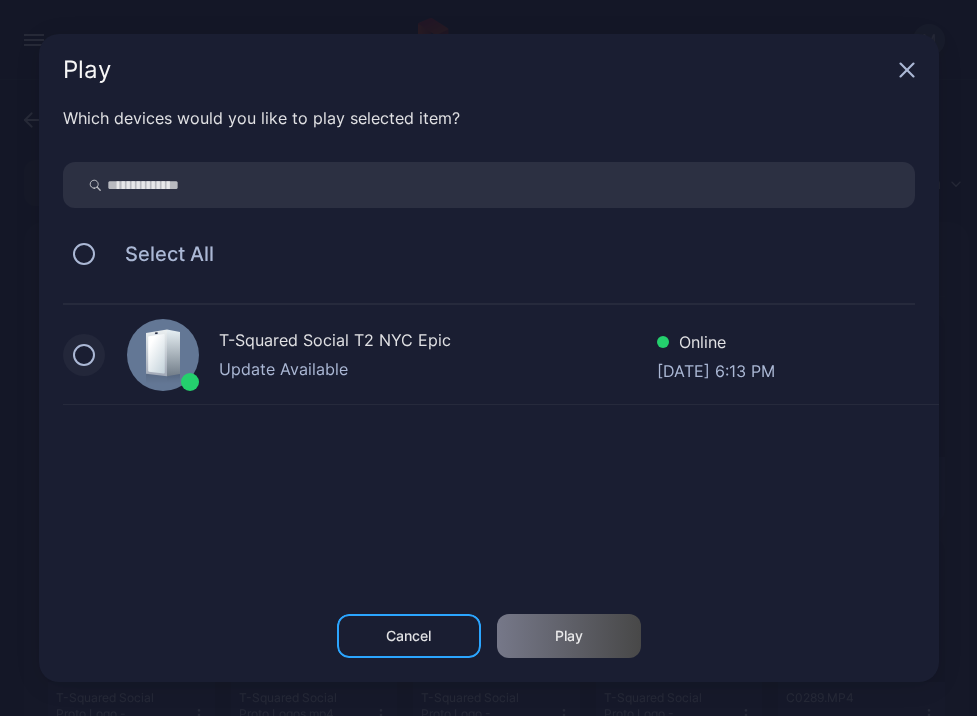 click at bounding box center (84, 355) 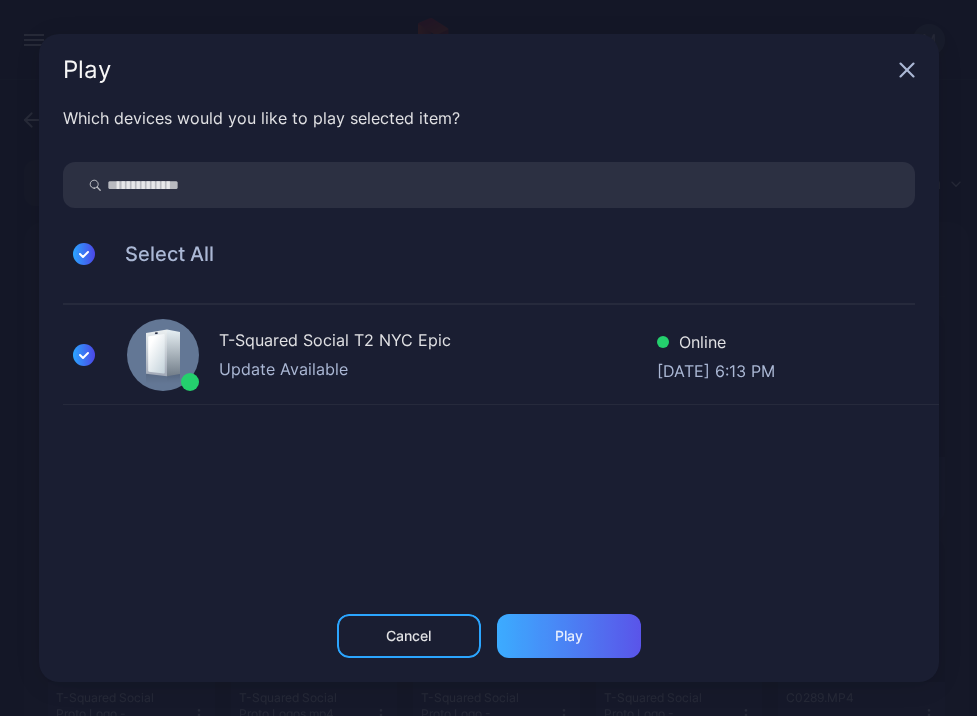 click on "Play" at bounding box center (569, 636) 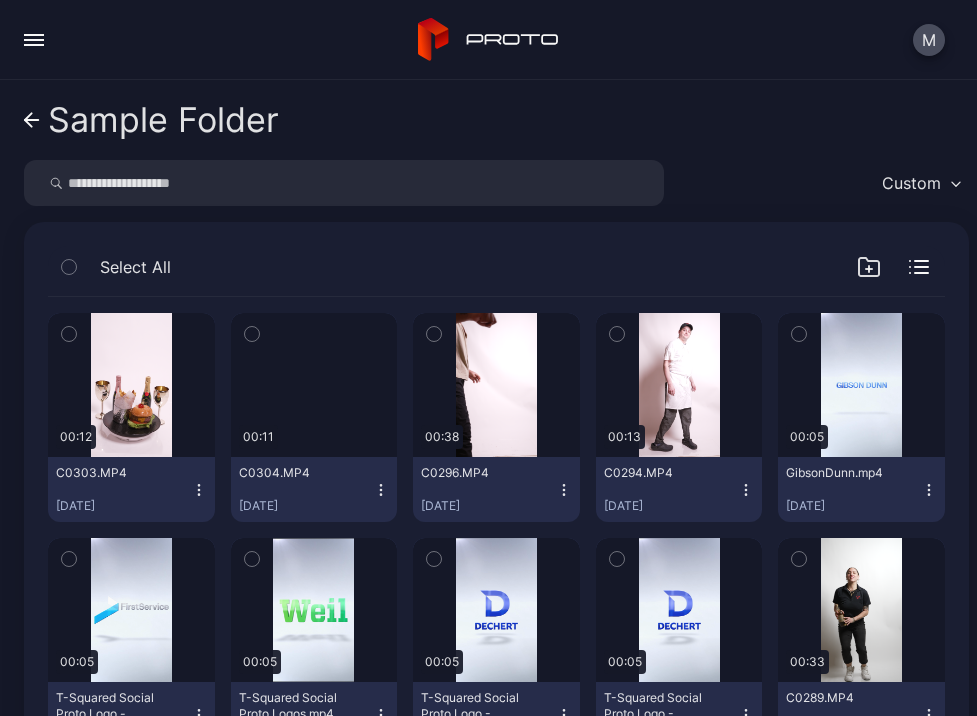 click 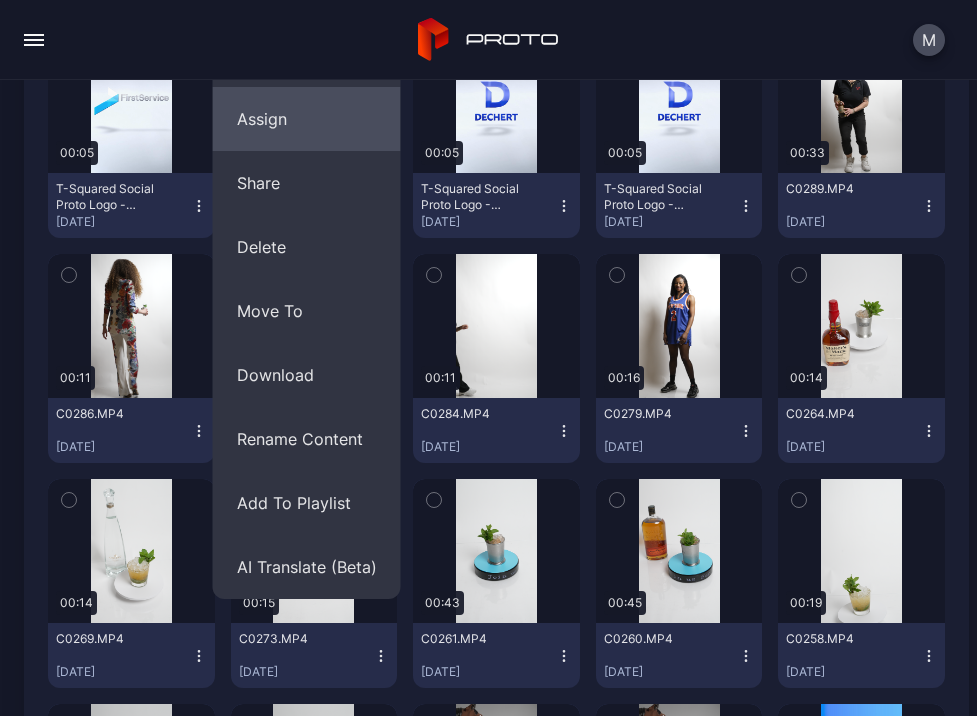 scroll, scrollTop: 530, scrollLeft: 0, axis: vertical 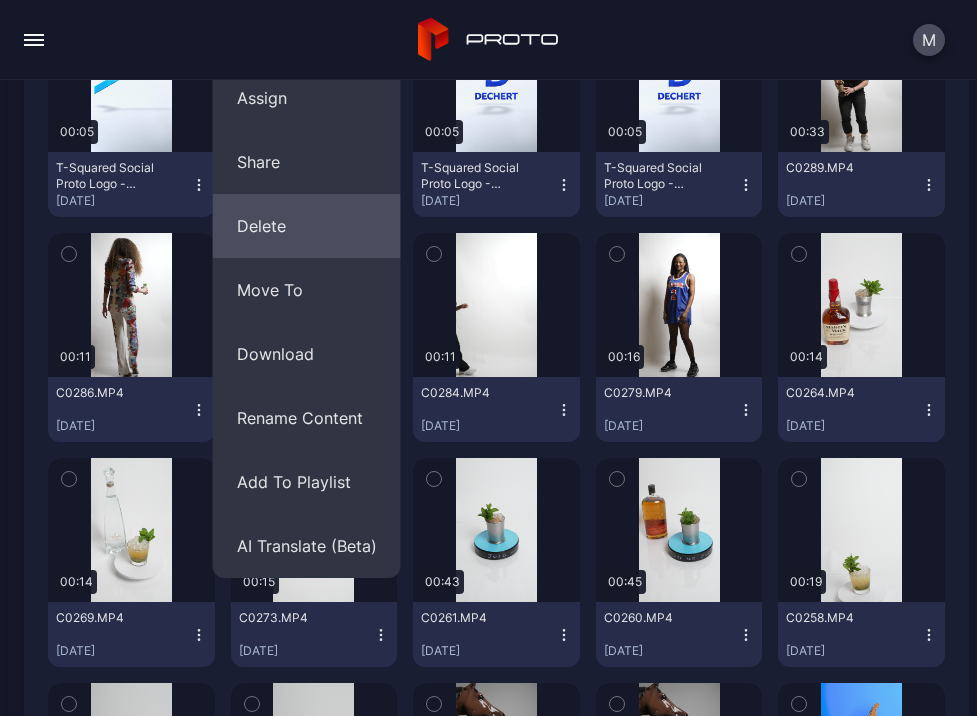 click on "Delete" at bounding box center [307, 226] 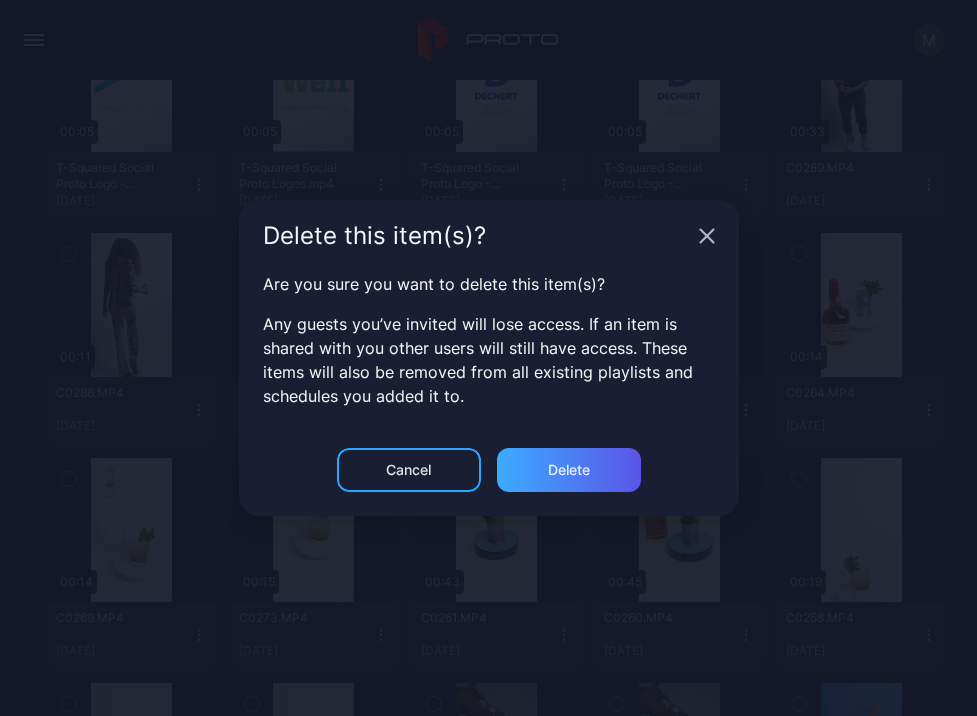 click on "Delete" at bounding box center [569, 470] 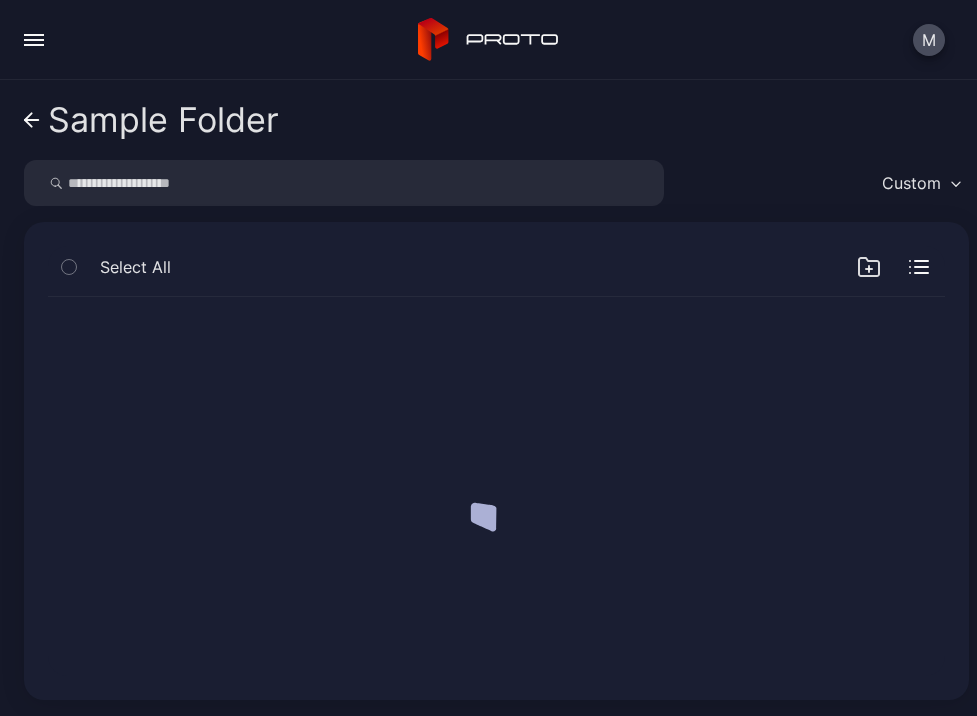 scroll, scrollTop: 0, scrollLeft: 0, axis: both 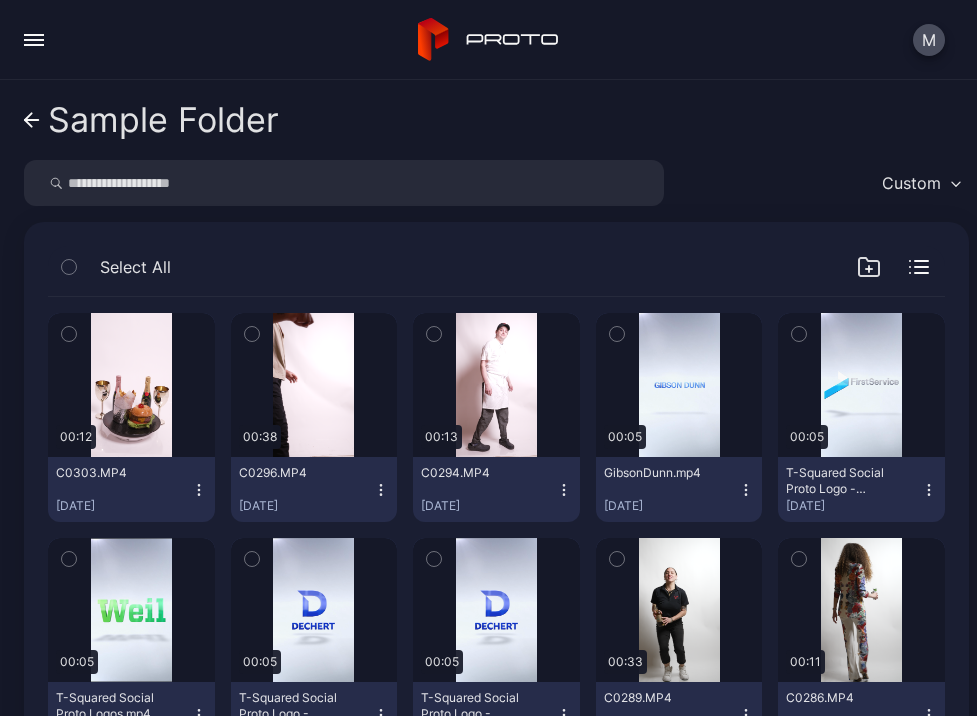 click on "C0303.MP4 [DATE]" at bounding box center [131, 489] 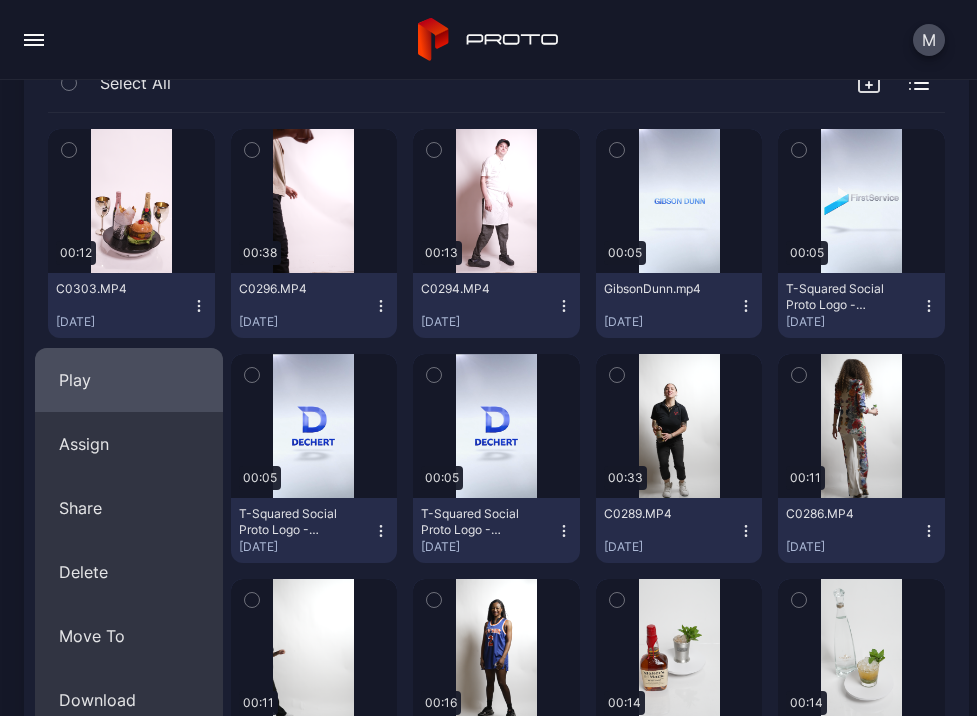 scroll, scrollTop: 183, scrollLeft: 0, axis: vertical 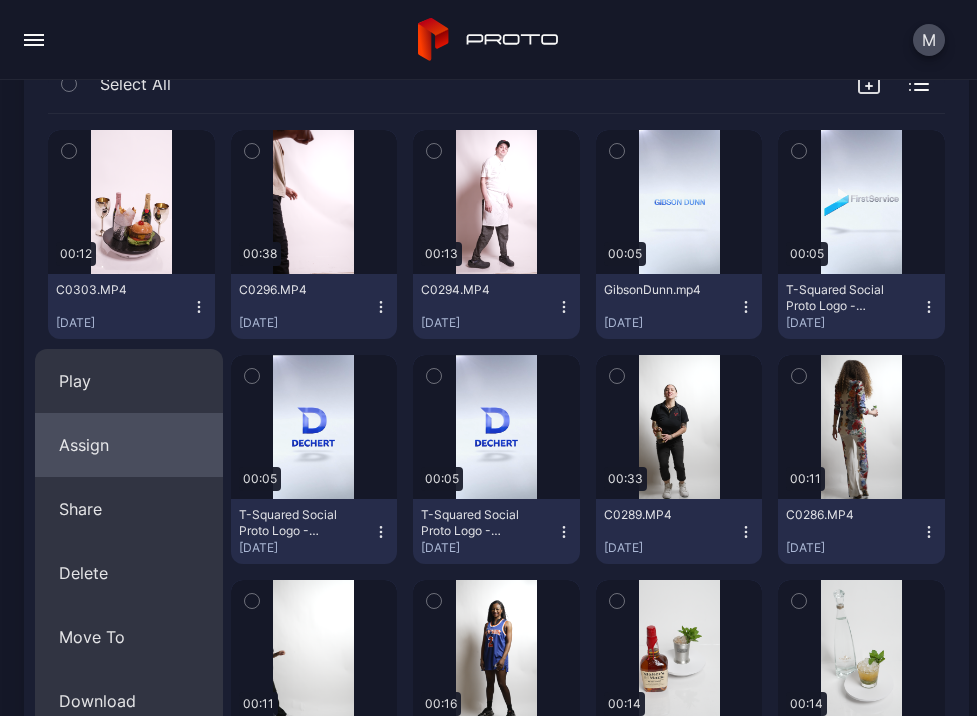 click on "Assign" at bounding box center [129, 445] 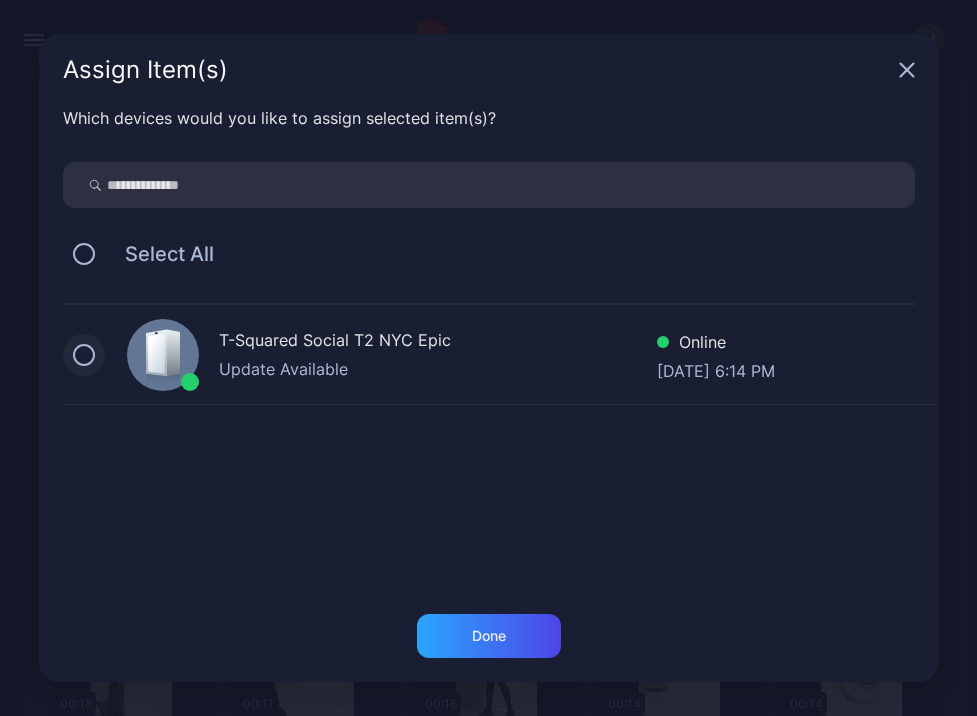 click at bounding box center [84, 355] 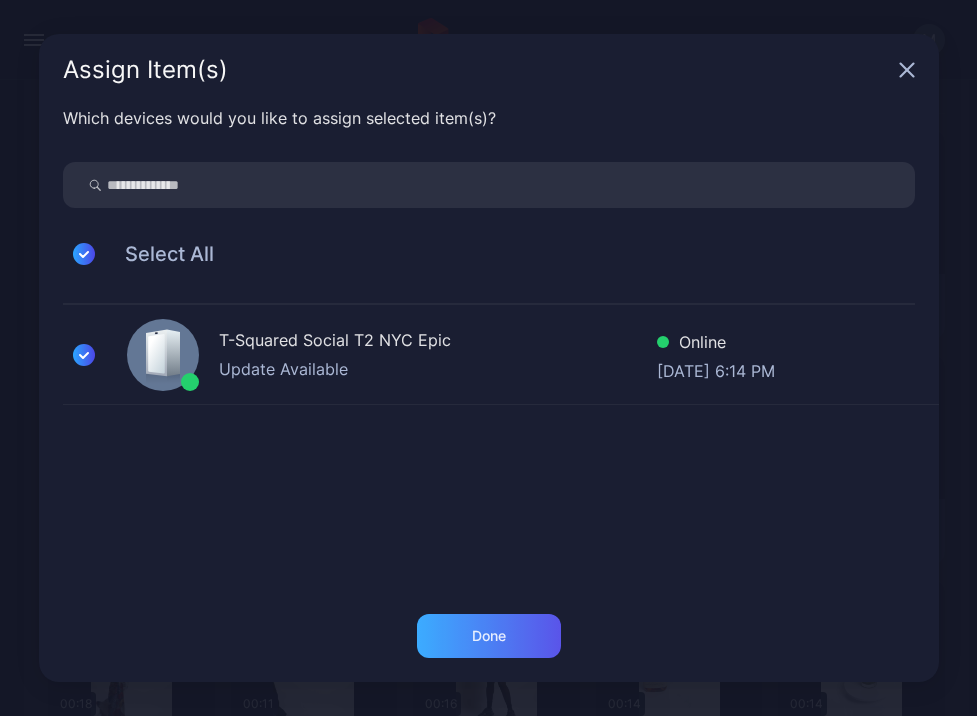 click on "Done" at bounding box center [489, 636] 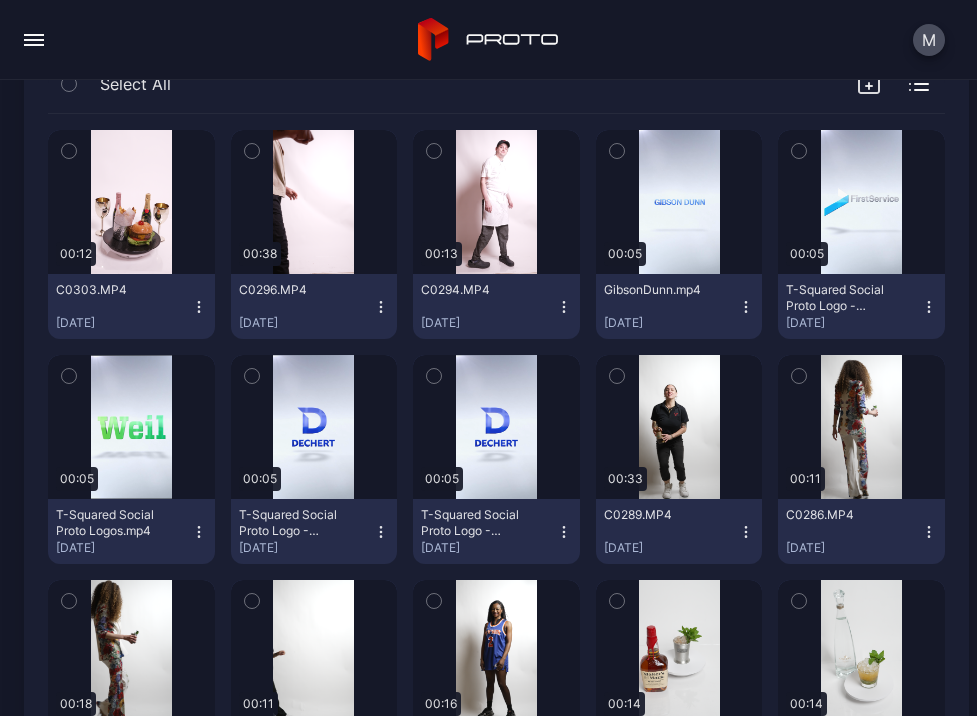 click 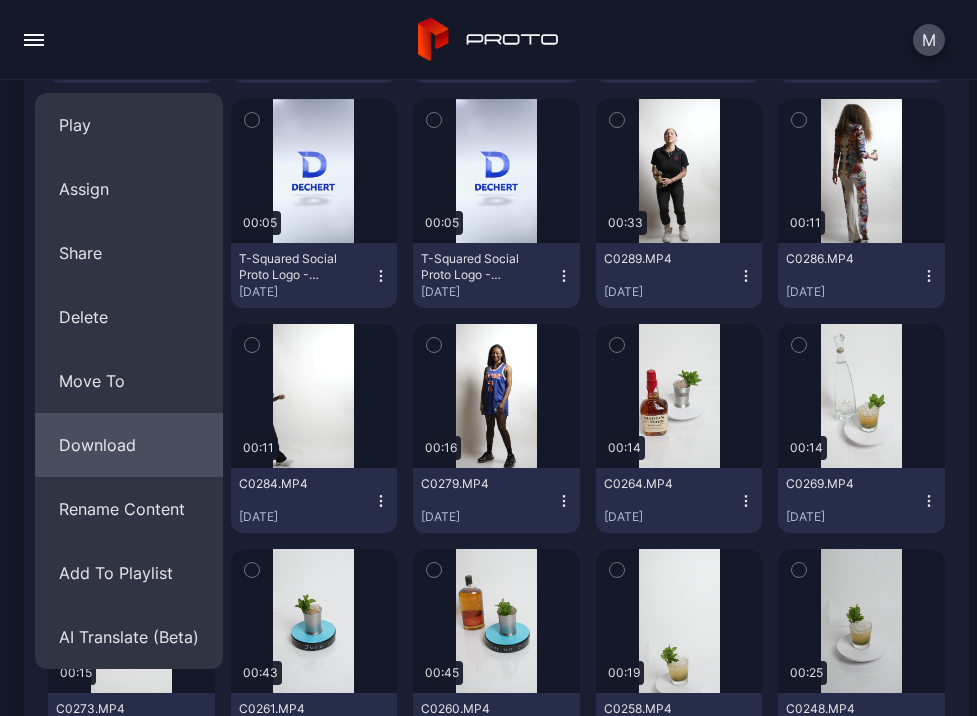scroll, scrollTop: 451, scrollLeft: 0, axis: vertical 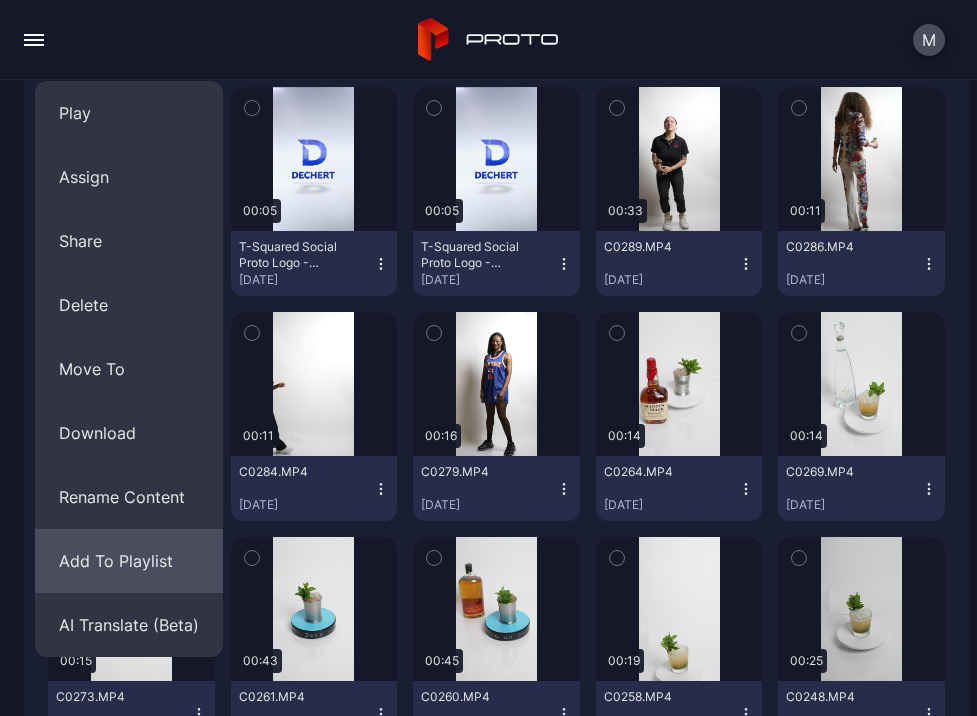 click on "Add To Playlist" at bounding box center [129, 561] 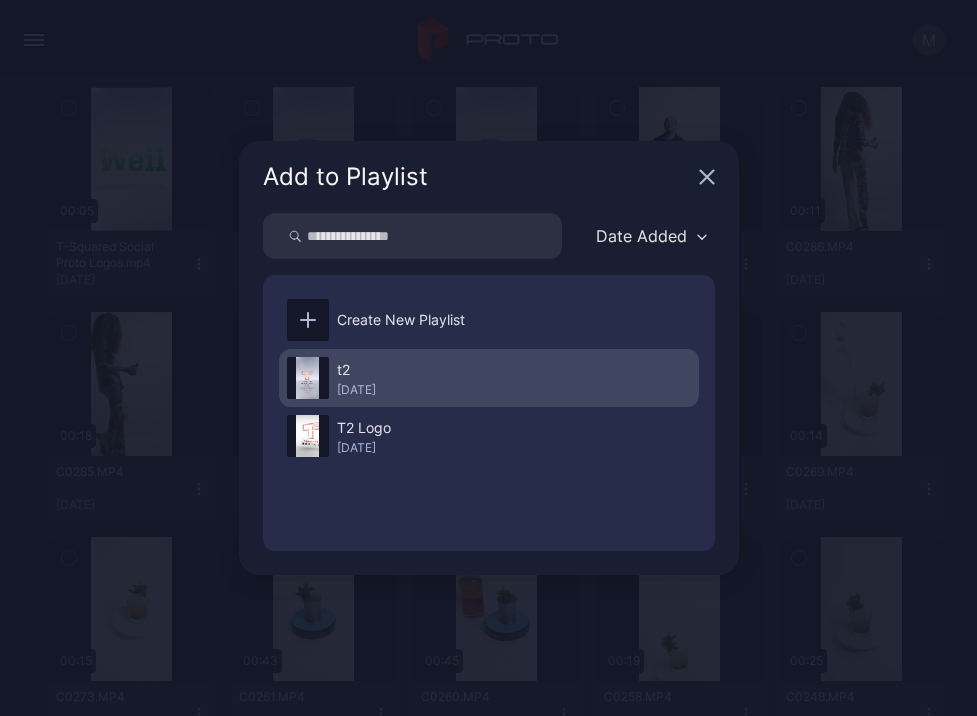 click on "t2" at bounding box center (356, 370) 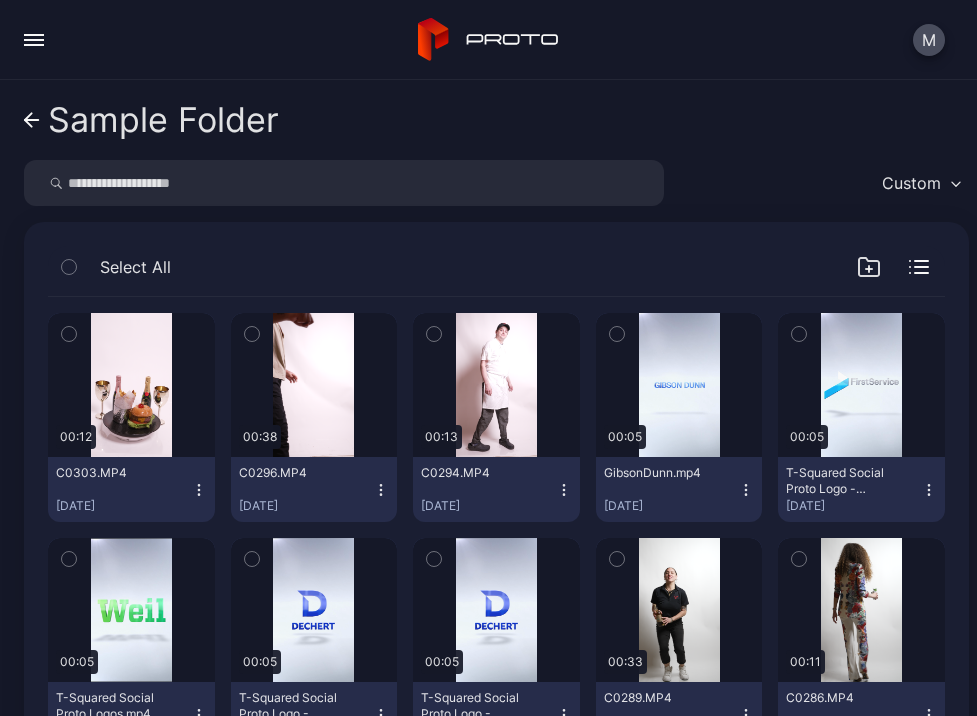 scroll, scrollTop: 0, scrollLeft: 0, axis: both 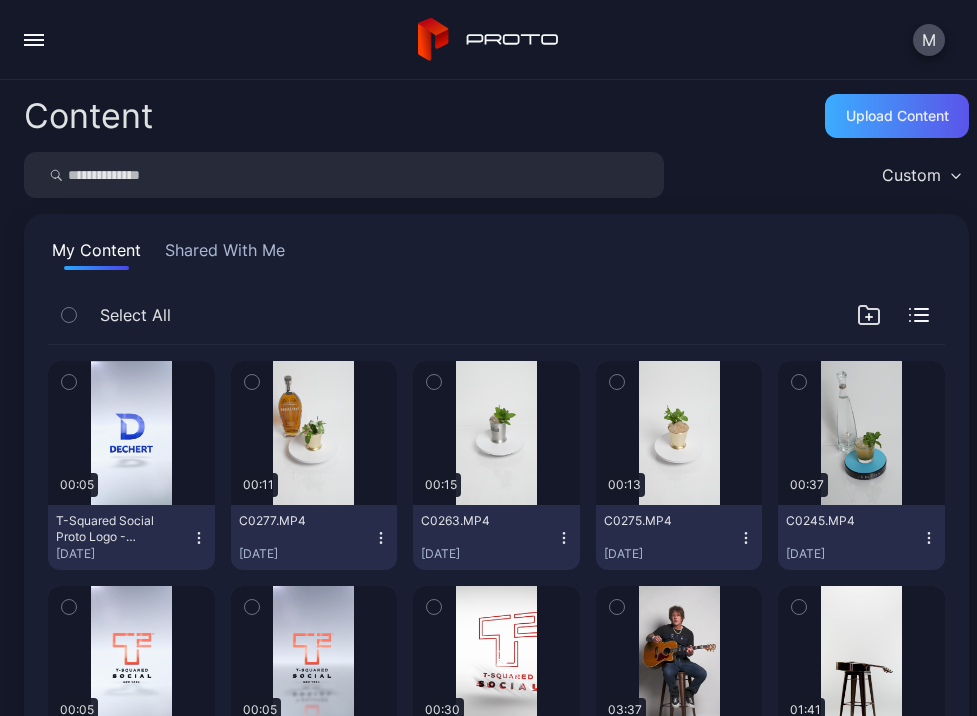 click on "Upload Content" at bounding box center (897, 116) 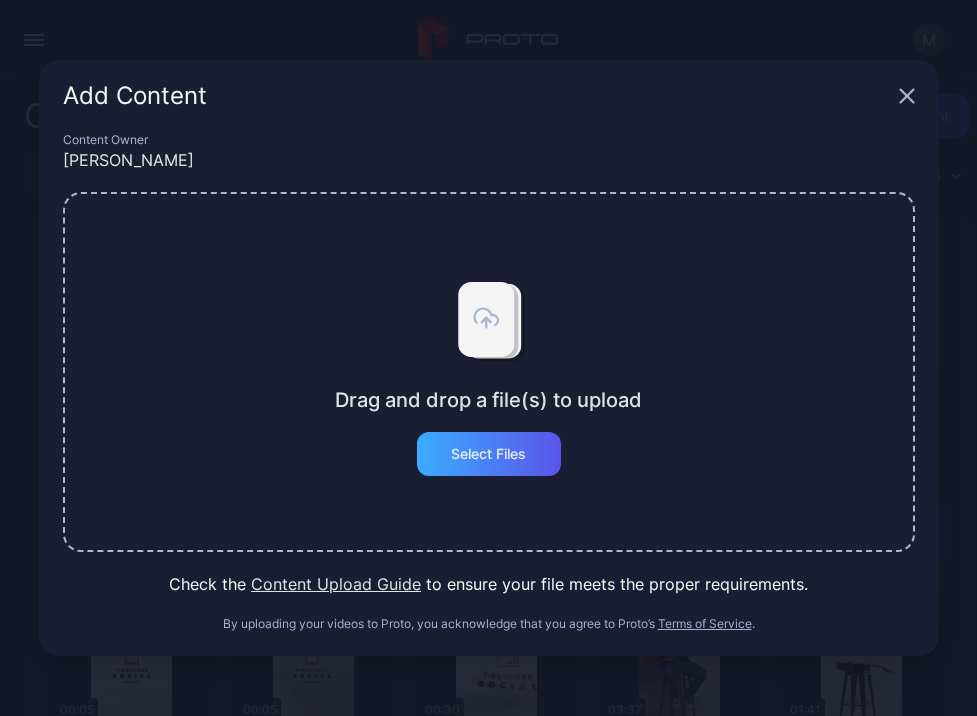 click on "Select Files" at bounding box center (488, 454) 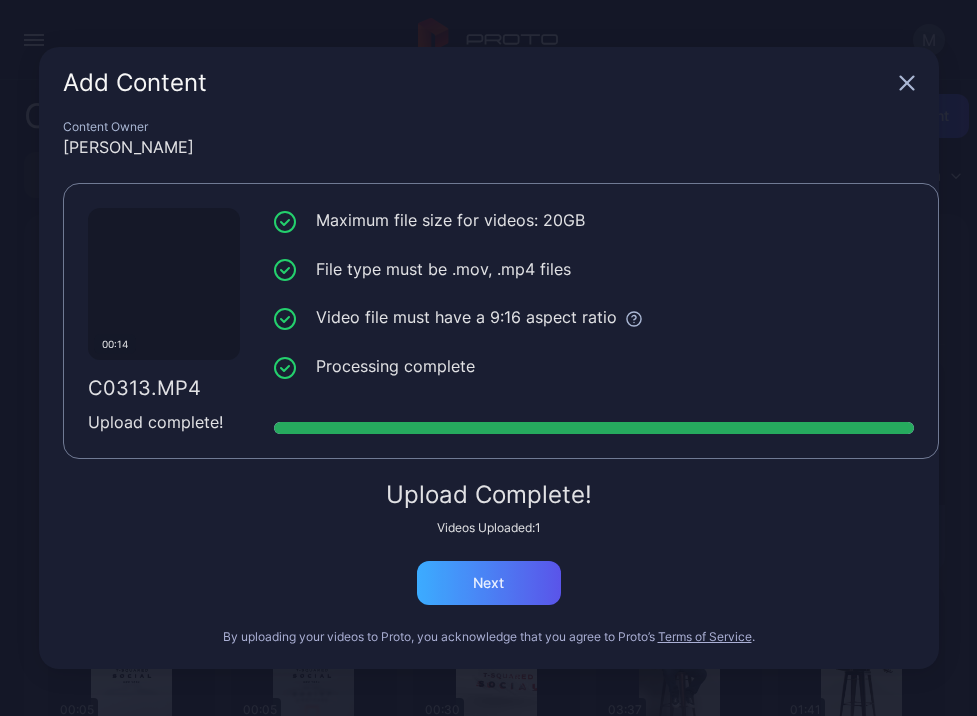 click on "Next" at bounding box center (489, 583) 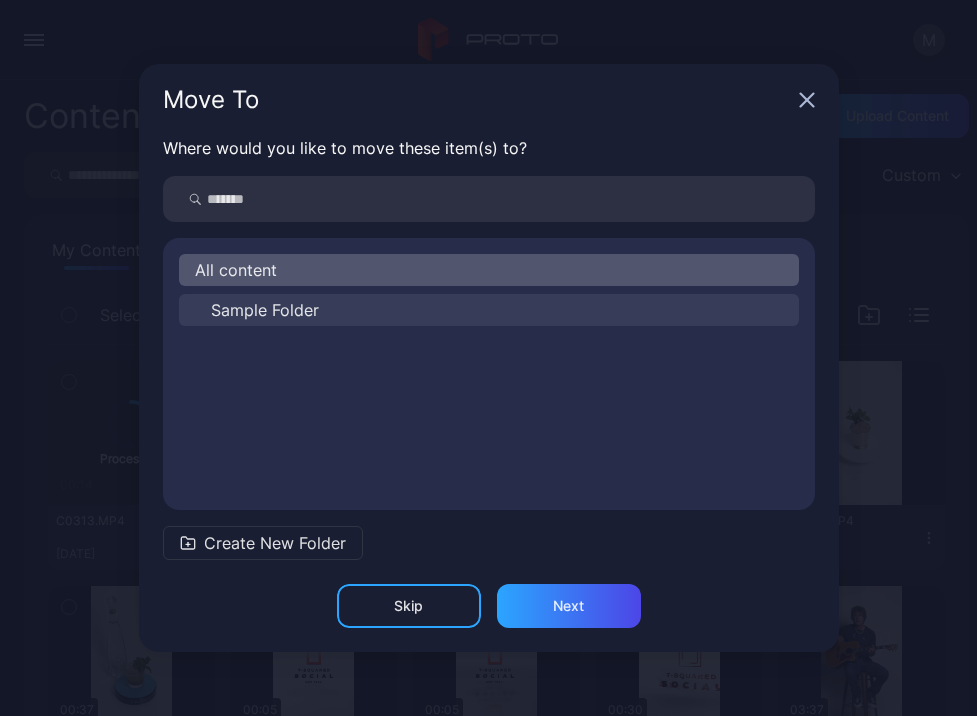 click on "Sample Folder" at bounding box center (265, 310) 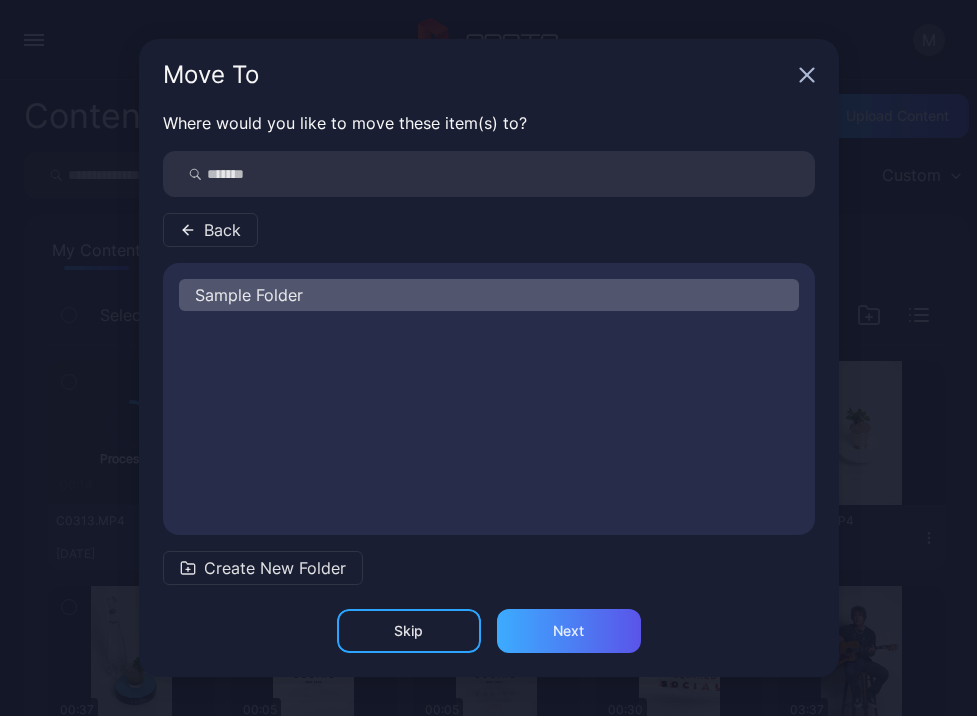 click on "Next" at bounding box center (568, 631) 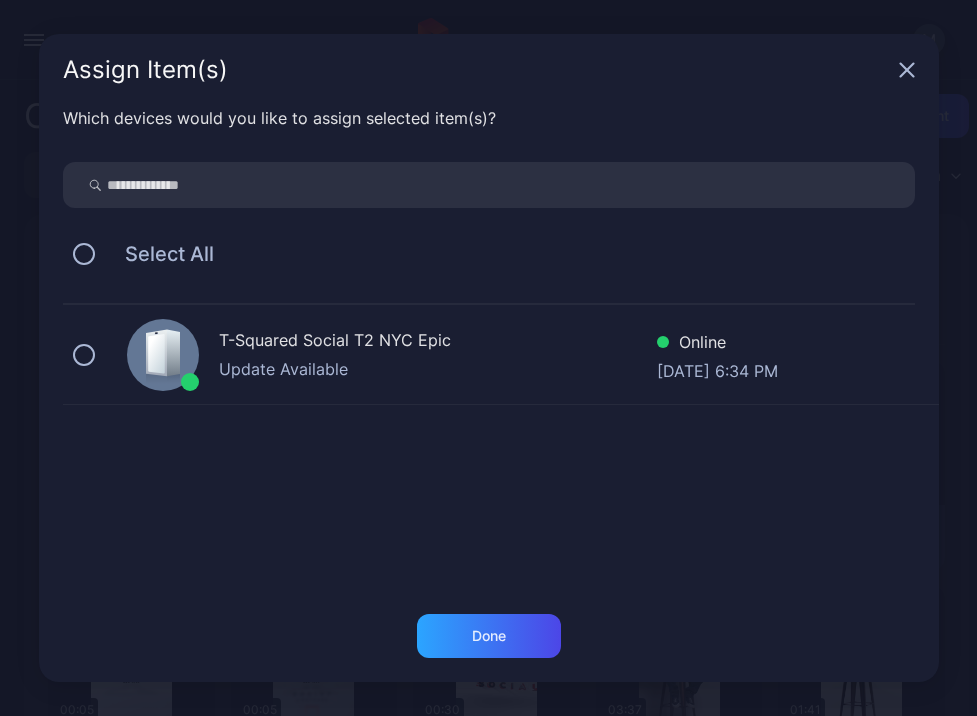 click on "T-Squared Social T2 NYC Epic Update Available Online [DATE] 6:34 PM" at bounding box center (501, 355) 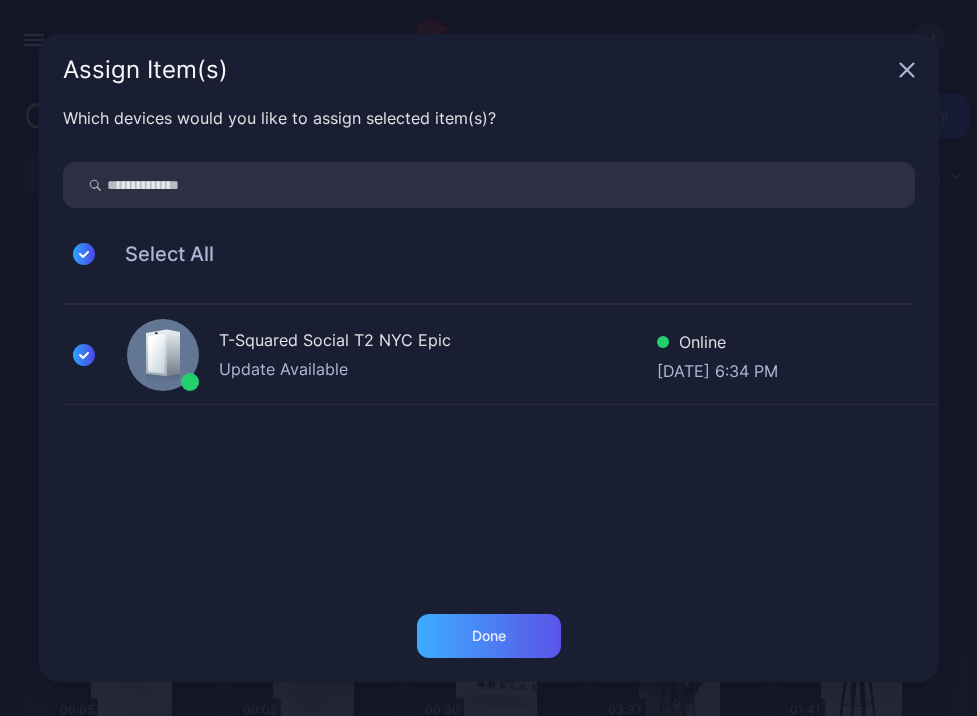 click on "Done" at bounding box center (489, 636) 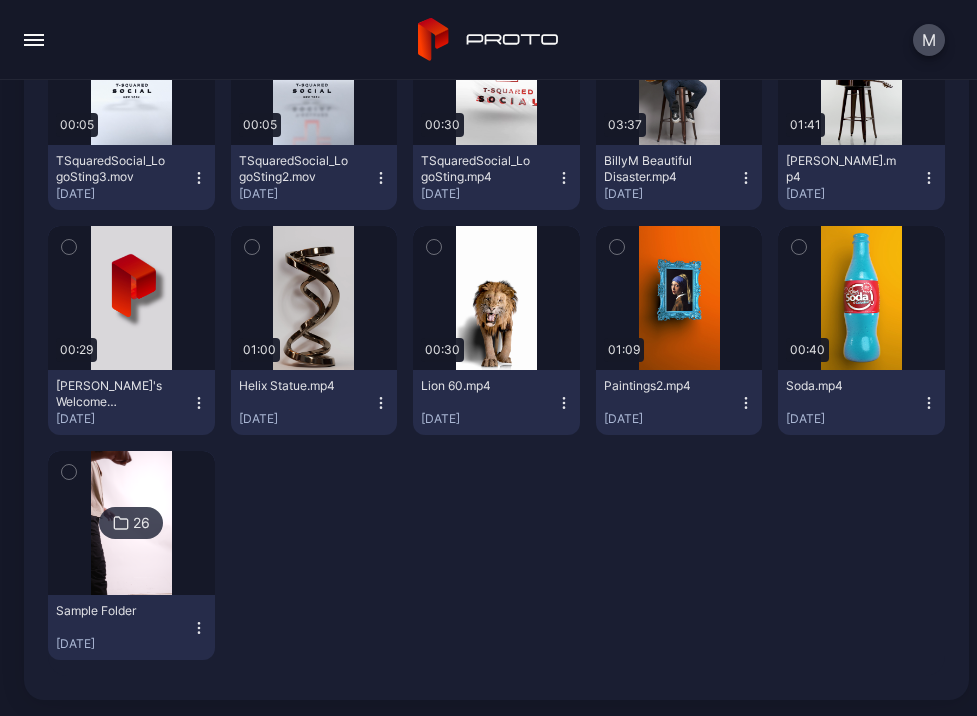 scroll, scrollTop: 585, scrollLeft: 0, axis: vertical 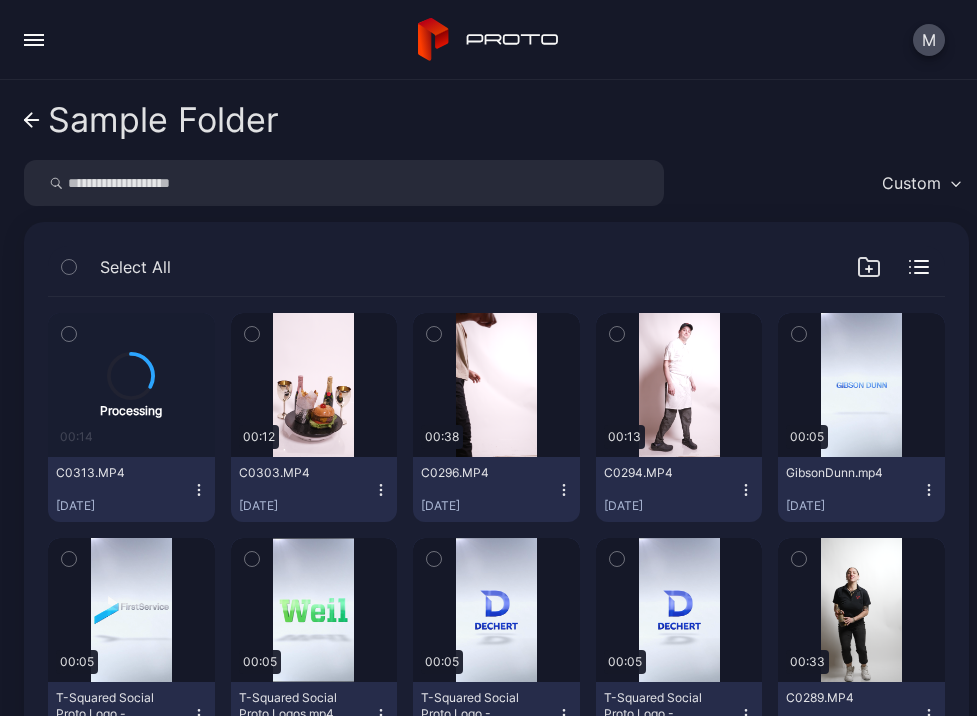 click 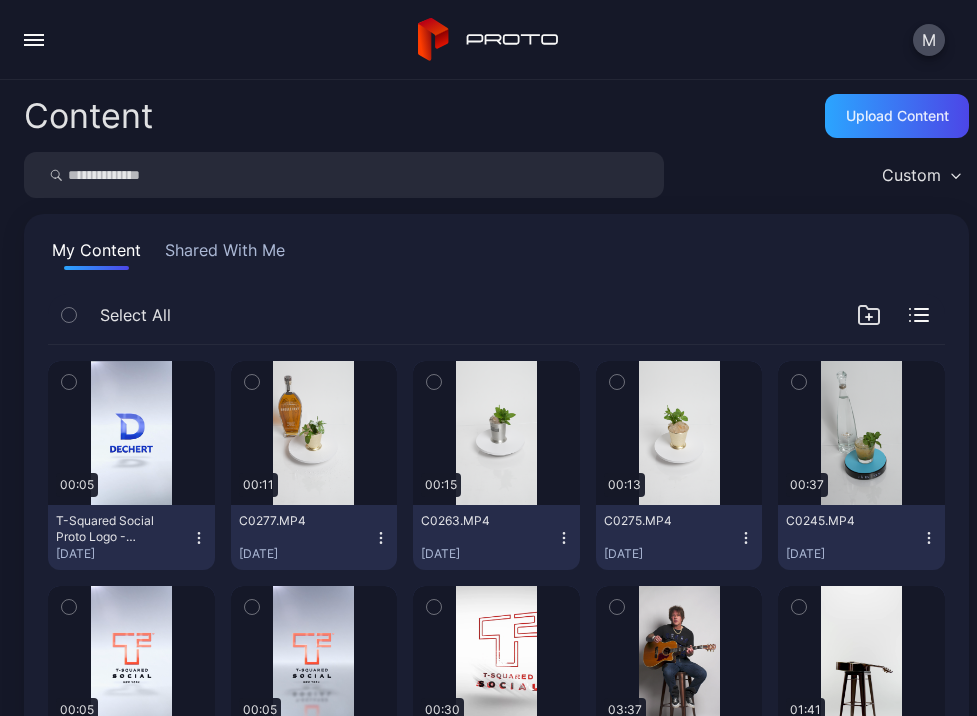 scroll, scrollTop: 0, scrollLeft: 0, axis: both 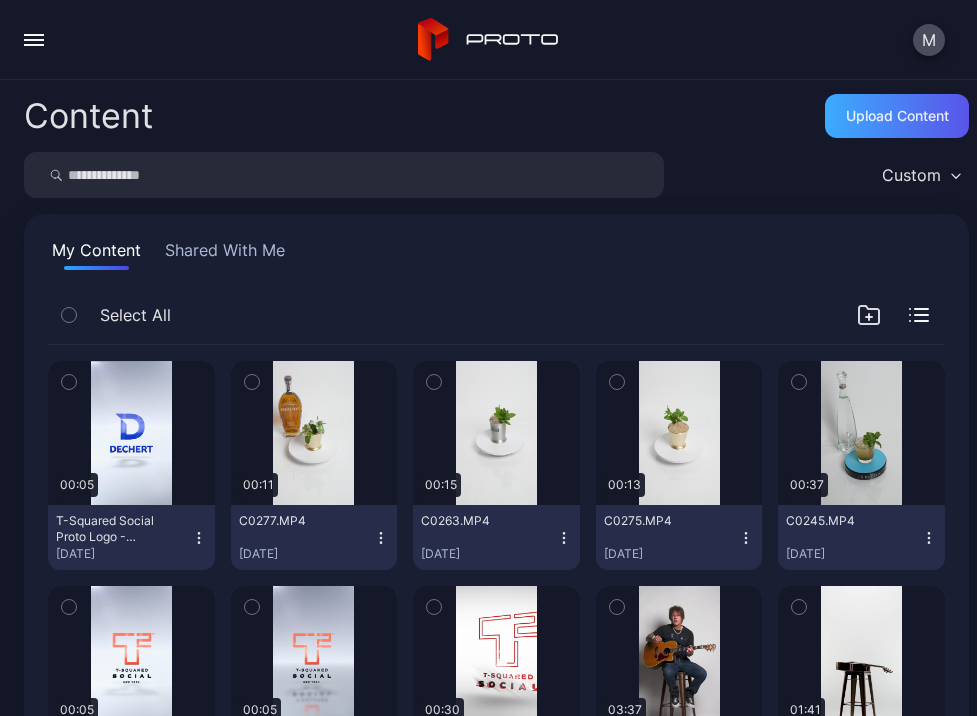 click on "Upload Content" at bounding box center (897, 116) 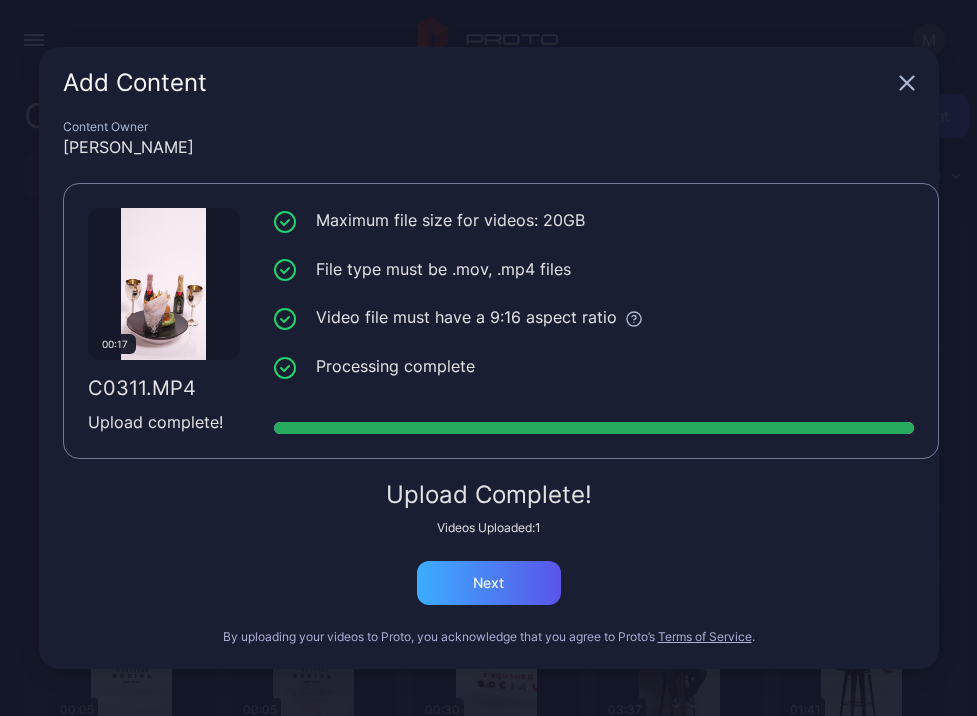 click on "Next" at bounding box center [488, 583] 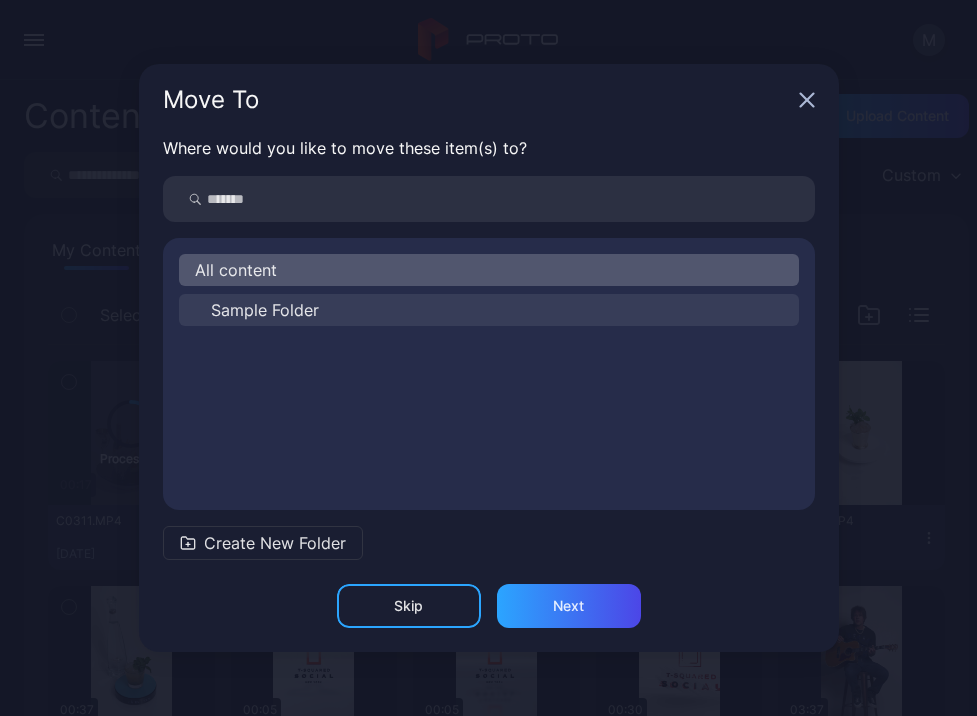 click on "Sample Folder" at bounding box center (265, 310) 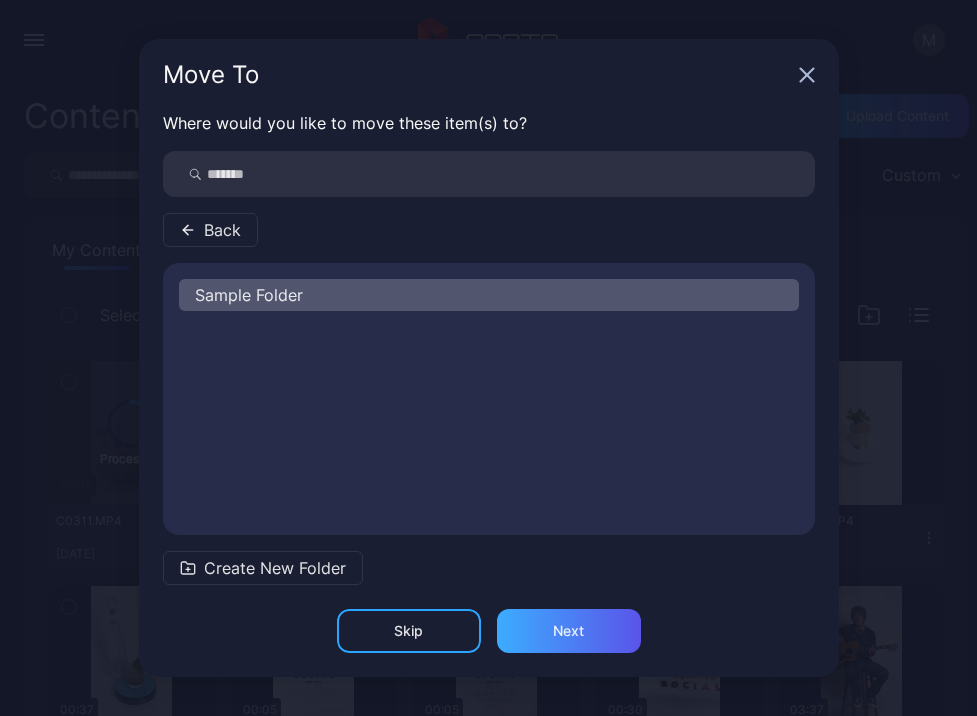 click on "Next" at bounding box center (569, 631) 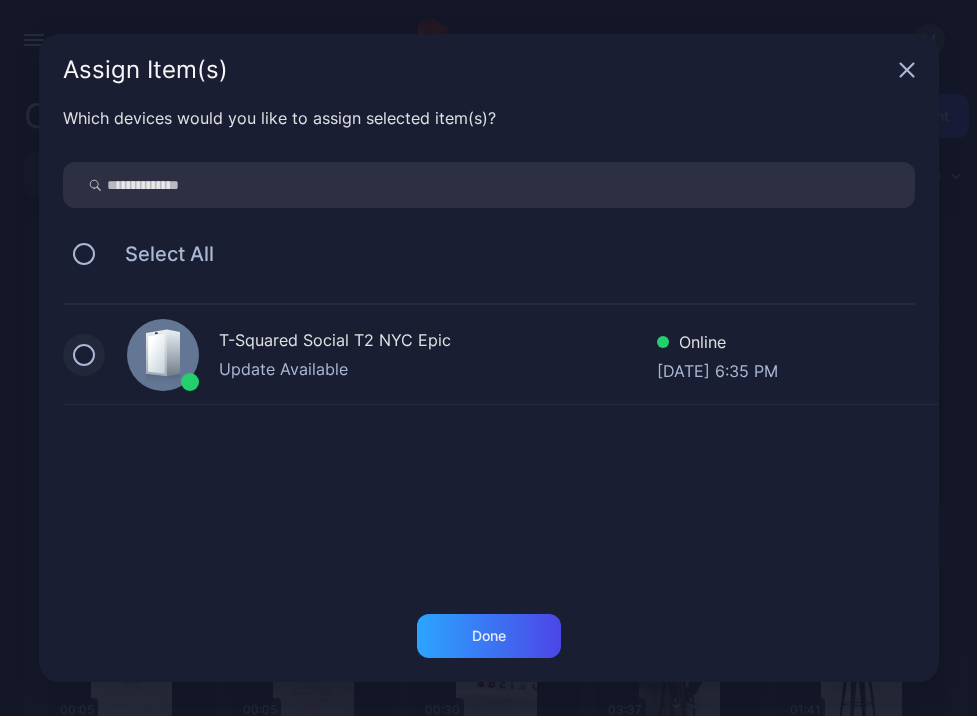 click at bounding box center (84, 355) 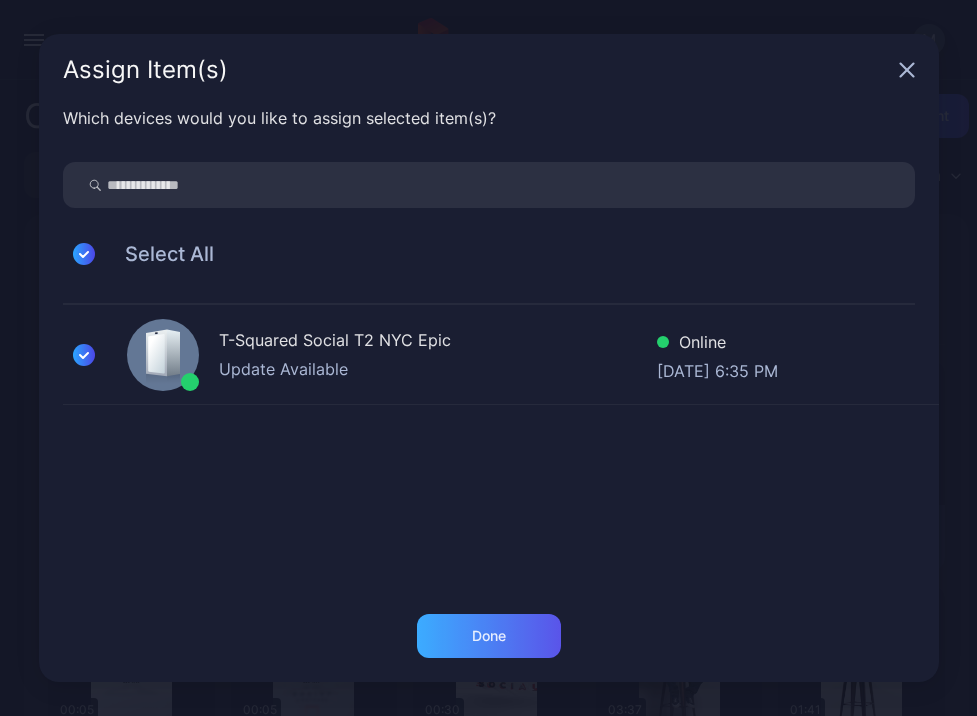 click on "Done" at bounding box center [489, 636] 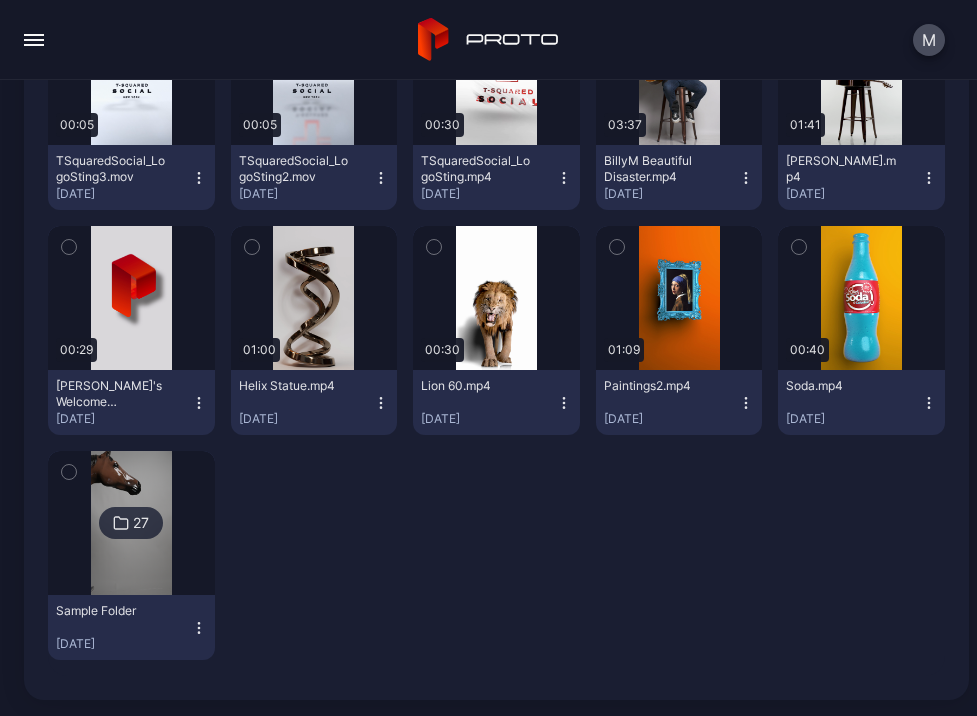 scroll, scrollTop: 585, scrollLeft: 0, axis: vertical 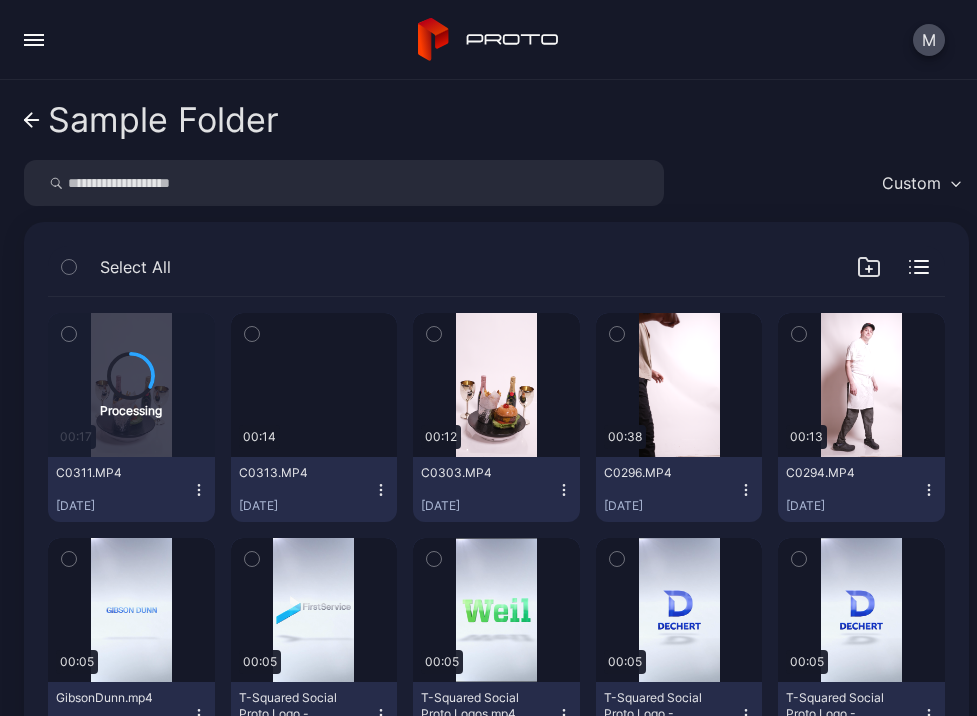 click 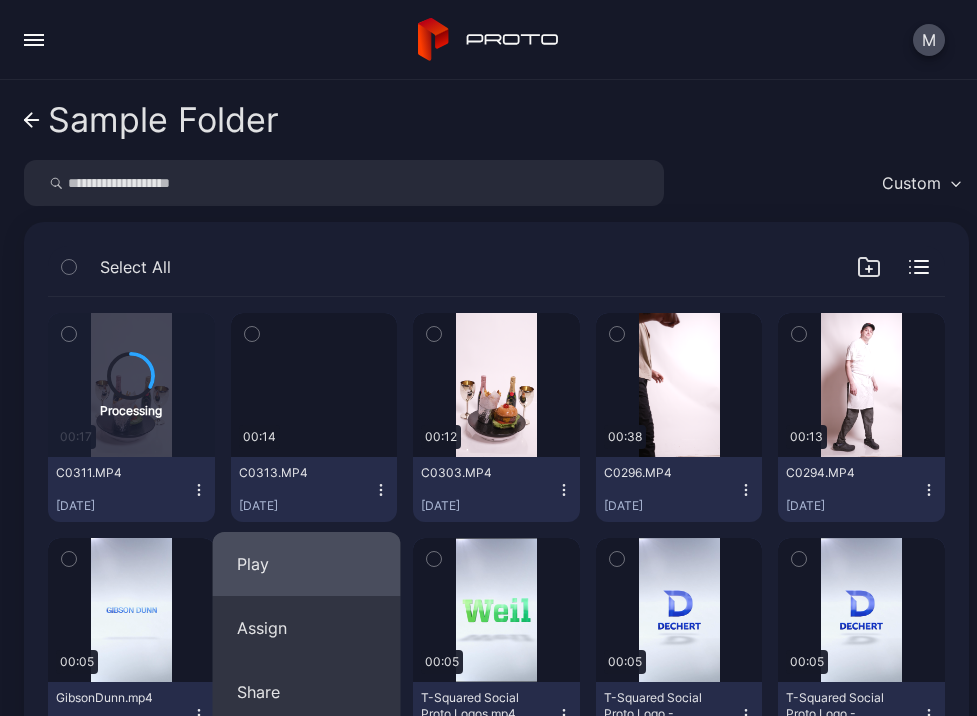 click on "Play" at bounding box center [307, 564] 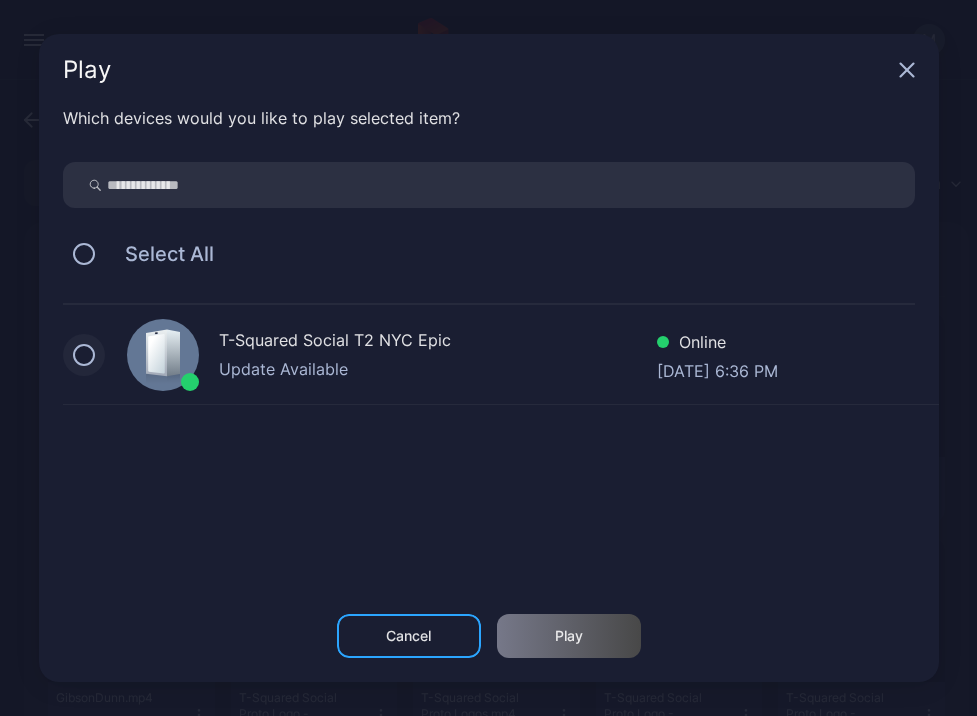 click at bounding box center (84, 355) 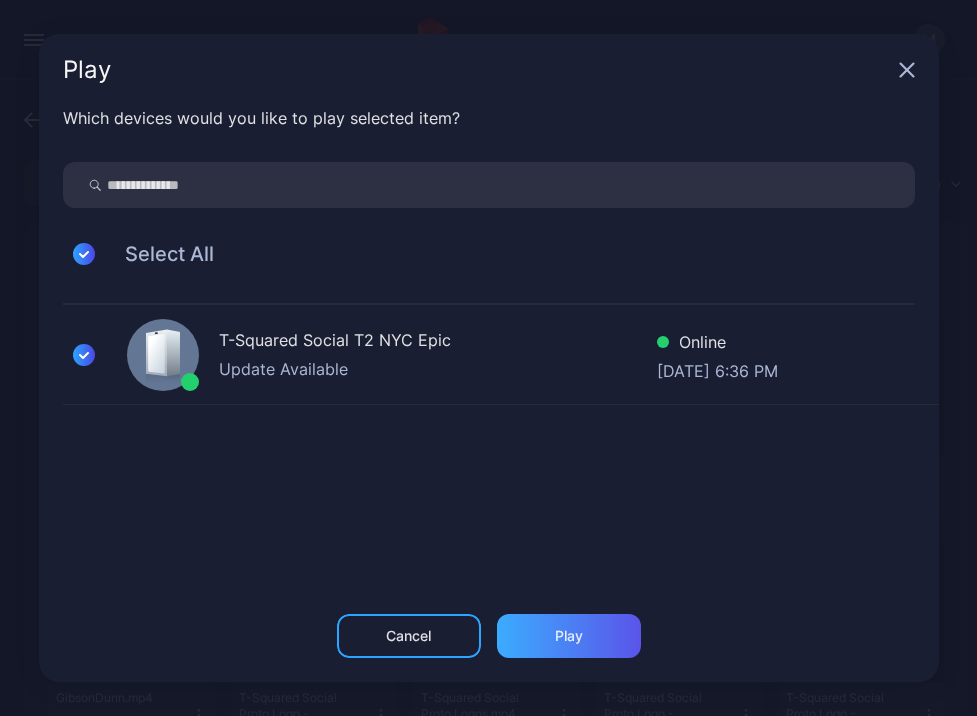 click on "Play" at bounding box center [569, 636] 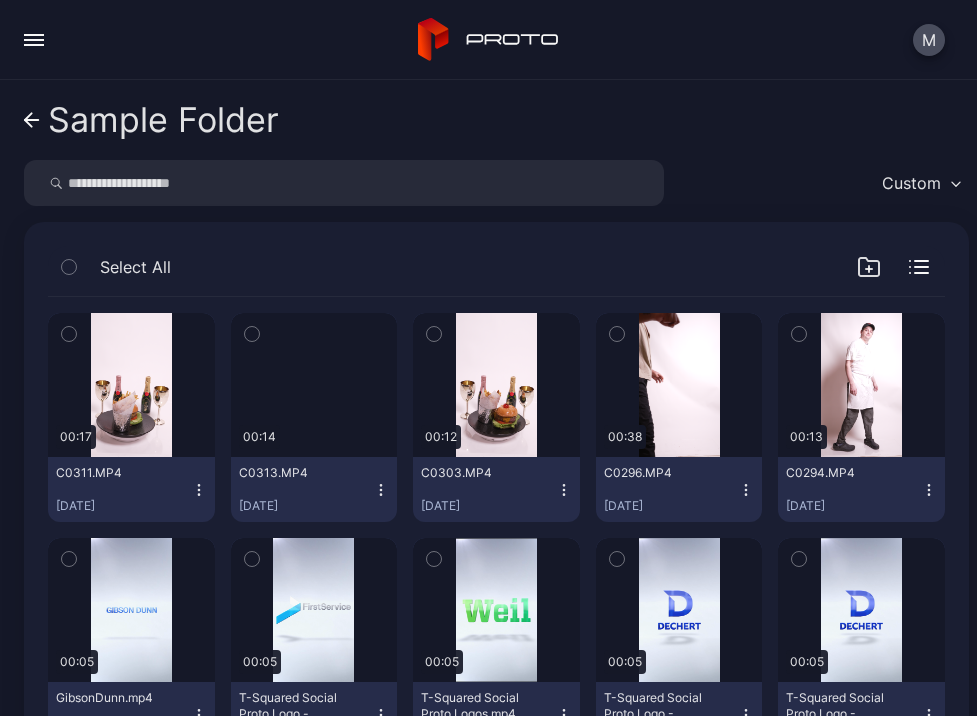 click 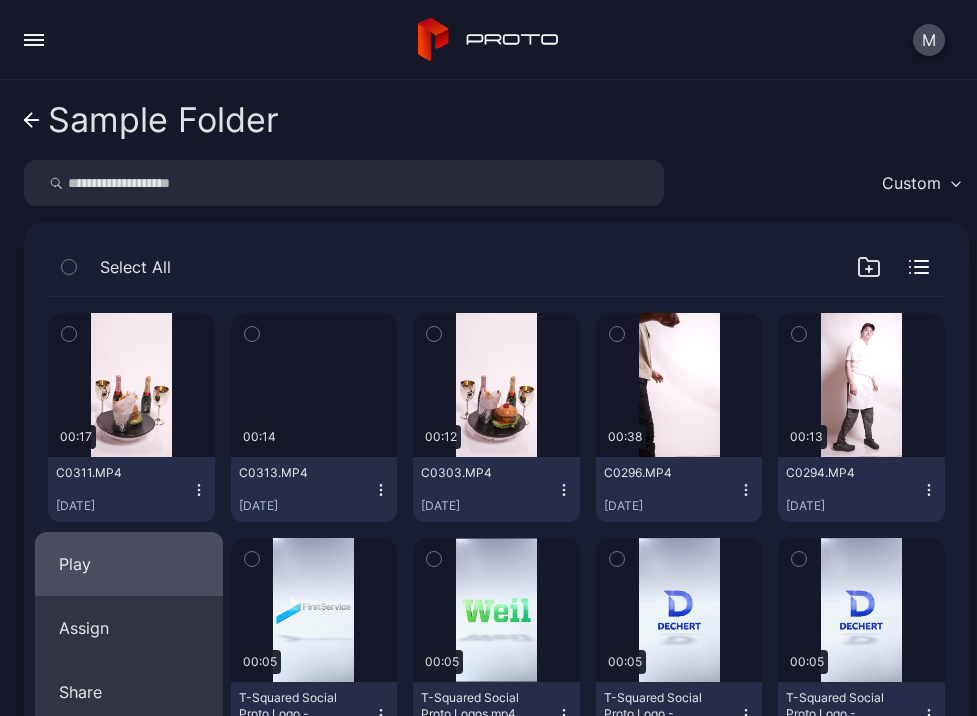 click on "Play" at bounding box center [129, 564] 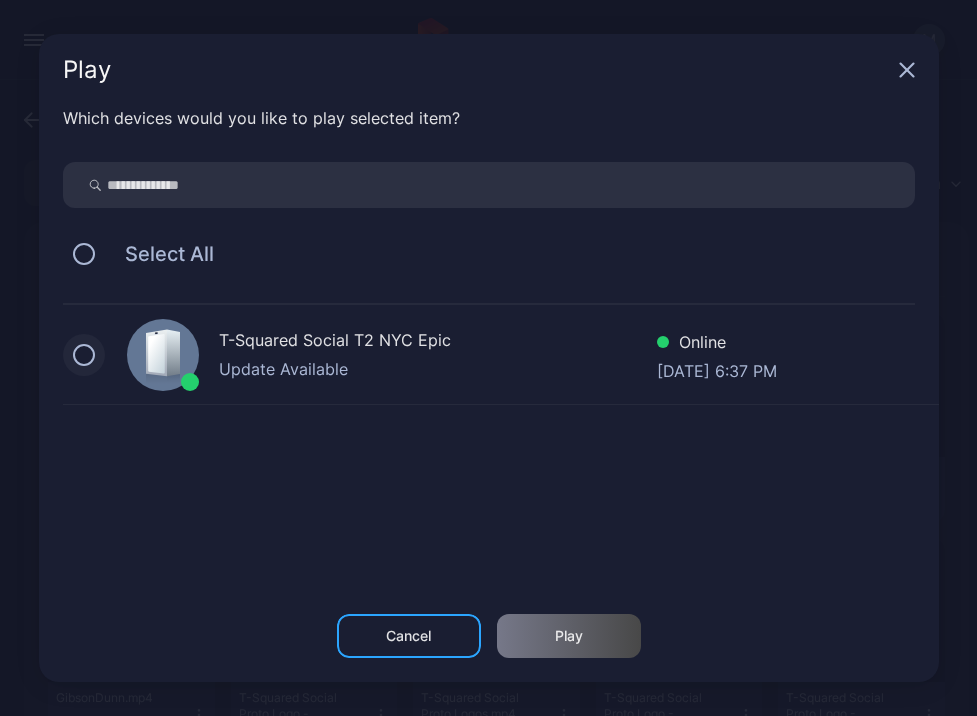 click at bounding box center (84, 355) 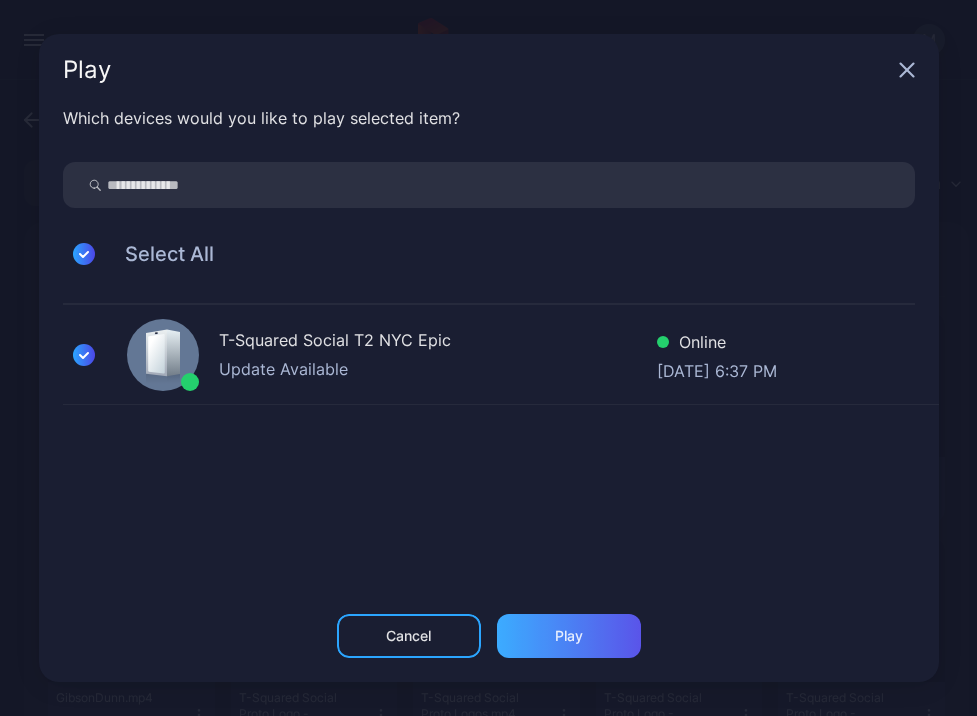 click on "Play" at bounding box center (569, 636) 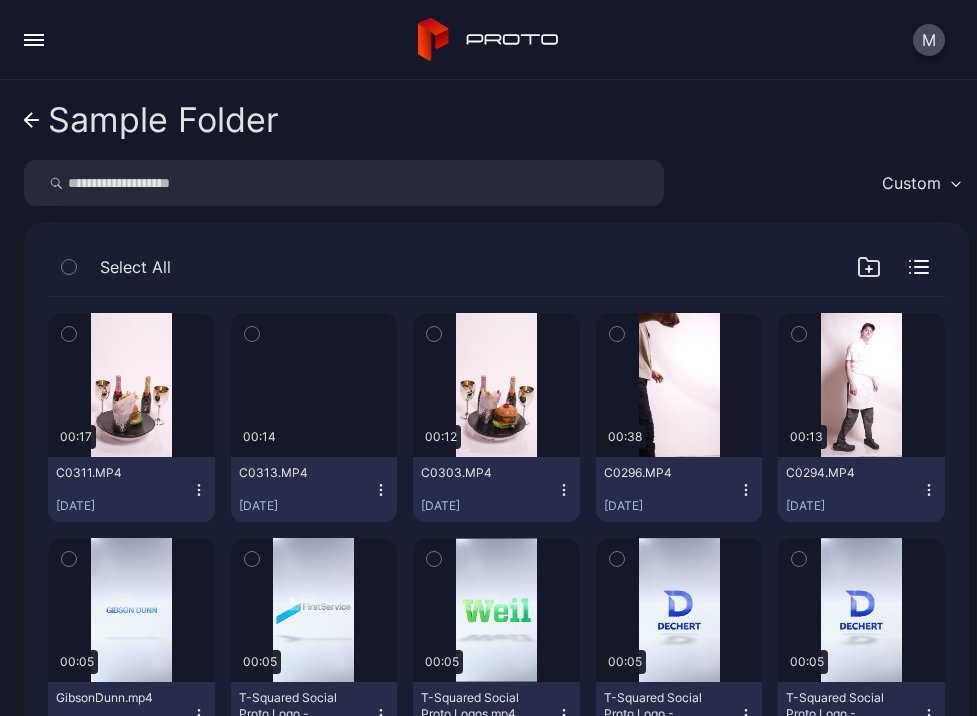 click 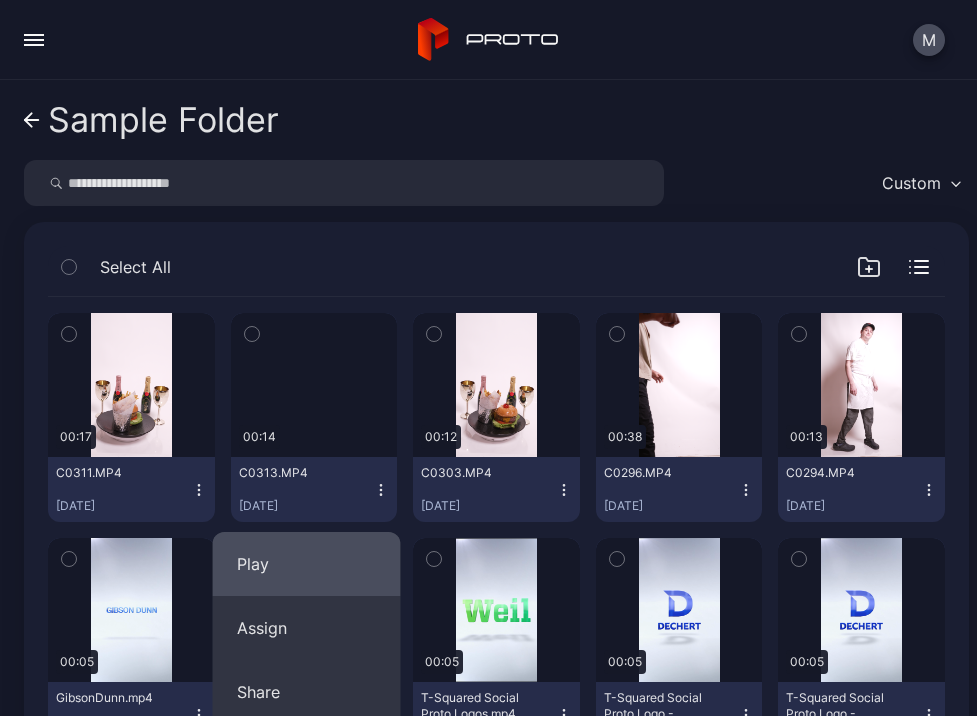 click on "Play" at bounding box center (307, 564) 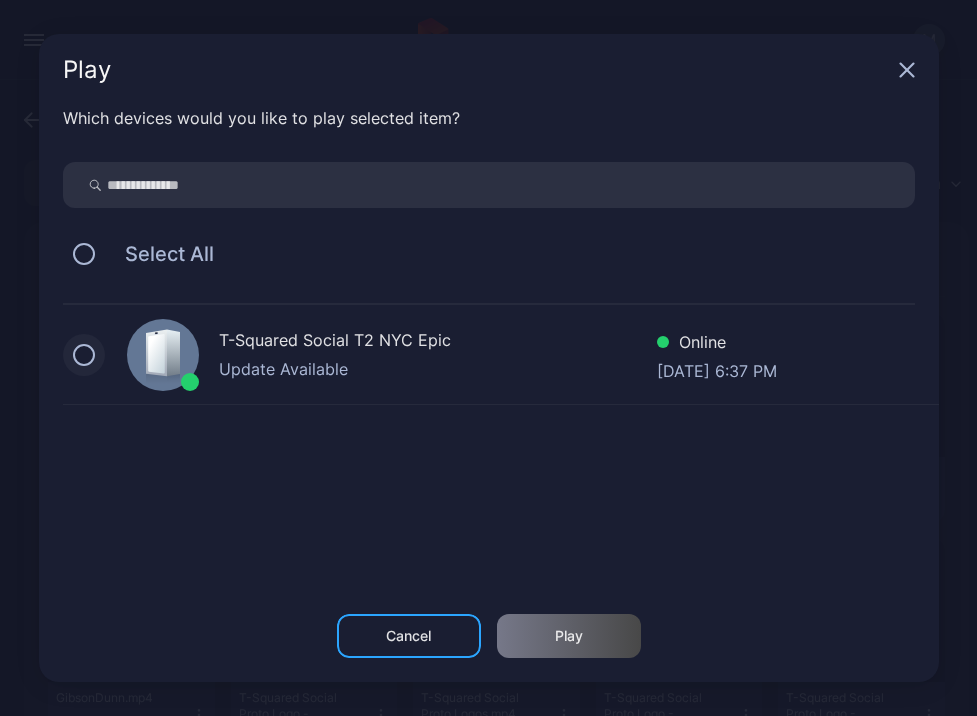 click at bounding box center (84, 355) 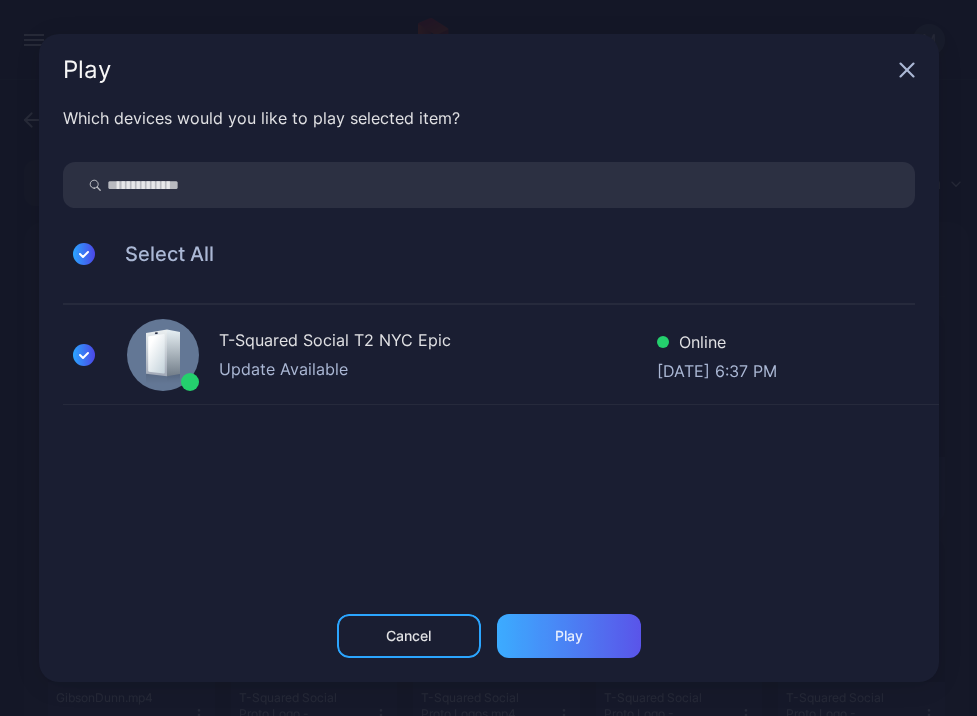 click on "Play" at bounding box center (569, 636) 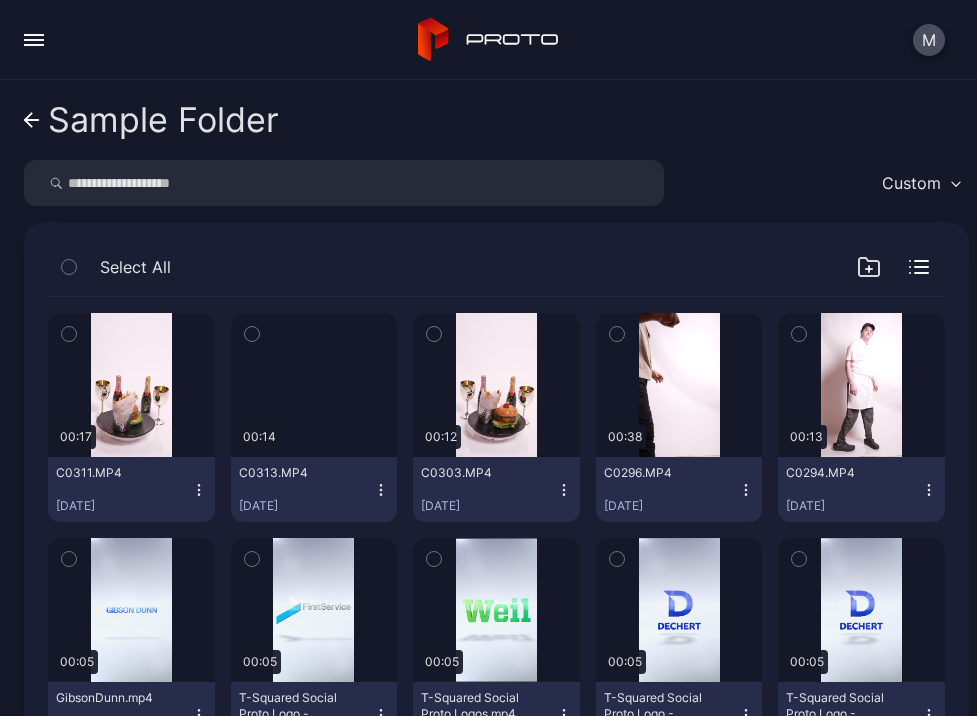 click 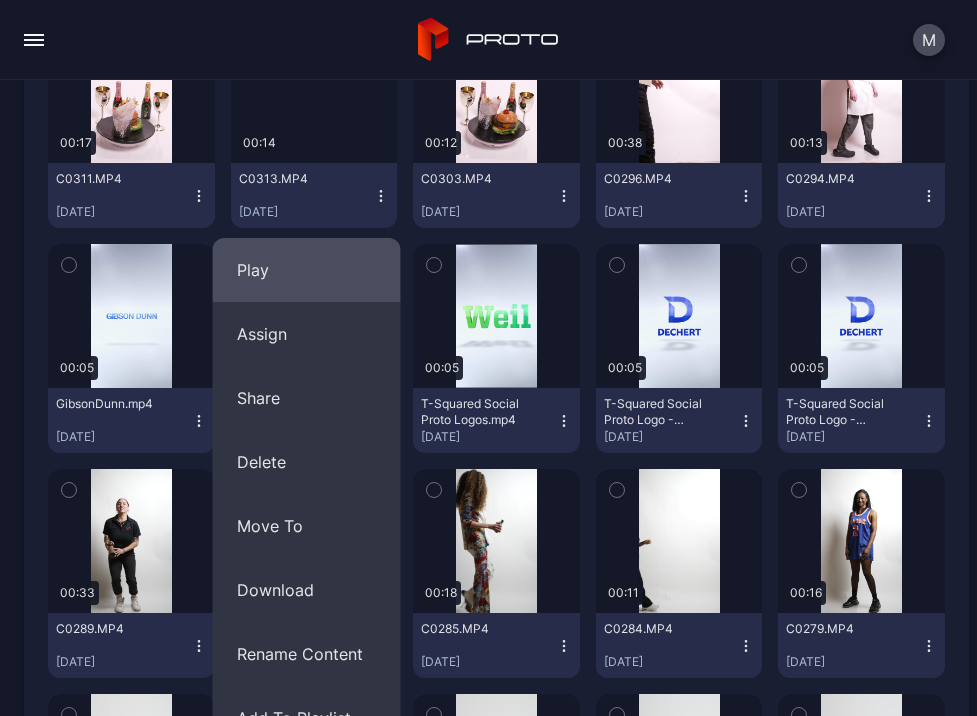 scroll, scrollTop: 297, scrollLeft: 0, axis: vertical 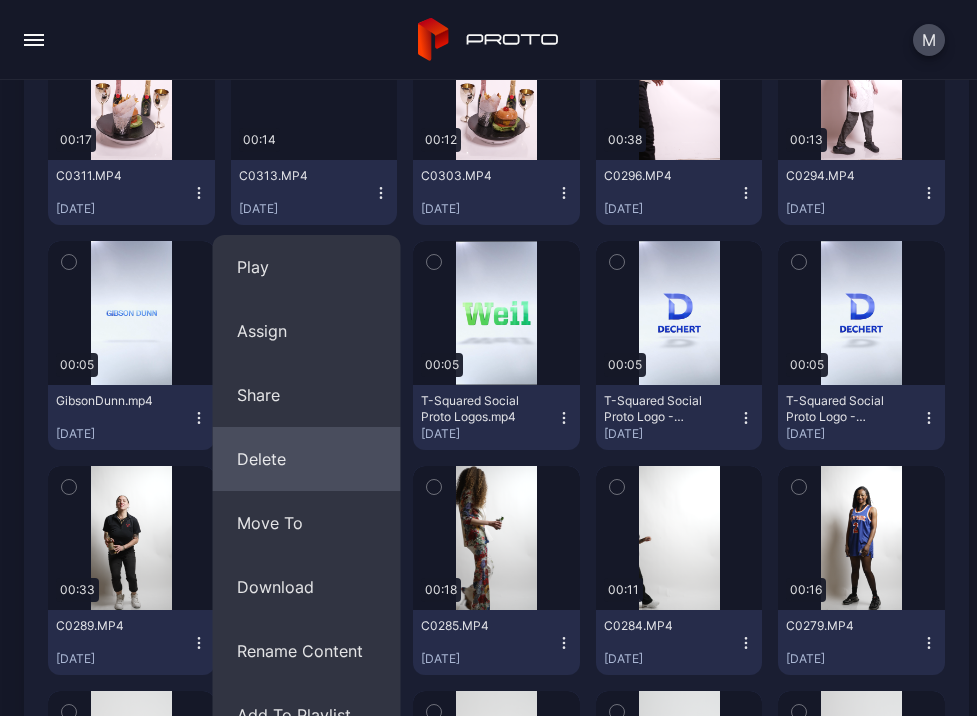 click on "Delete" at bounding box center (307, 459) 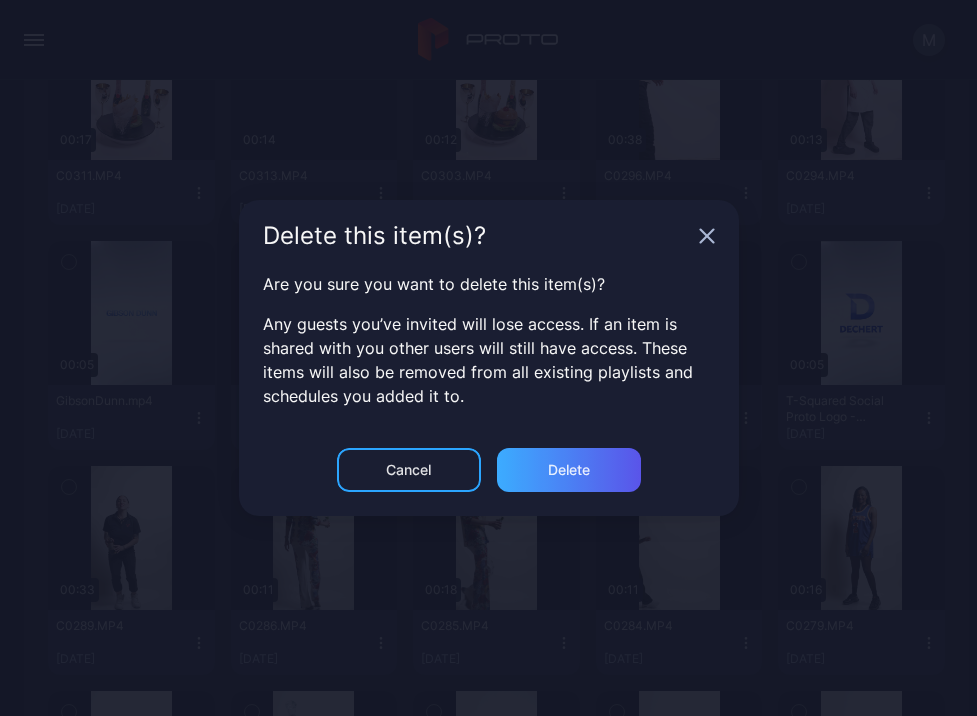 click on "Delete" at bounding box center (569, 470) 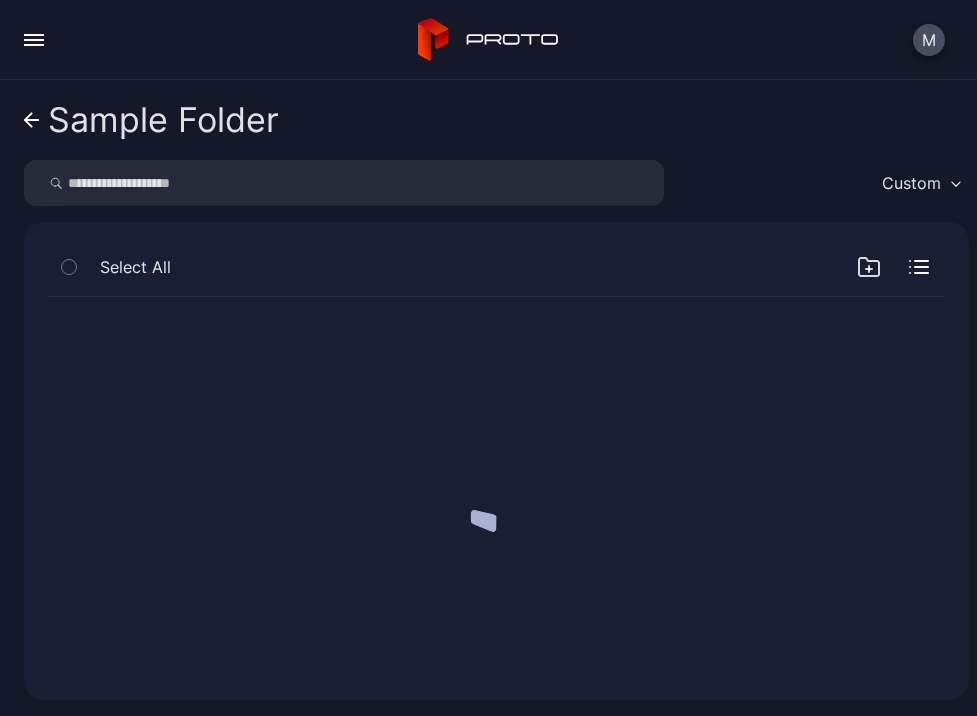 scroll, scrollTop: 0, scrollLeft: 0, axis: both 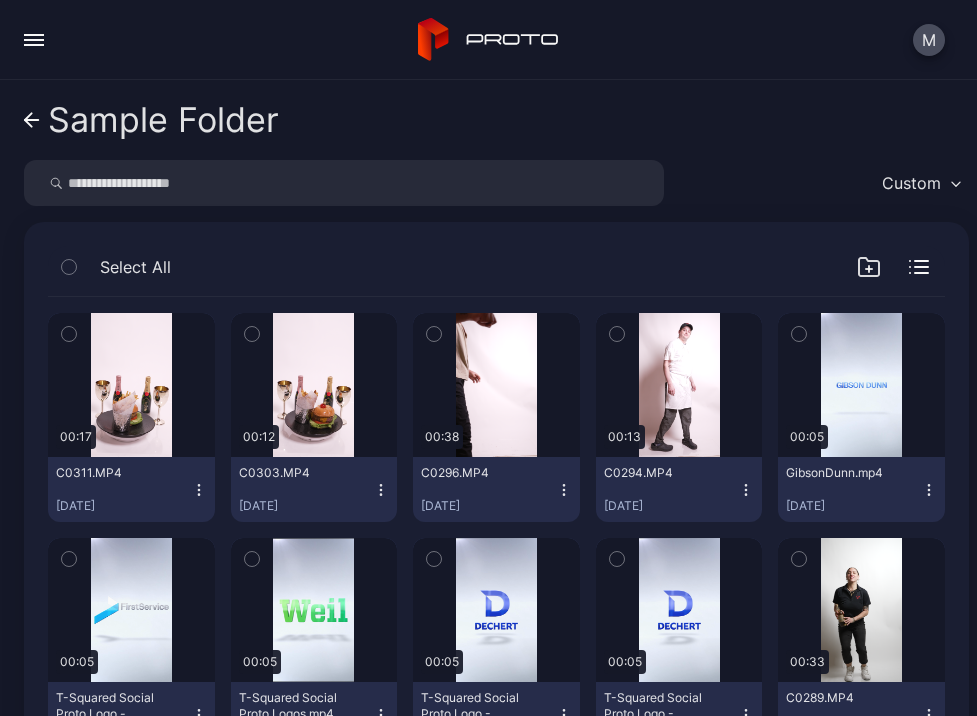 click 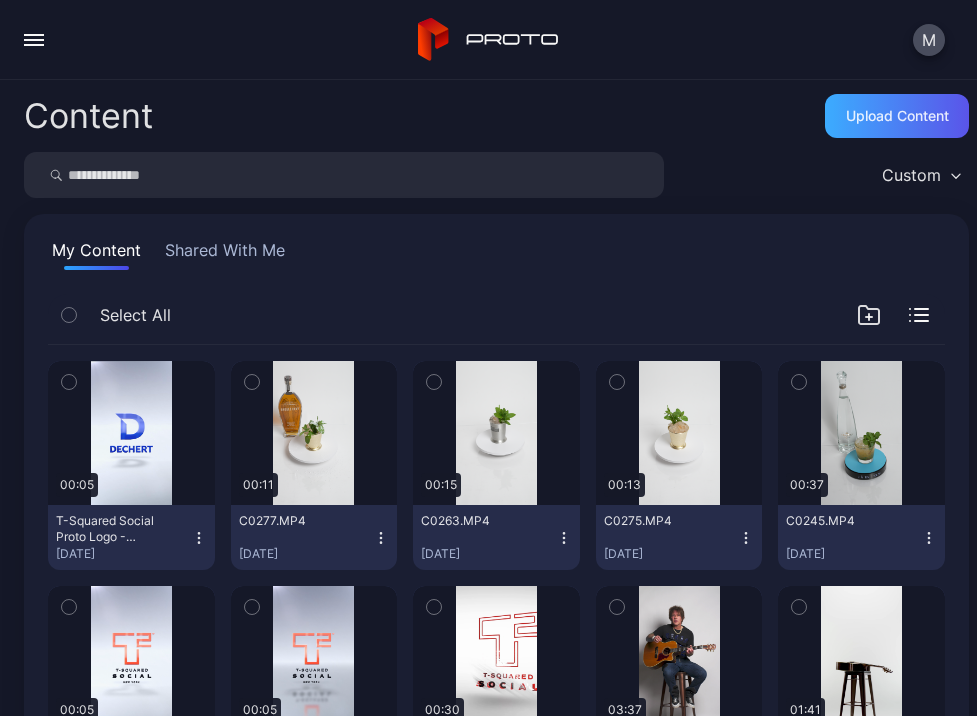 click on "Upload Content" at bounding box center [897, 116] 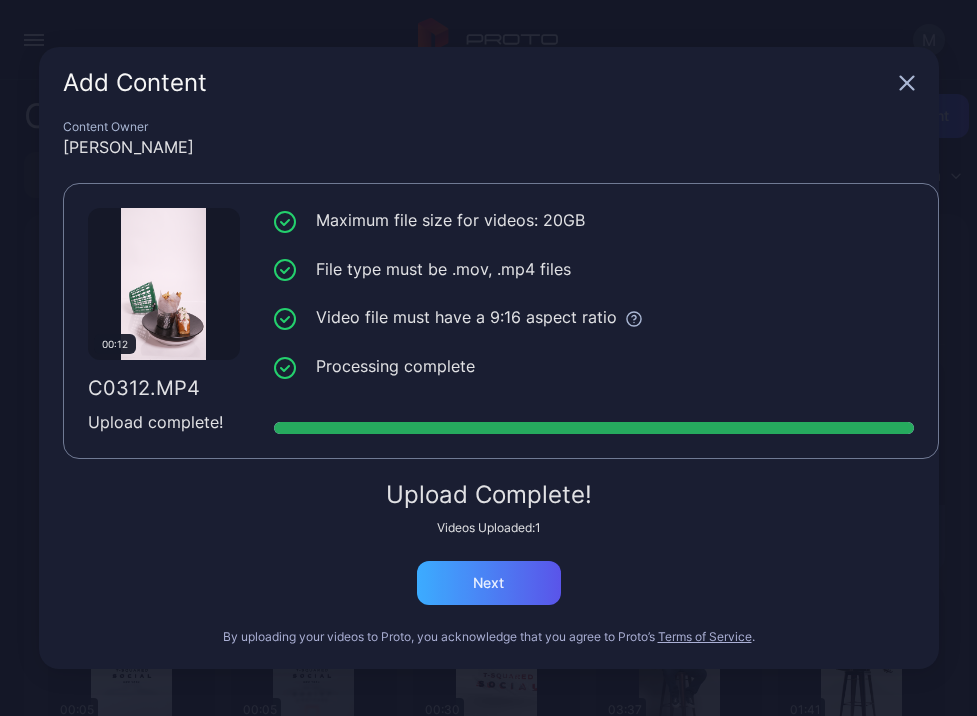 click on "Next" at bounding box center [488, 583] 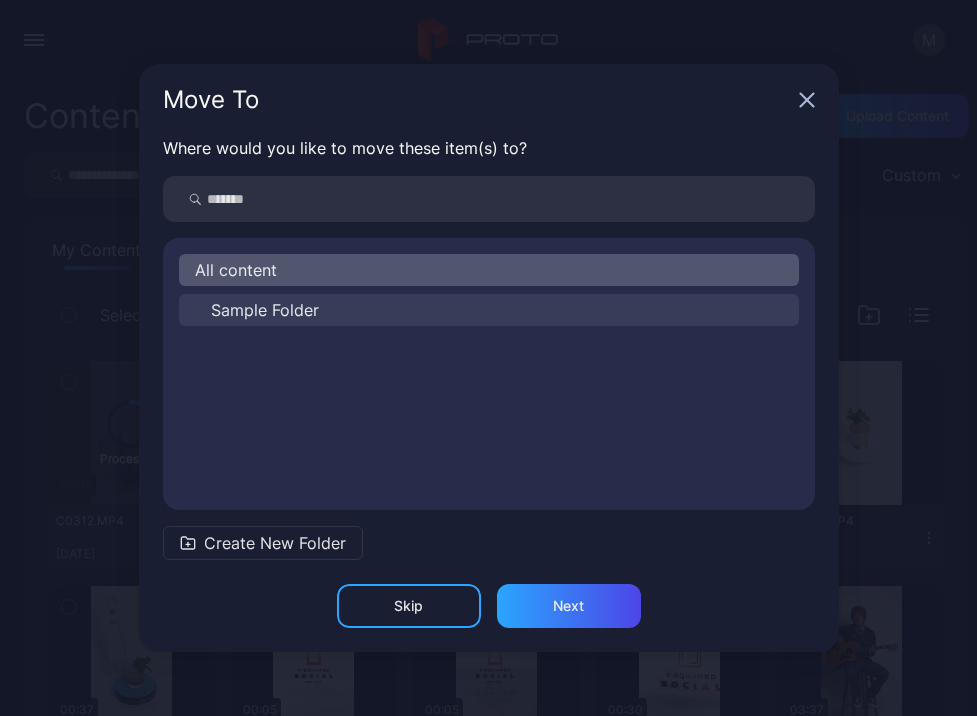 click on "Sample Folder" at bounding box center [265, 310] 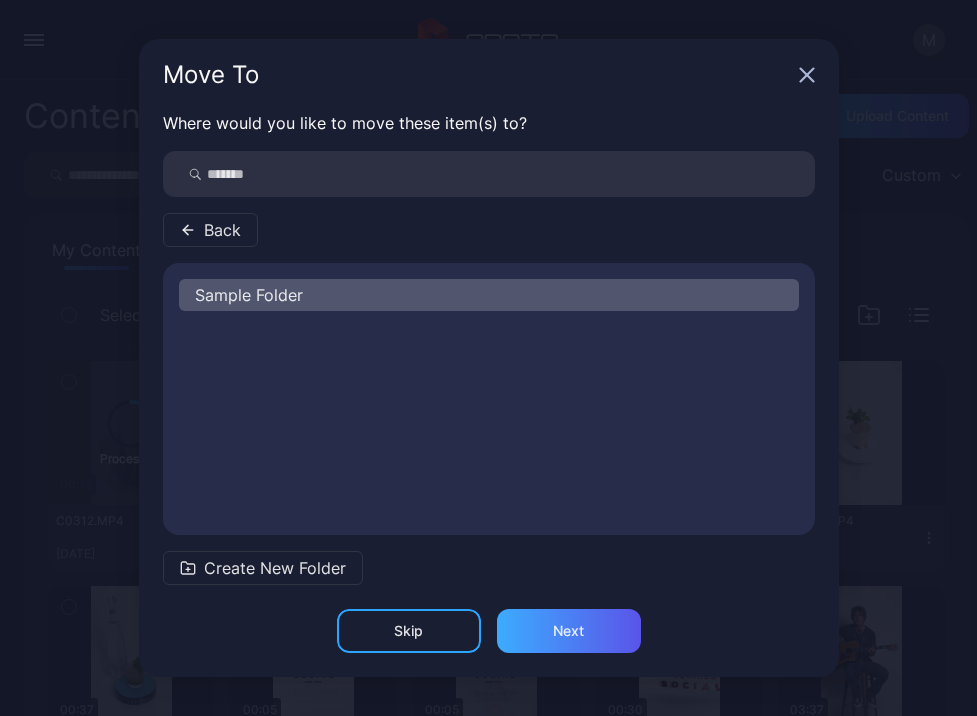 click on "Next" at bounding box center [569, 631] 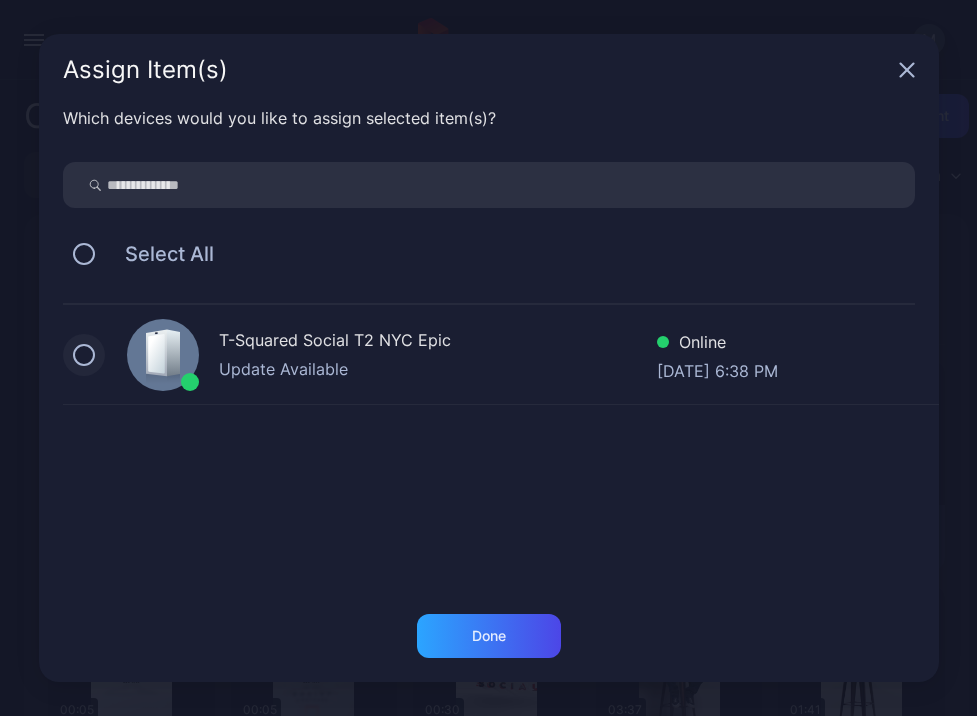 click at bounding box center [84, 355] 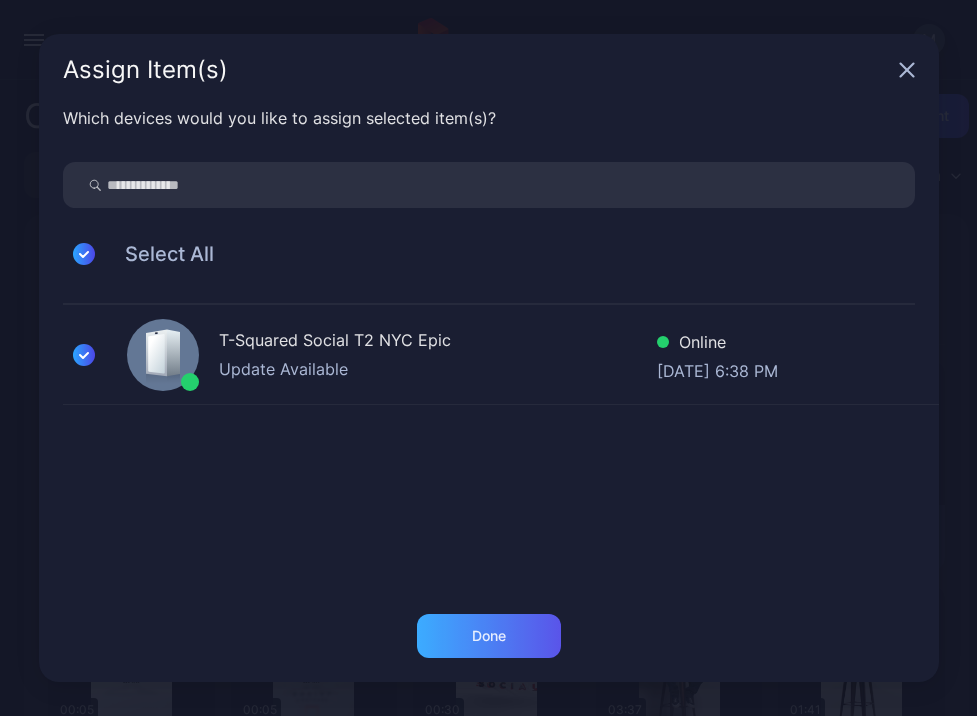 click on "Done" at bounding box center [489, 636] 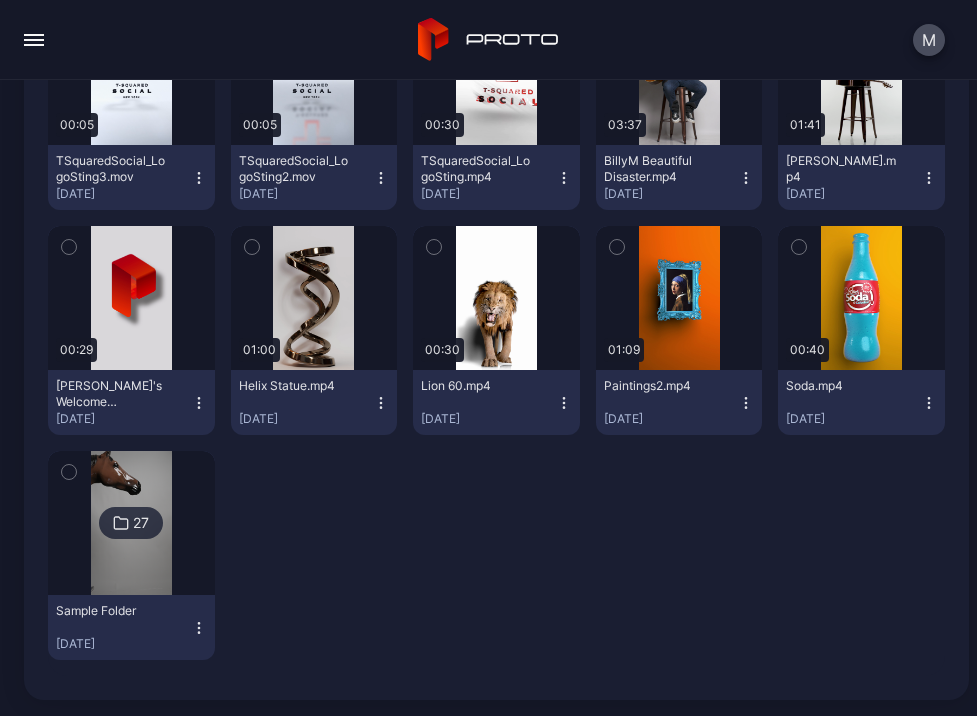 scroll, scrollTop: 585, scrollLeft: 0, axis: vertical 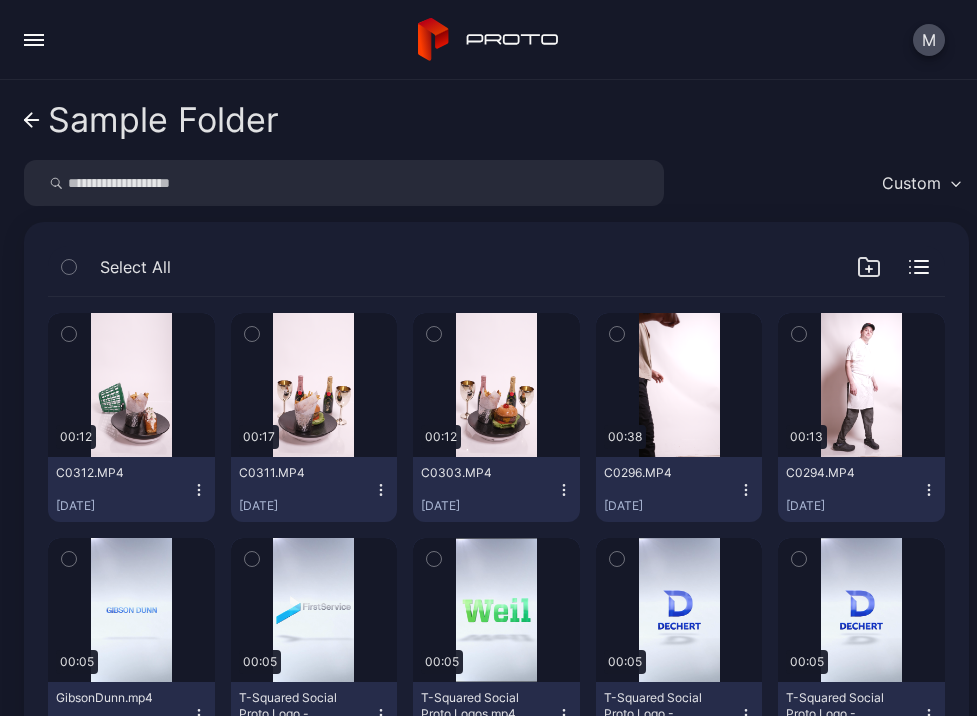 click 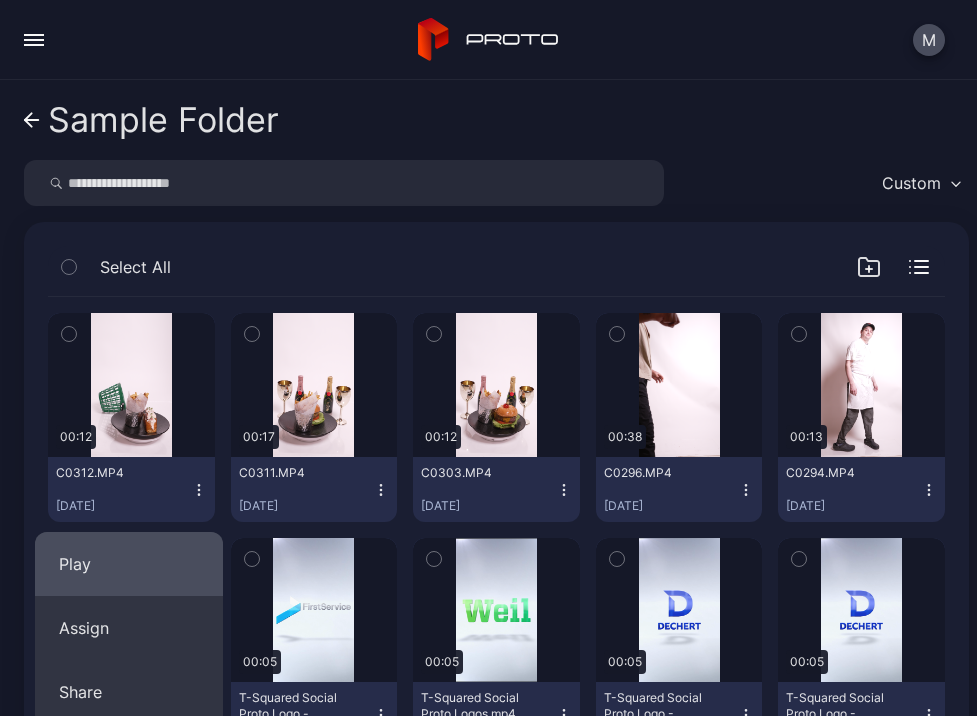 click on "Play" at bounding box center (129, 564) 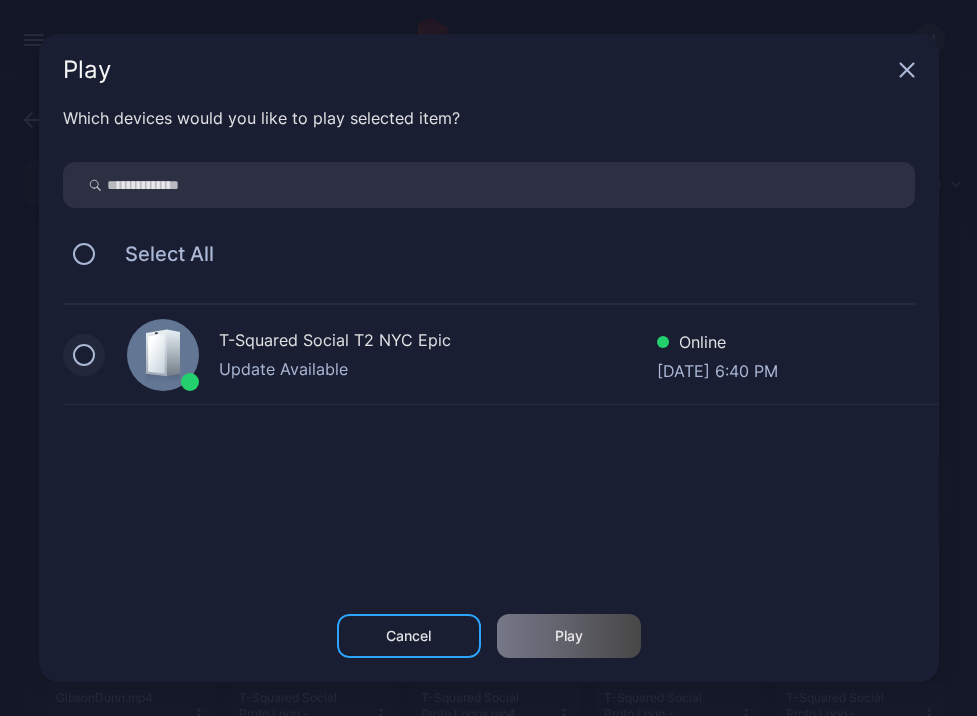 click at bounding box center [84, 355] 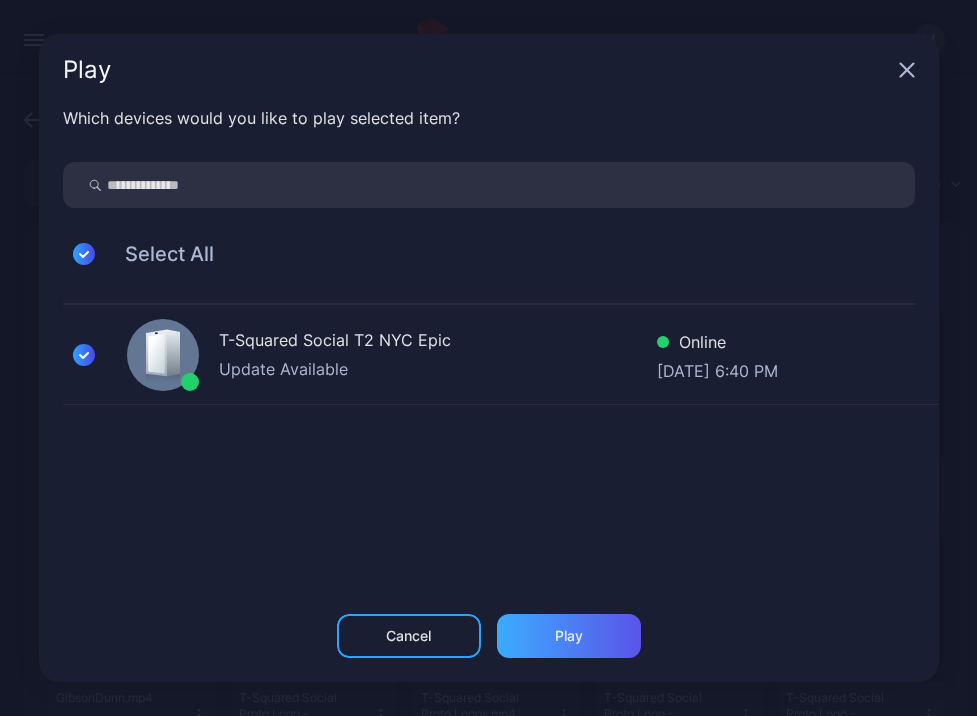 click on "Play" at bounding box center (569, 636) 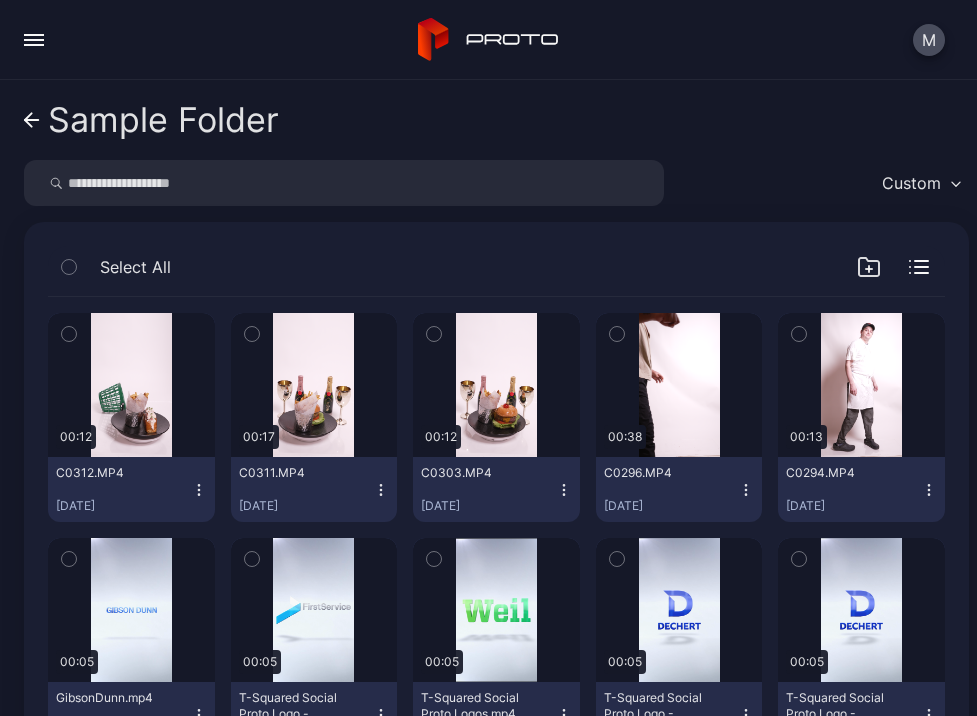 click 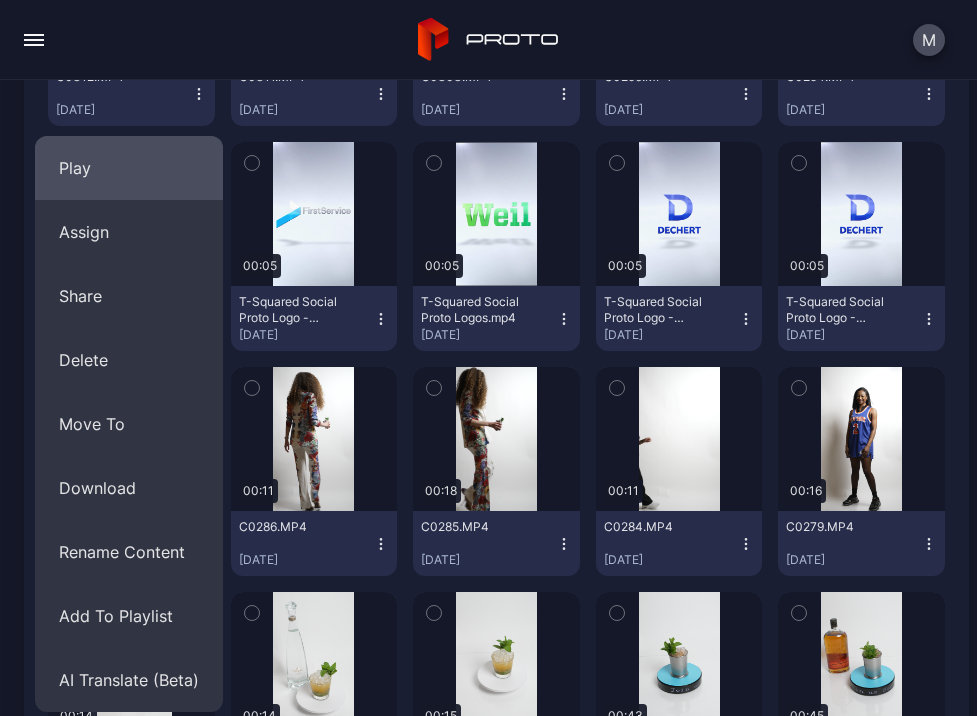 scroll, scrollTop: 428, scrollLeft: 0, axis: vertical 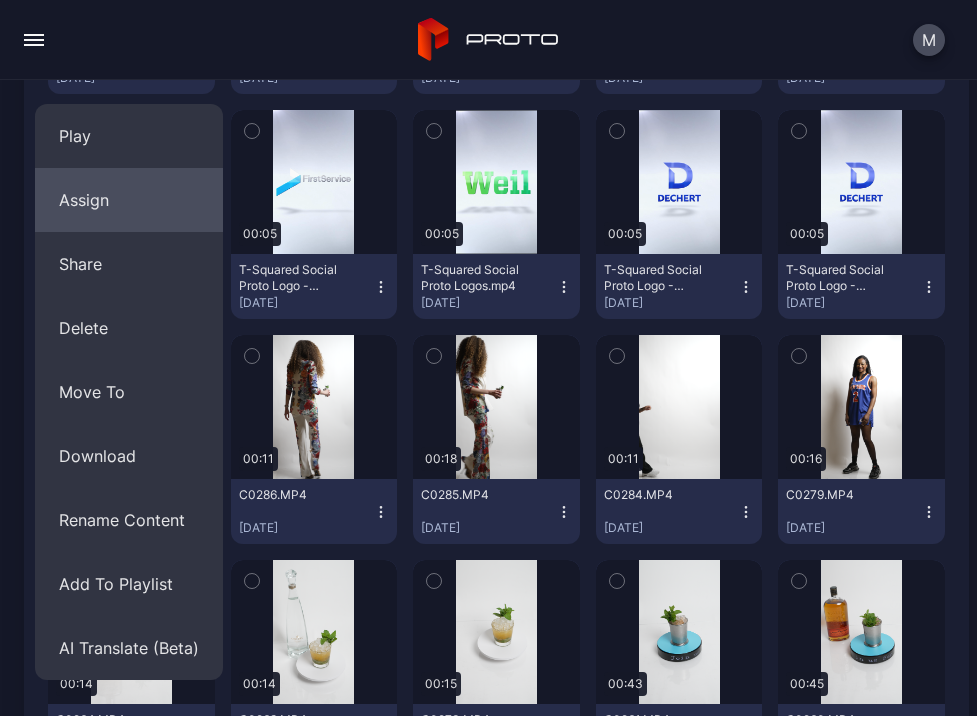 click on "Assign" at bounding box center [129, 200] 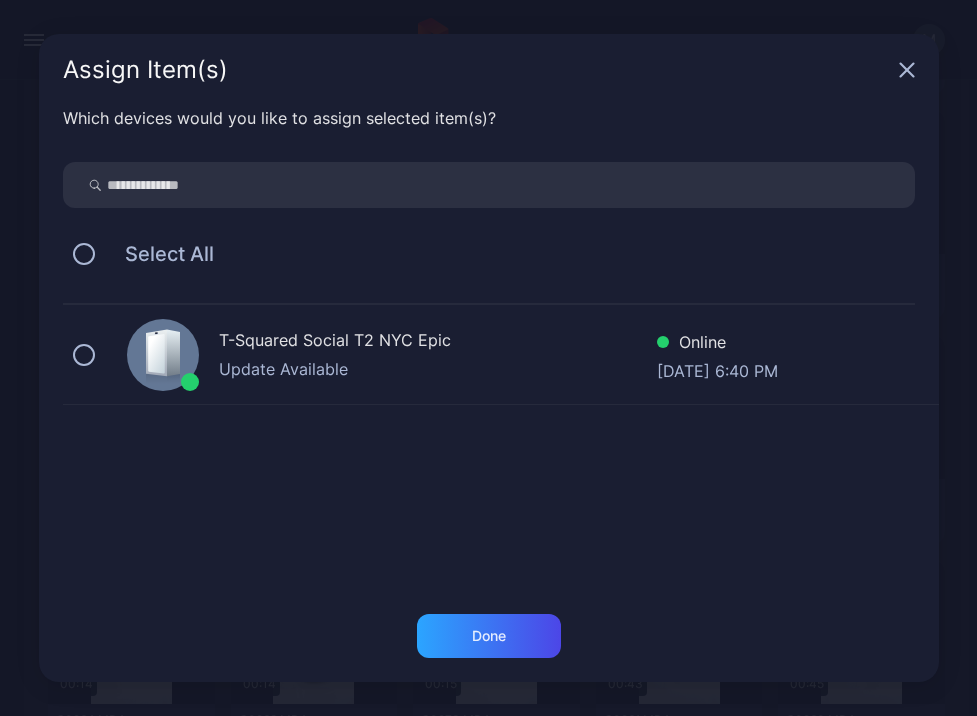 click on "T-Squared Social T2 NYC Epic Update Available Online [DATE] 6:40 PM" at bounding box center [501, 355] 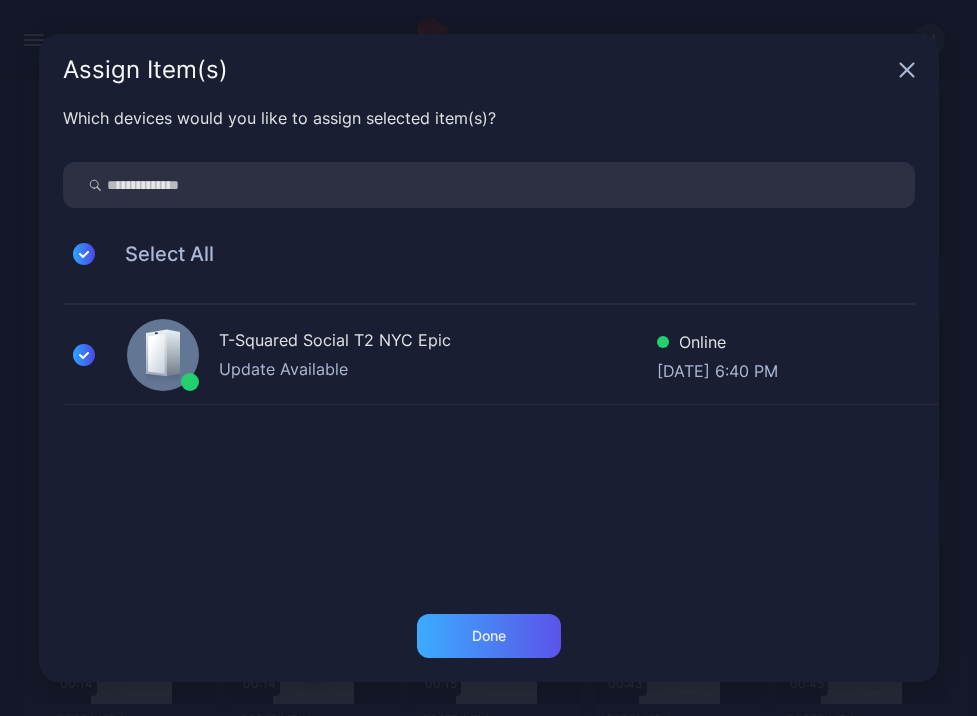 click on "Done" at bounding box center (489, 636) 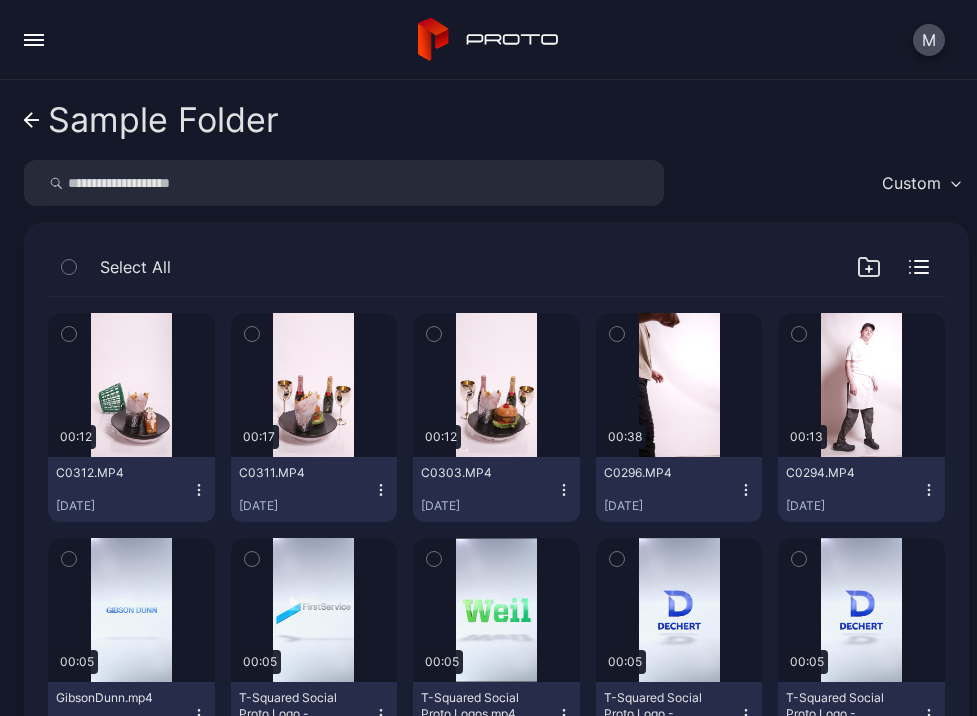 scroll, scrollTop: 0, scrollLeft: 0, axis: both 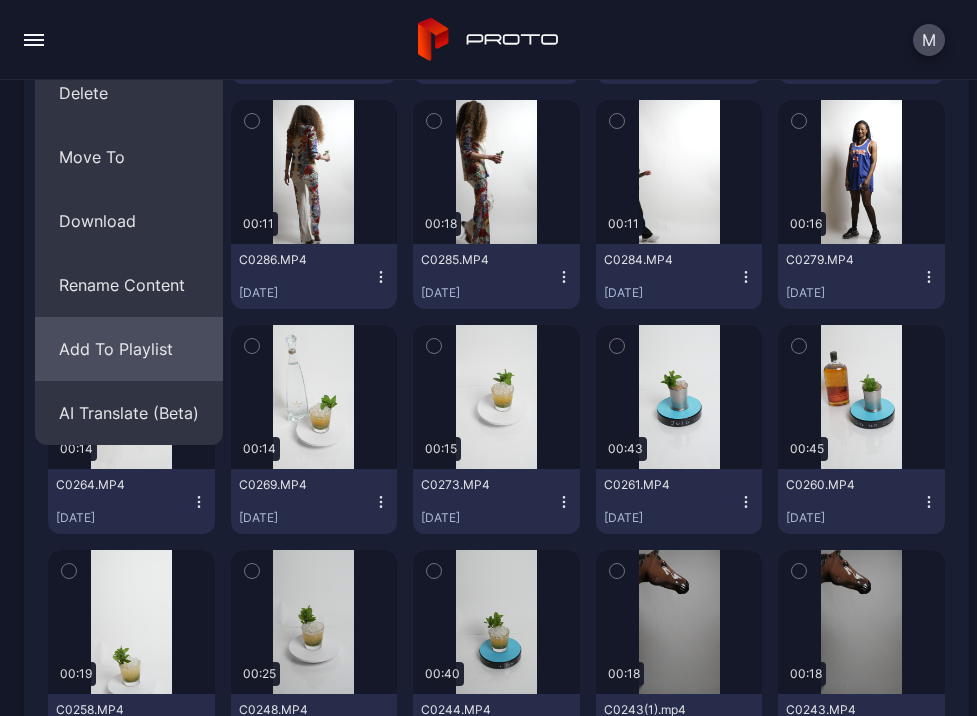 click on "Add To Playlist" at bounding box center (129, 349) 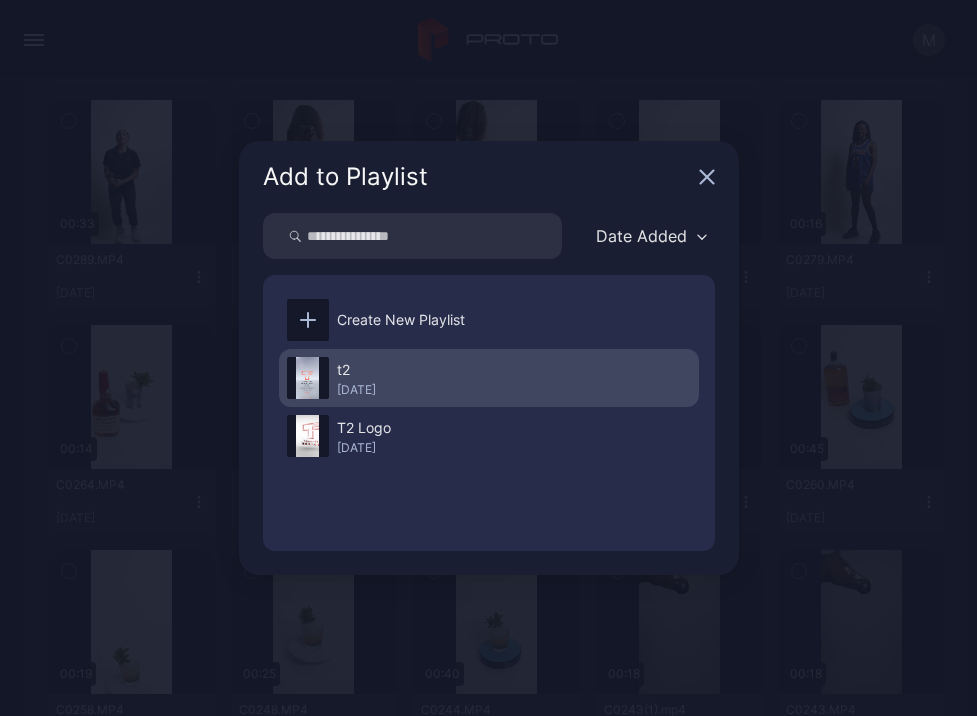 click on "[DATE]" at bounding box center (356, 390) 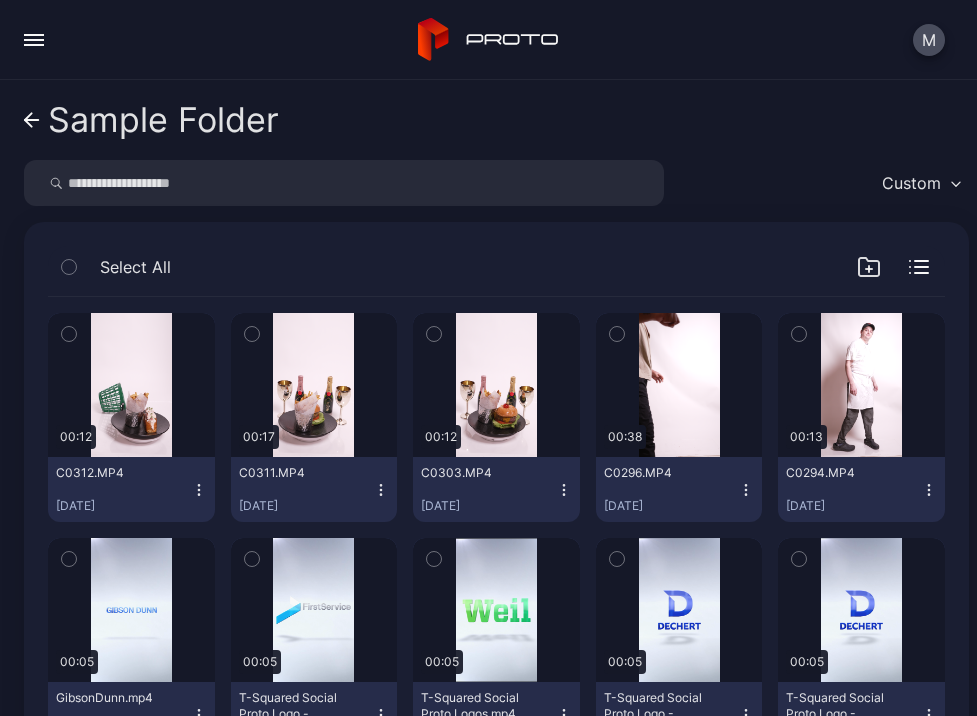 scroll, scrollTop: 0, scrollLeft: 0, axis: both 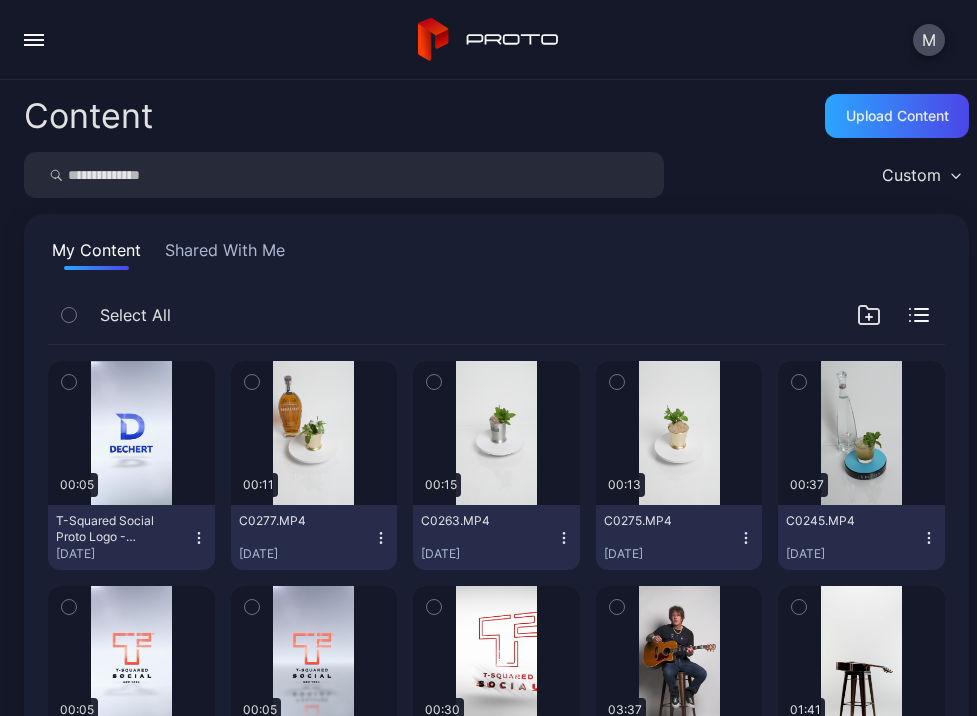 click on "My Content" at bounding box center [96, 254] 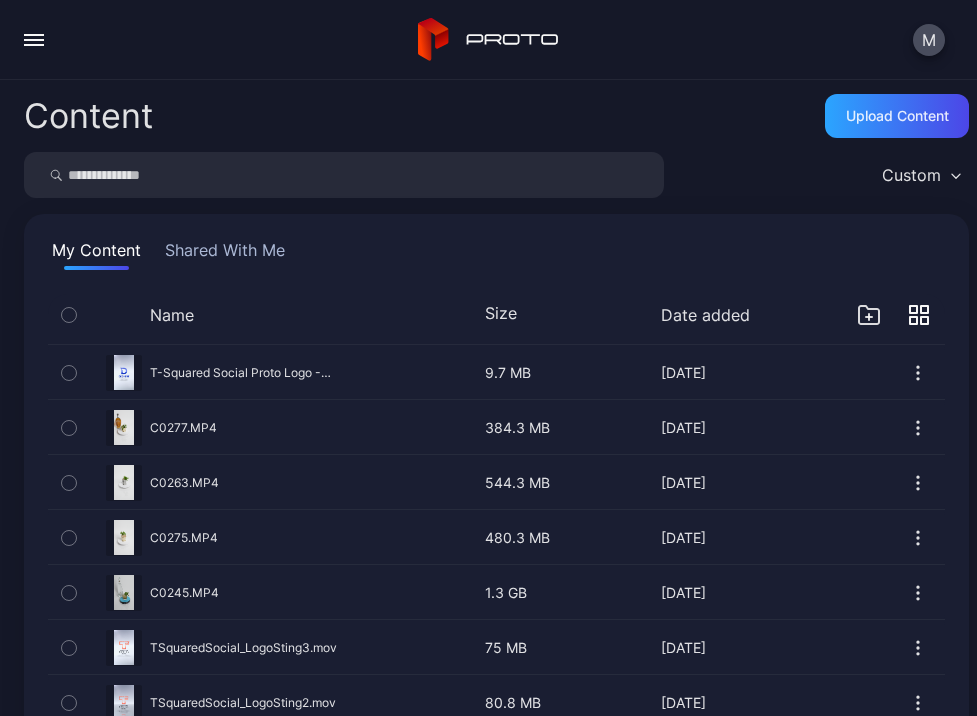 scroll, scrollTop: 0, scrollLeft: 0, axis: both 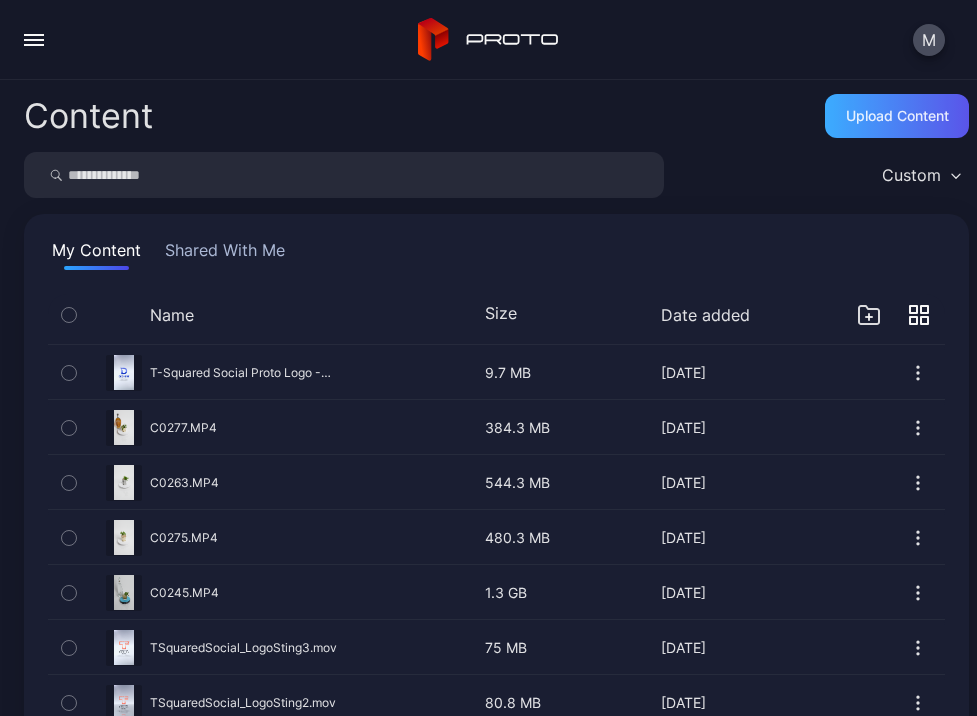 click on "Upload Content" at bounding box center [897, 116] 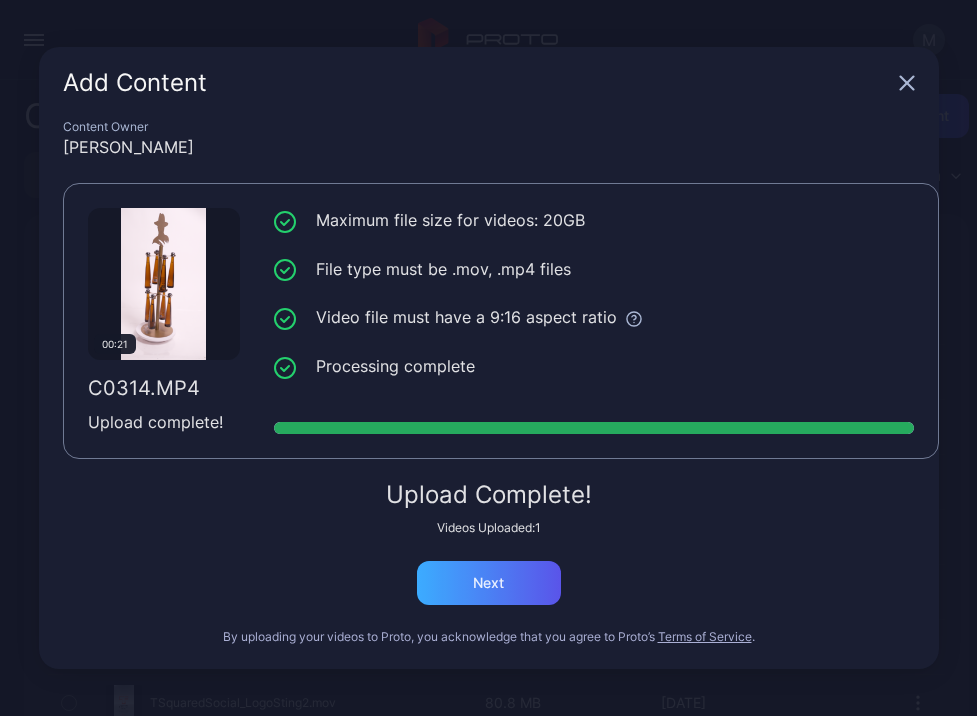 click on "Next" at bounding box center [488, 583] 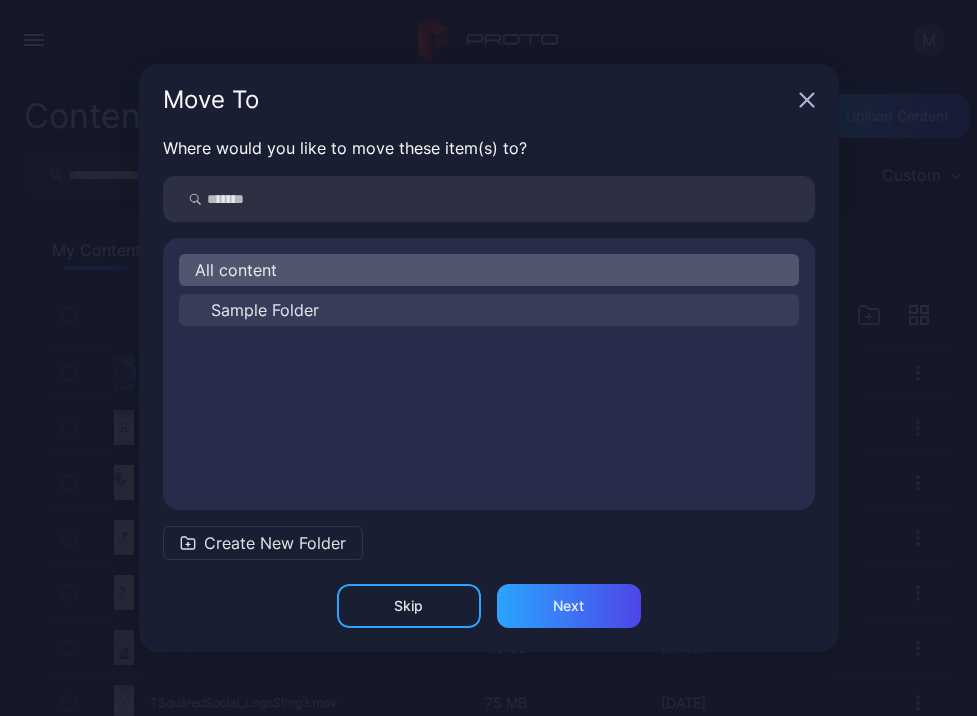 click on "Sample Folder" at bounding box center (265, 310) 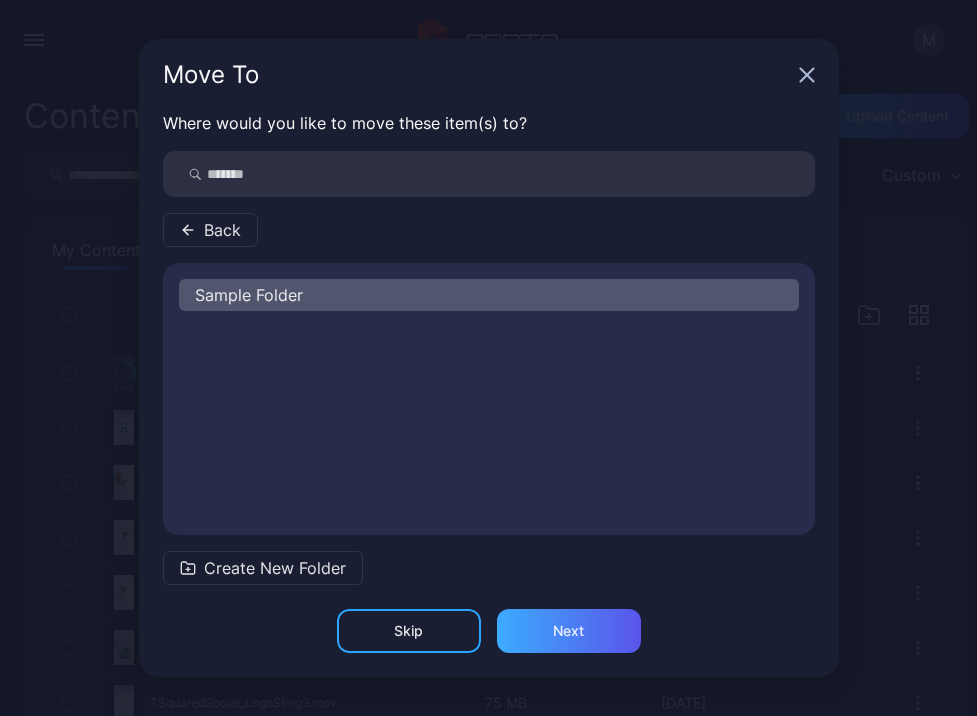 click on "Next" at bounding box center (568, 631) 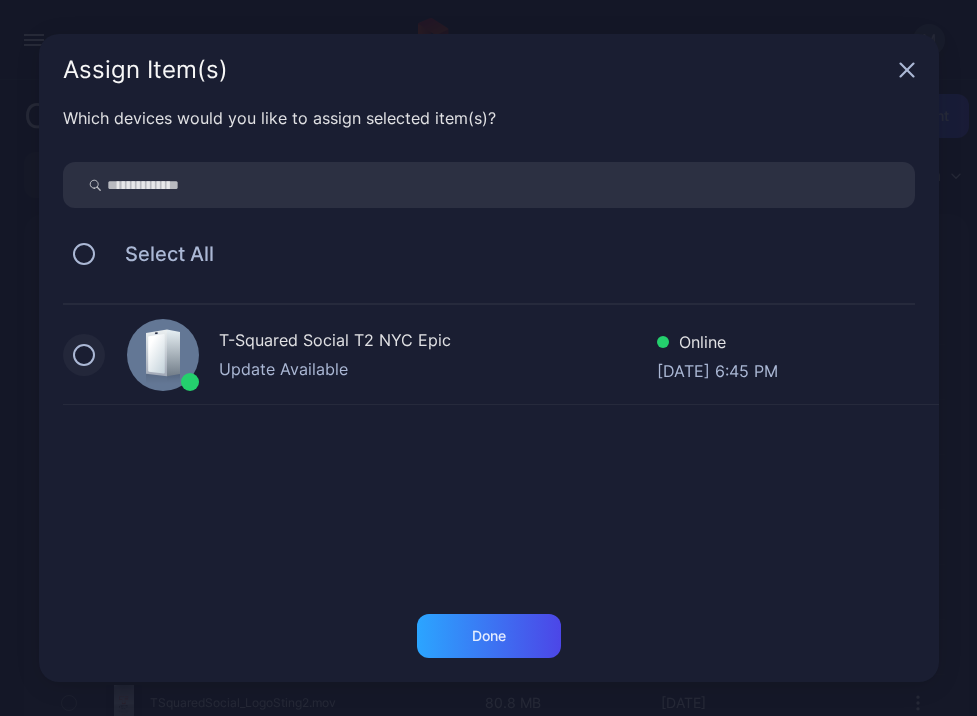 click at bounding box center (84, 355) 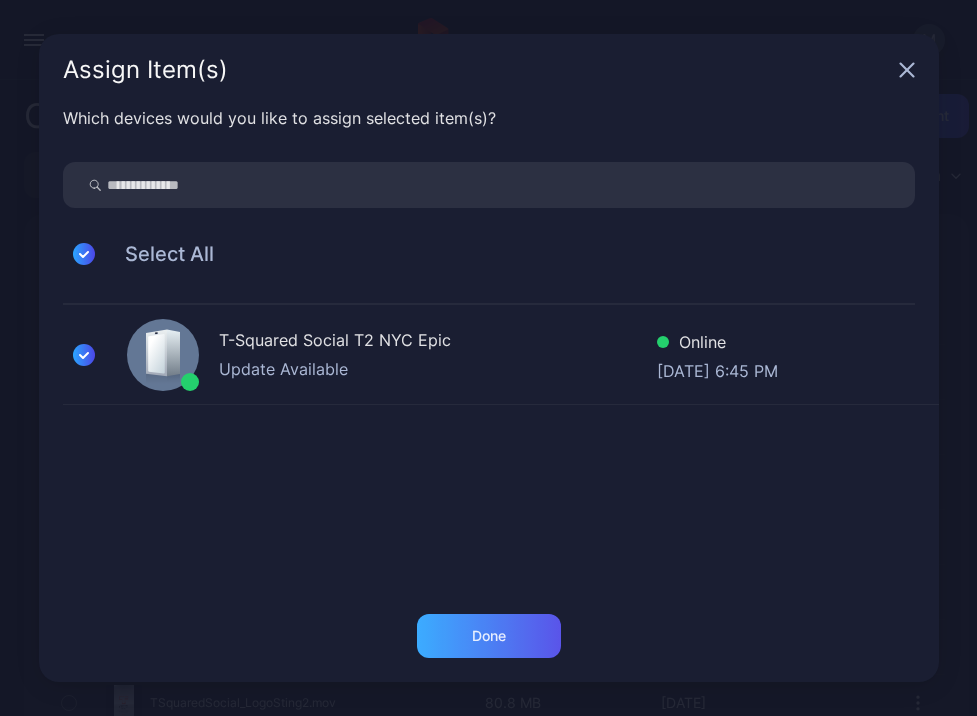 click on "Done" at bounding box center [489, 636] 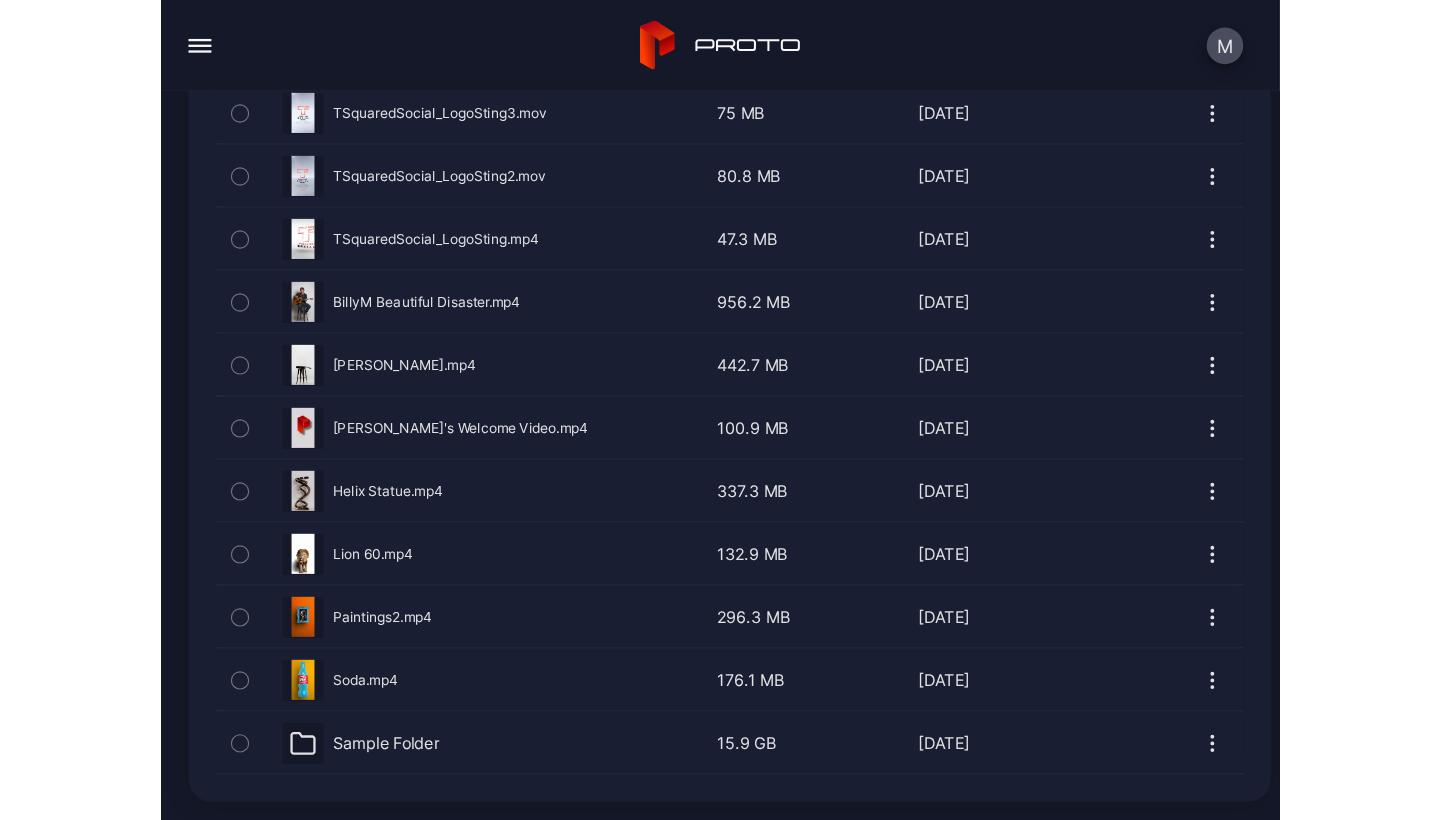 scroll, scrollTop: 549, scrollLeft: 0, axis: vertical 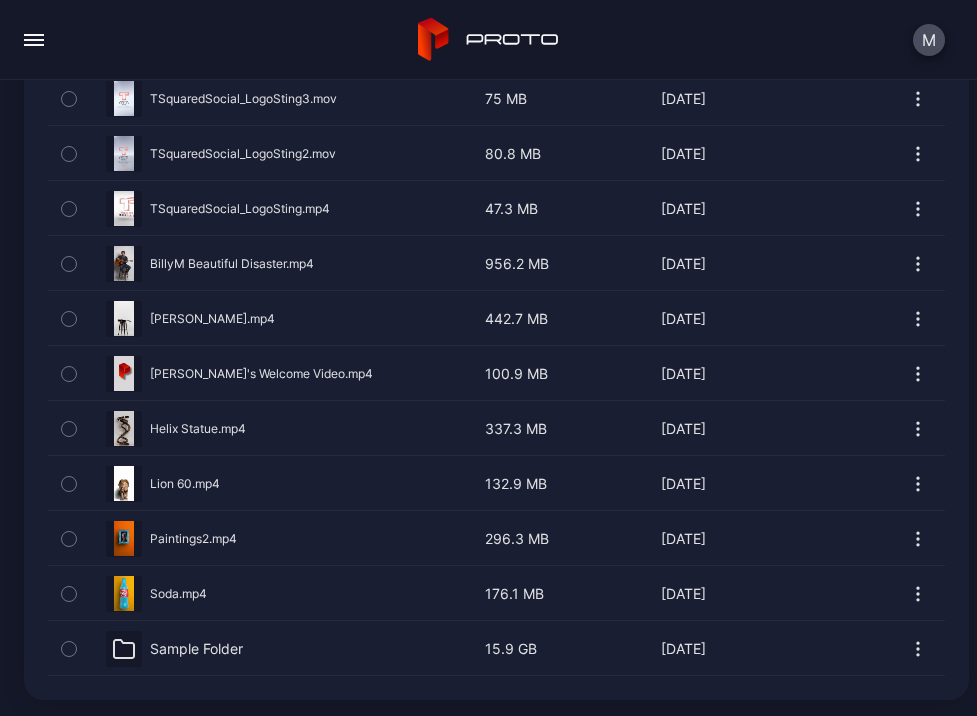 click on "Sample Folder" at bounding box center (196, 649) 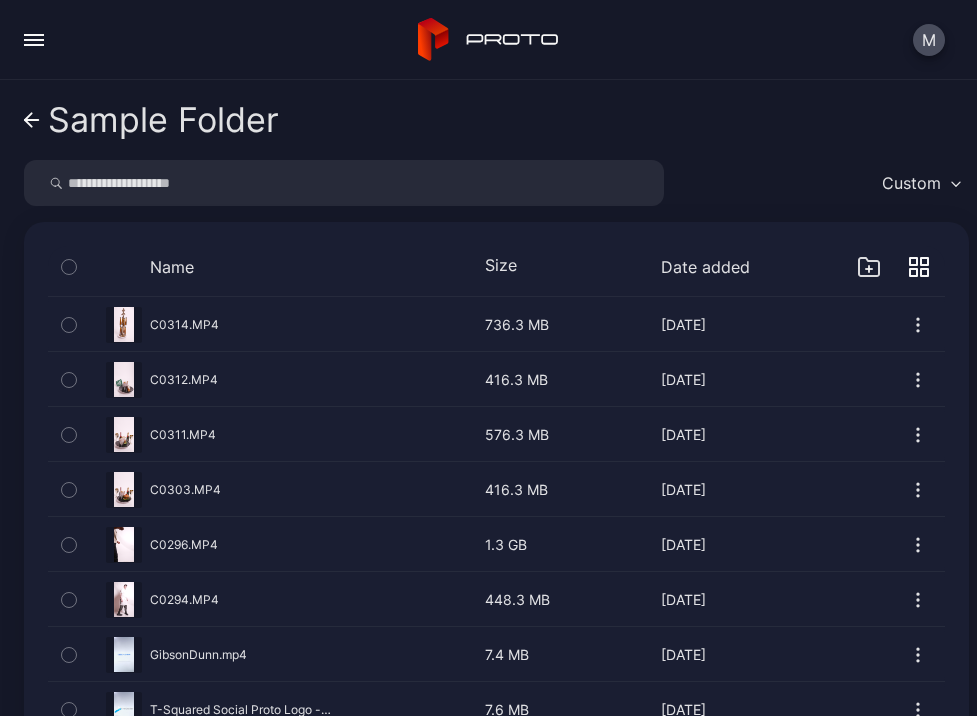 click 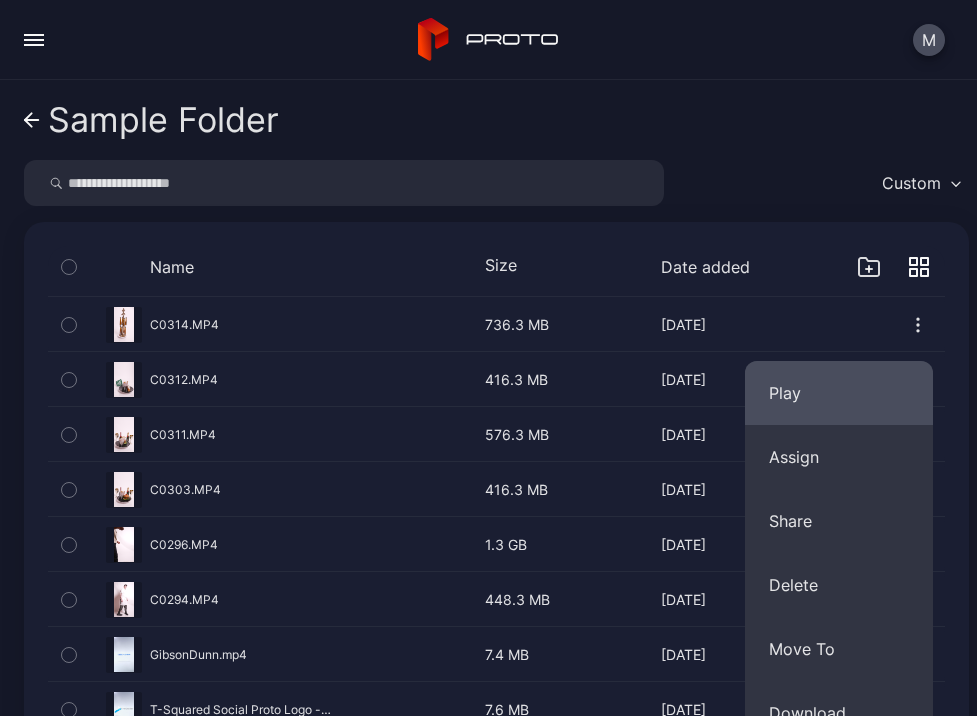 click on "Play" at bounding box center (839, 393) 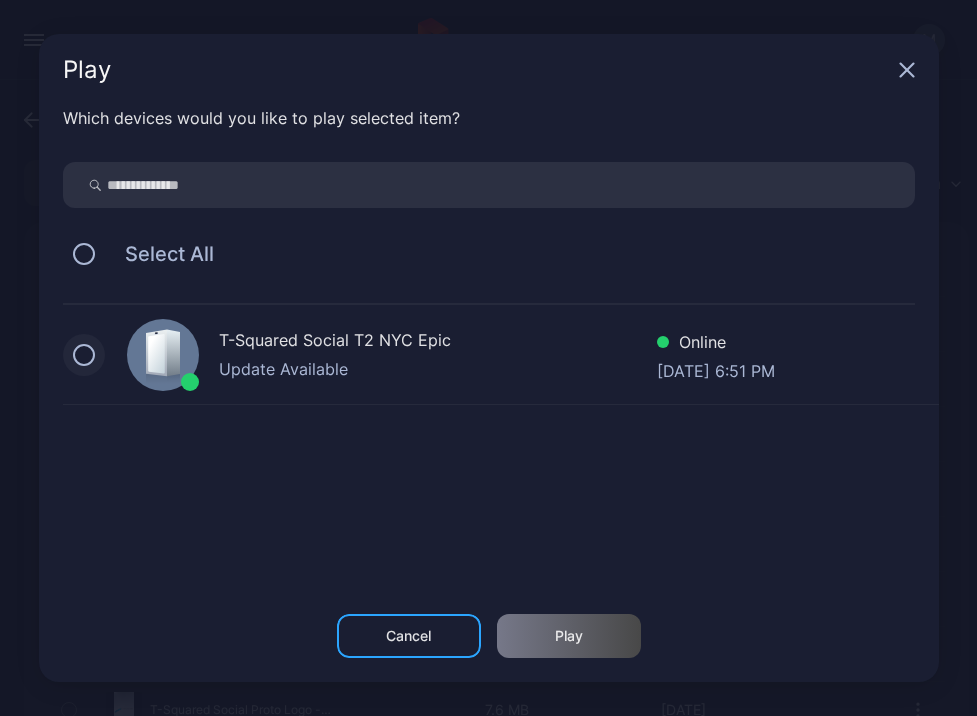 click at bounding box center [84, 355] 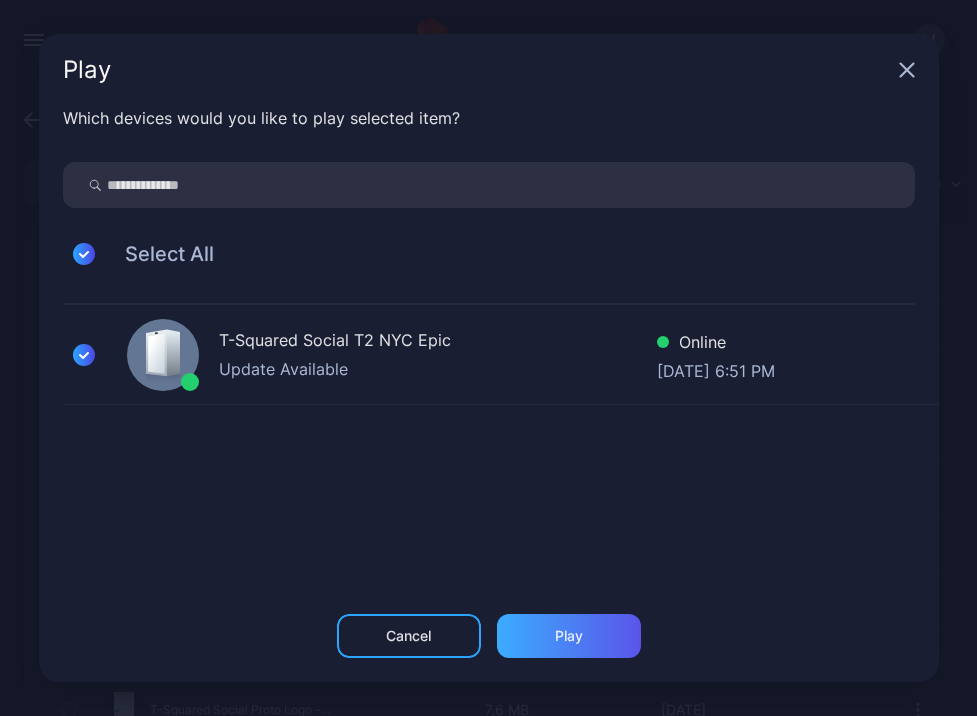 click on "Play" at bounding box center [569, 636] 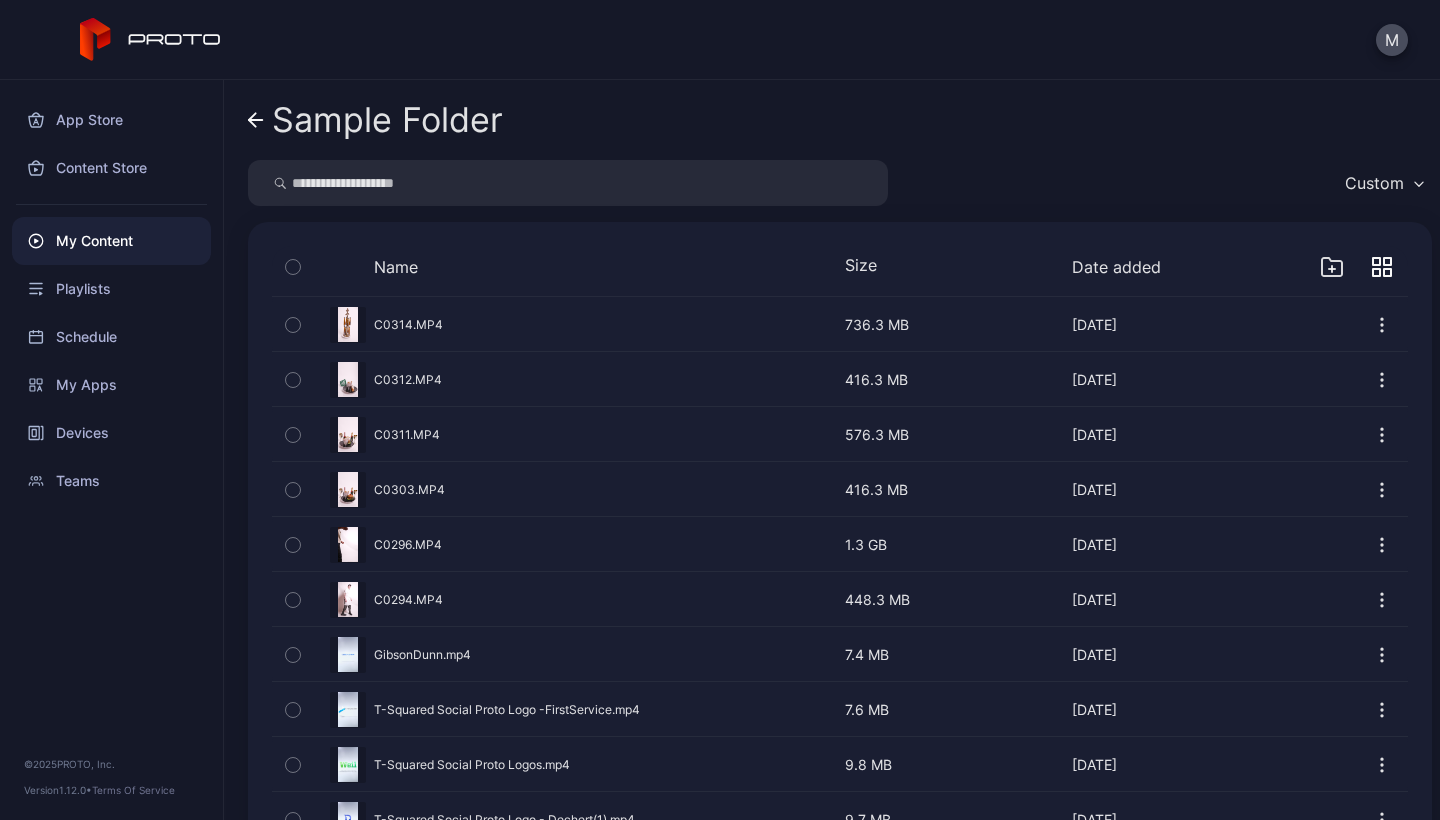 scroll, scrollTop: 0, scrollLeft: 0, axis: both 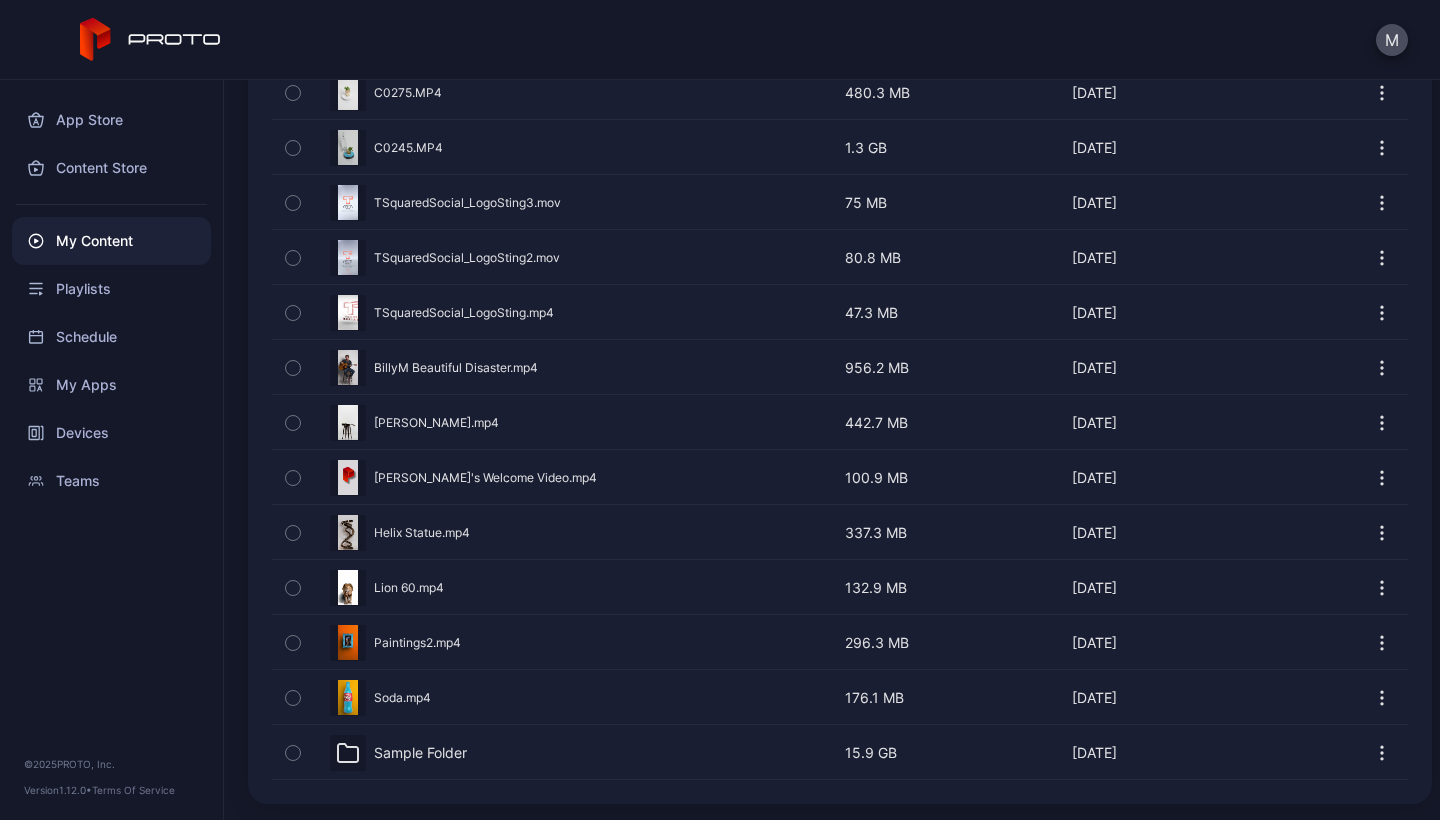 click on "Sample Folder" at bounding box center [420, 753] 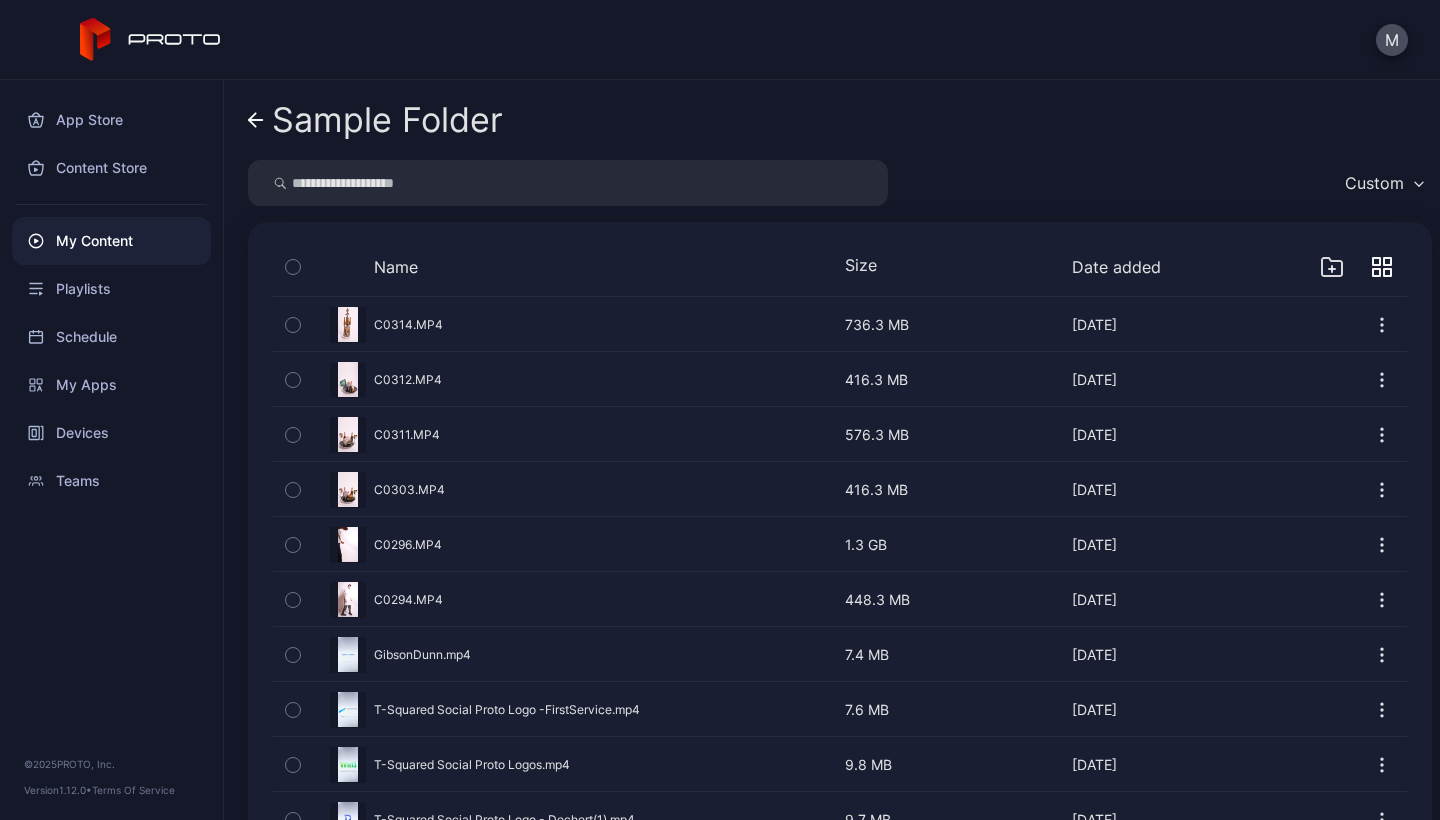 click 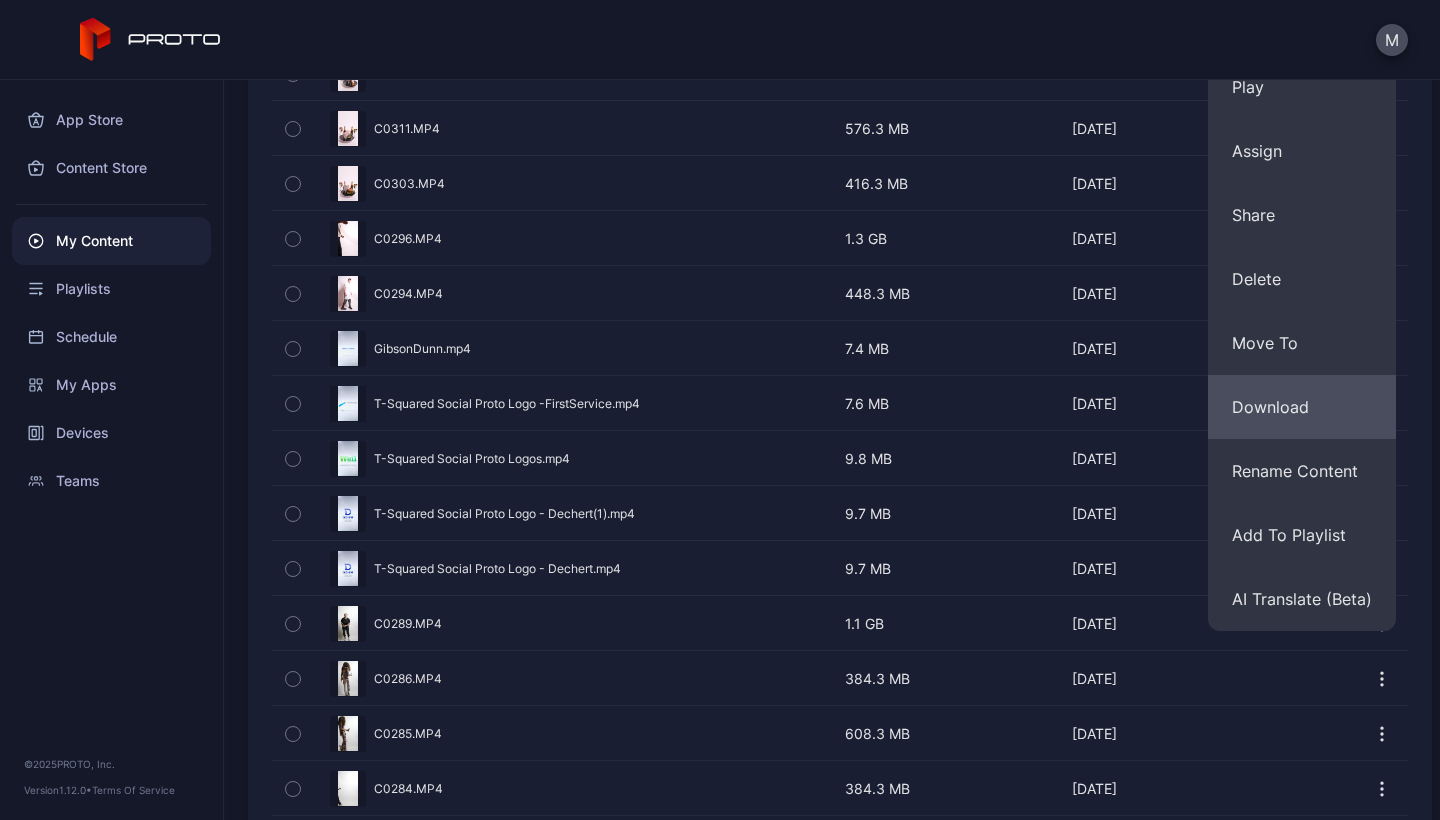 scroll, scrollTop: 313, scrollLeft: 0, axis: vertical 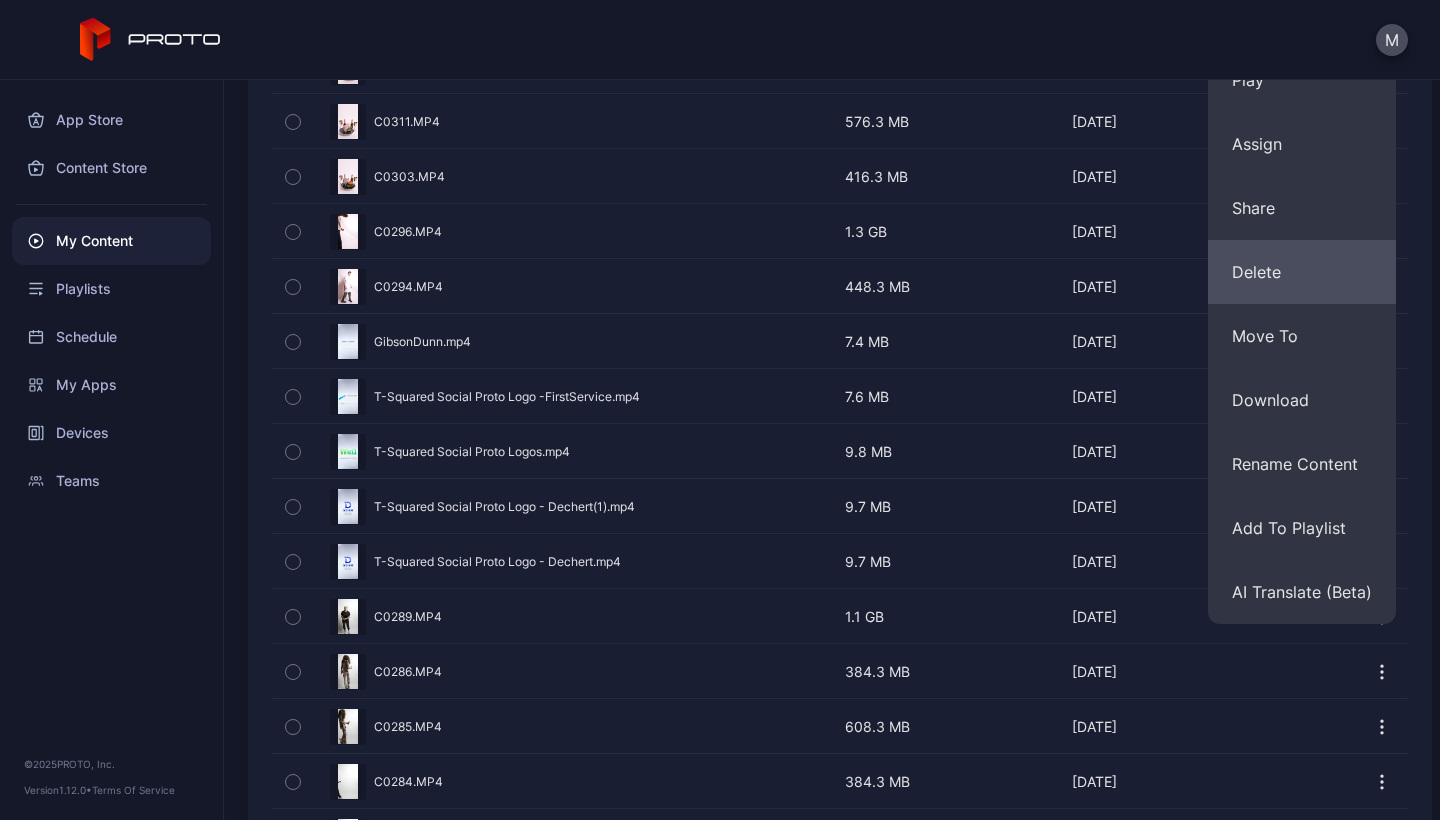 click on "Delete" at bounding box center (1302, 272) 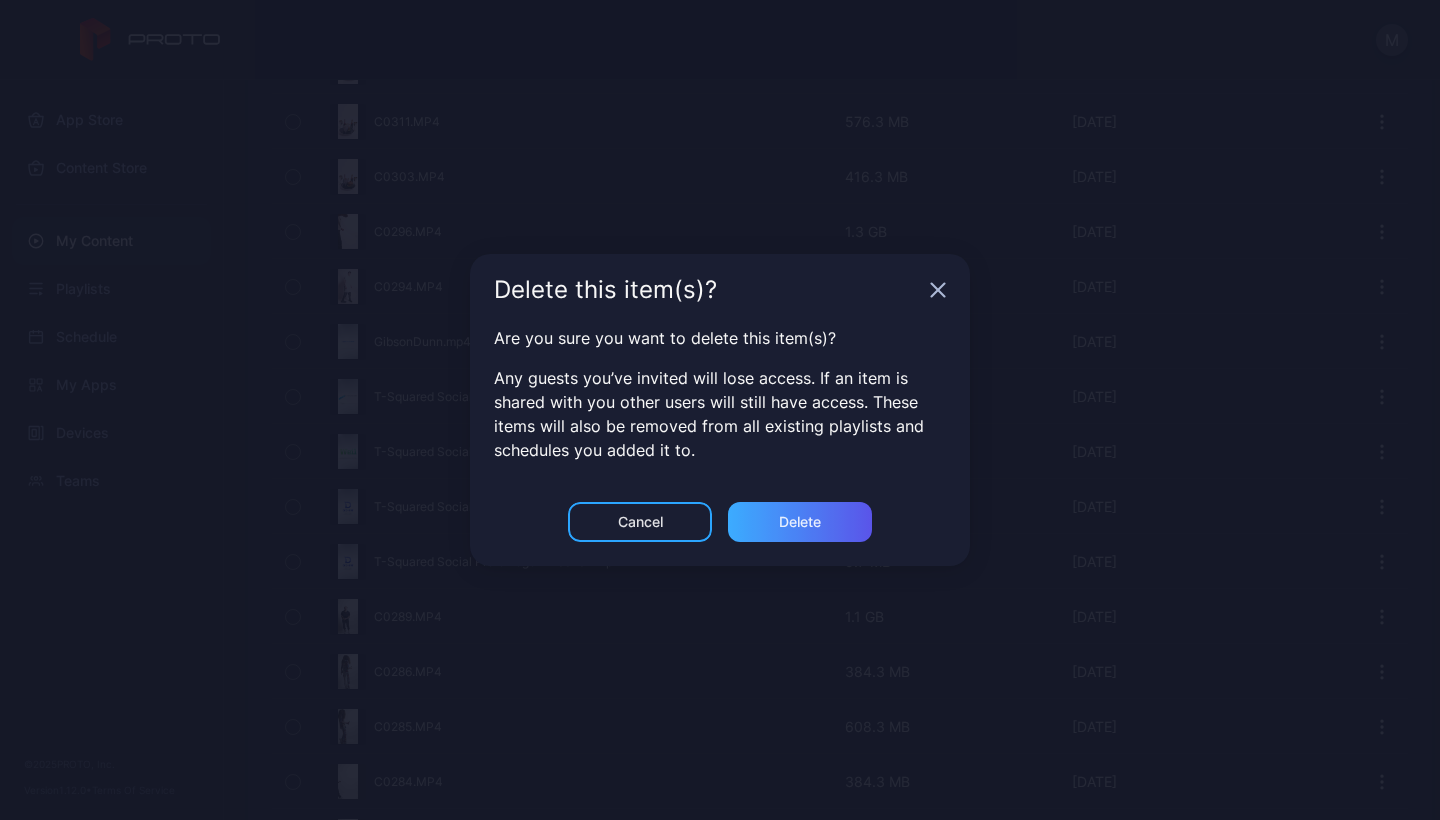 click on "Delete" at bounding box center (800, 522) 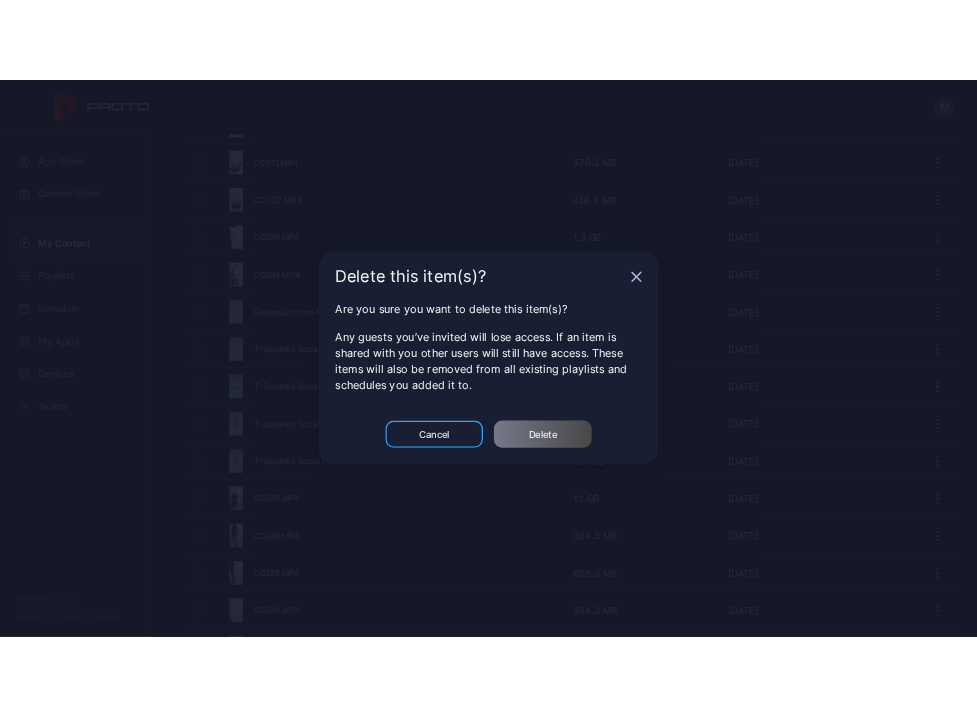 scroll, scrollTop: 0, scrollLeft: 0, axis: both 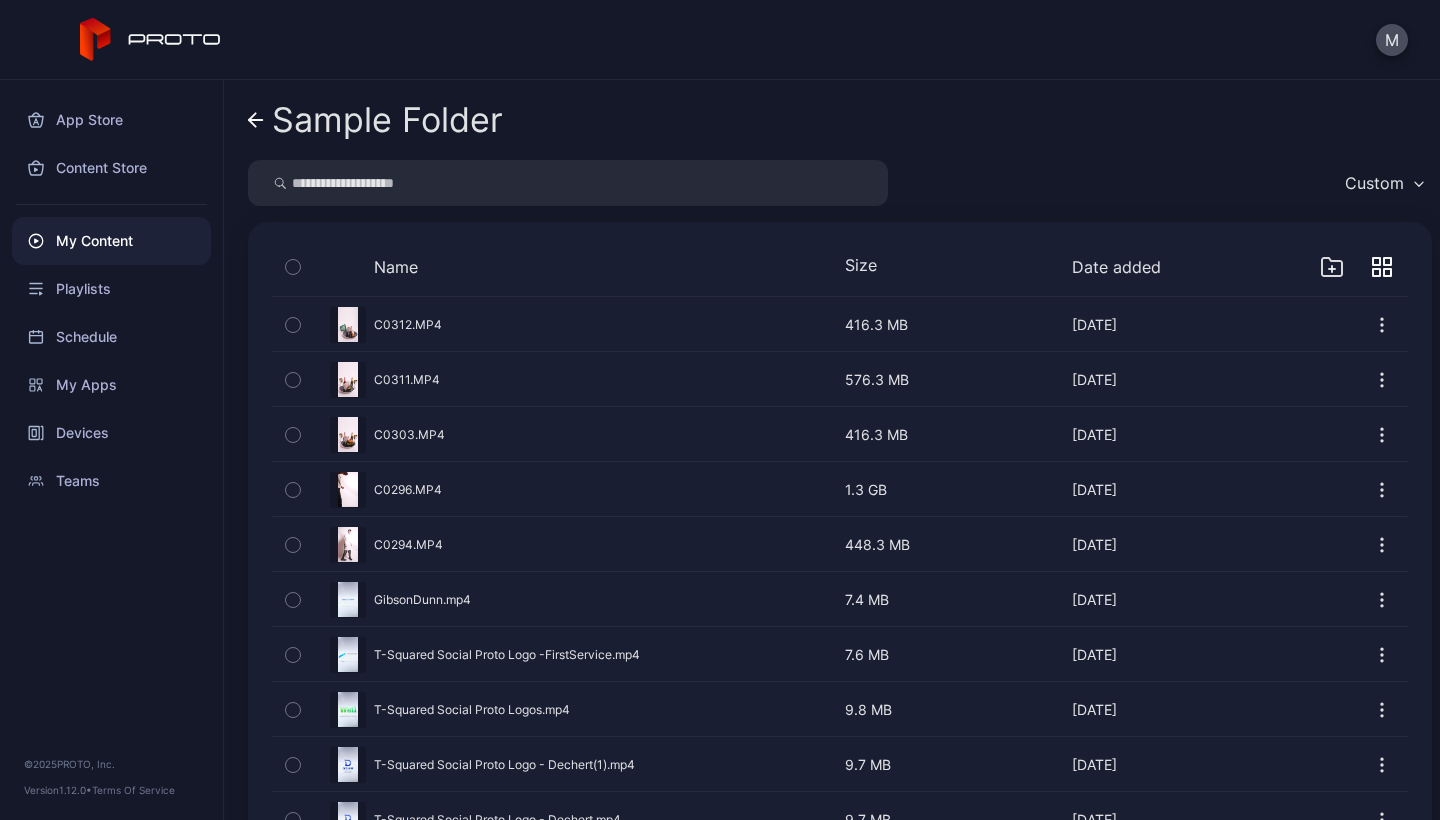 click 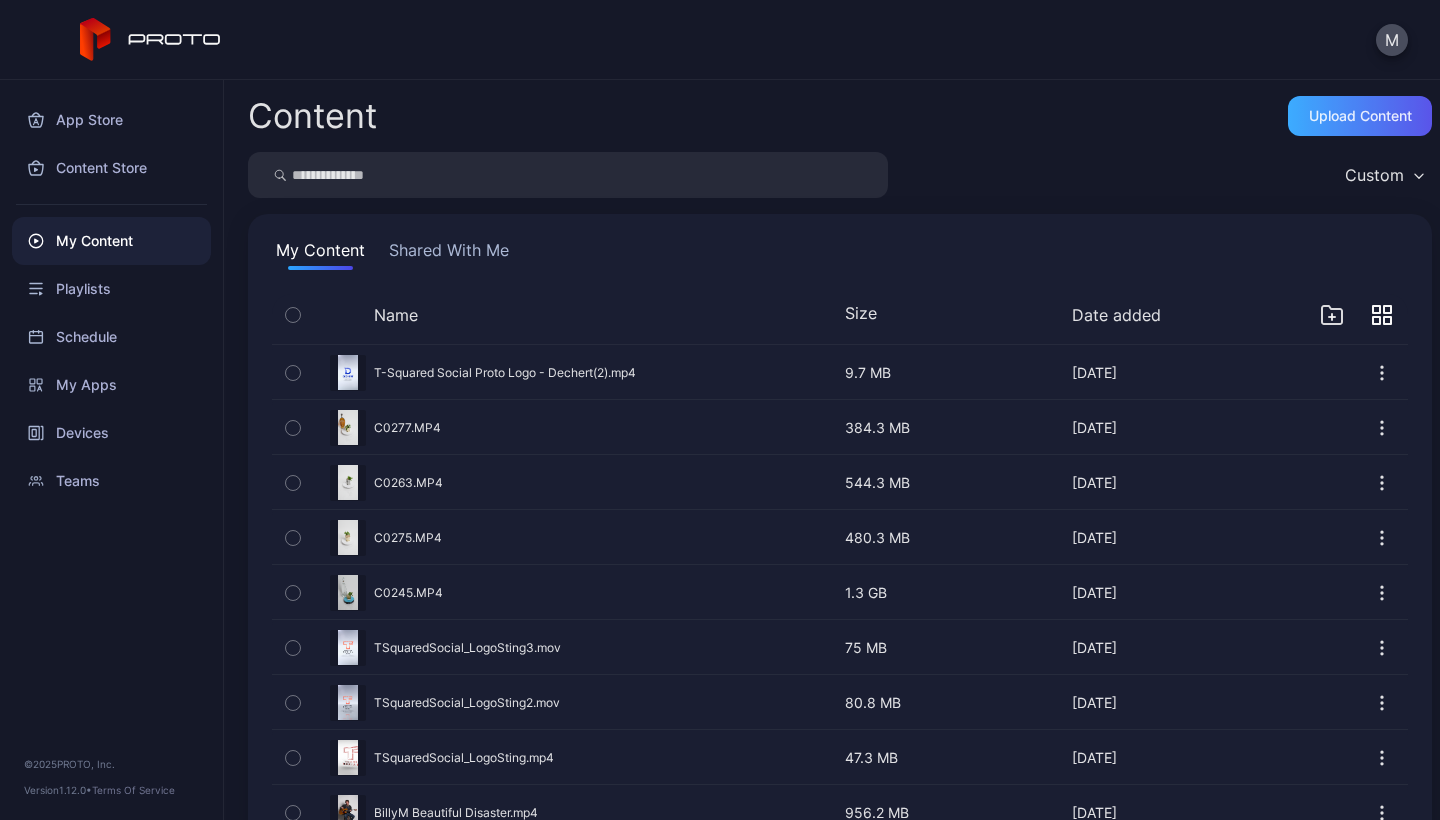click on "Upload Content" at bounding box center (1360, 116) 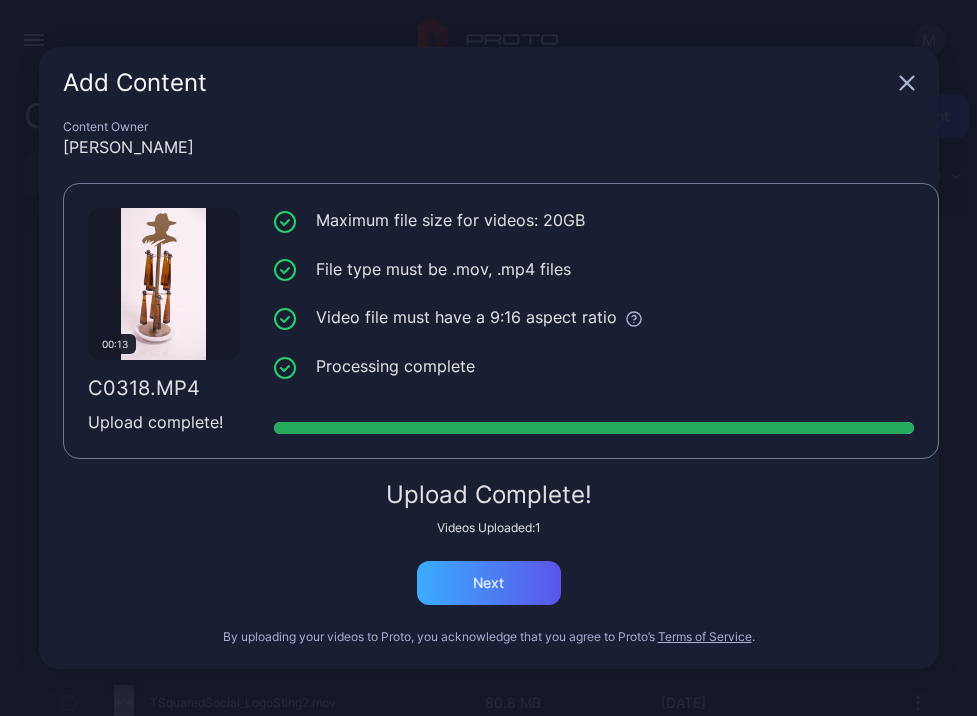 click on "Next" at bounding box center [488, 583] 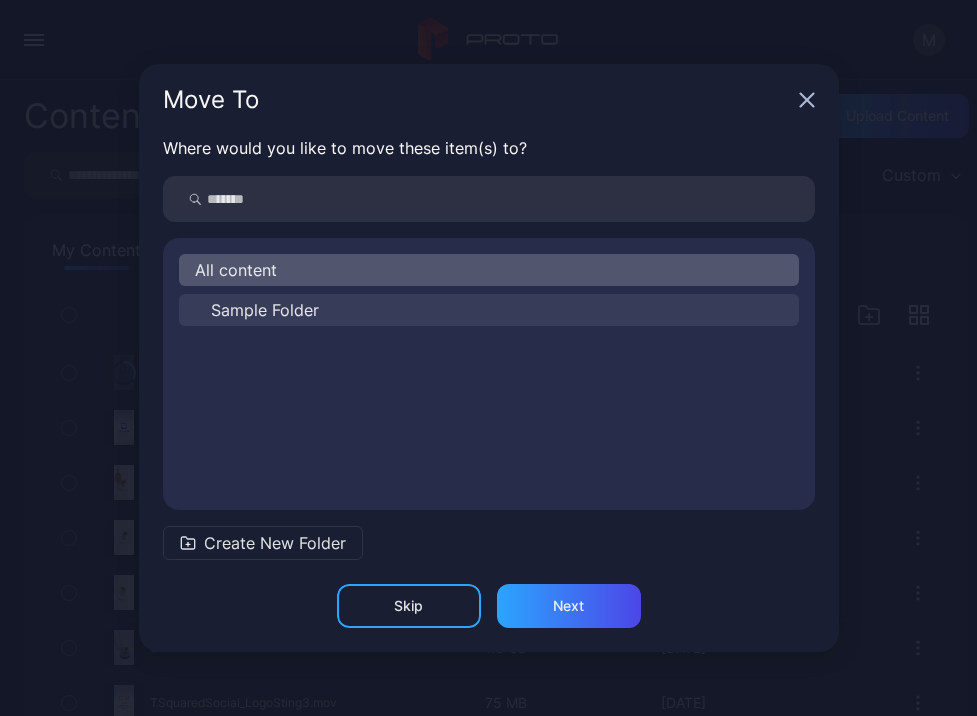 click on "Sample Folder" at bounding box center (265, 310) 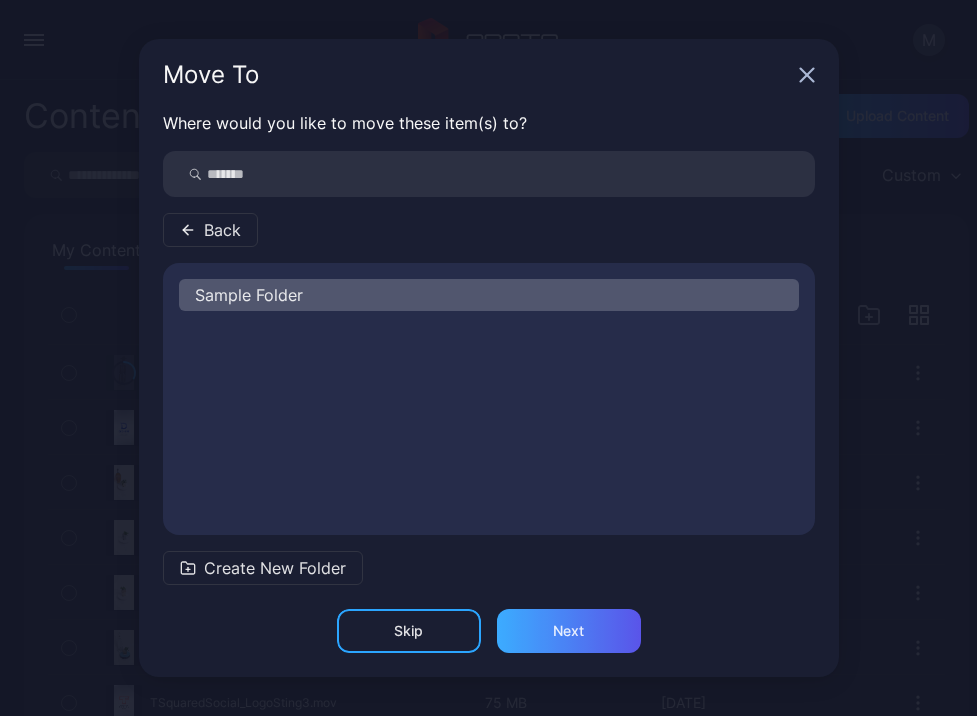 click on "Next" at bounding box center [569, 631] 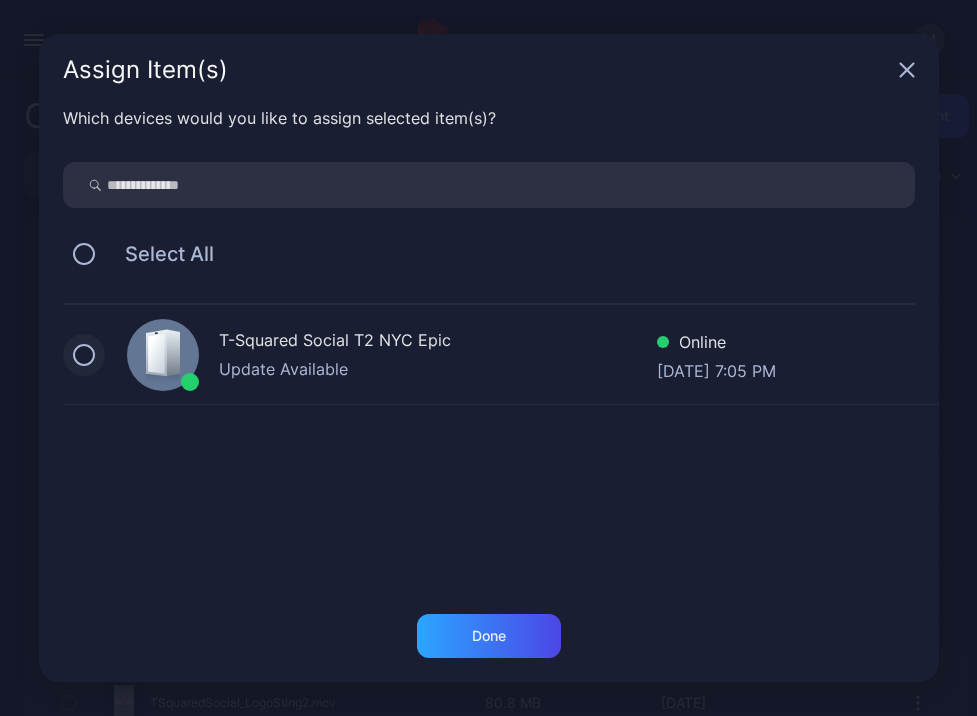click at bounding box center [84, 355] 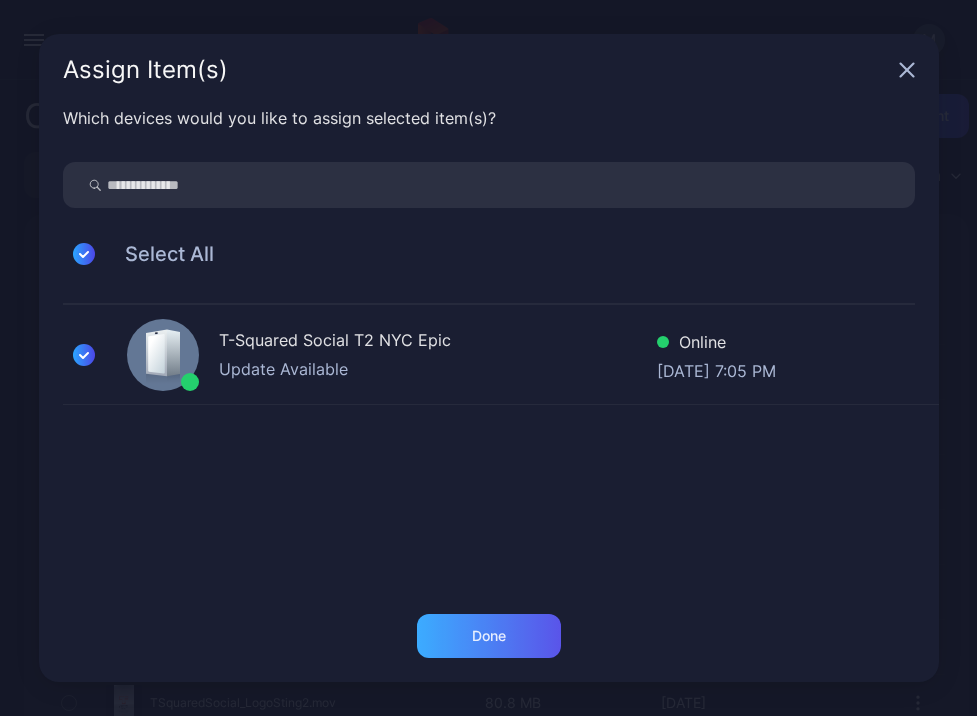 click on "Done" at bounding box center (489, 636) 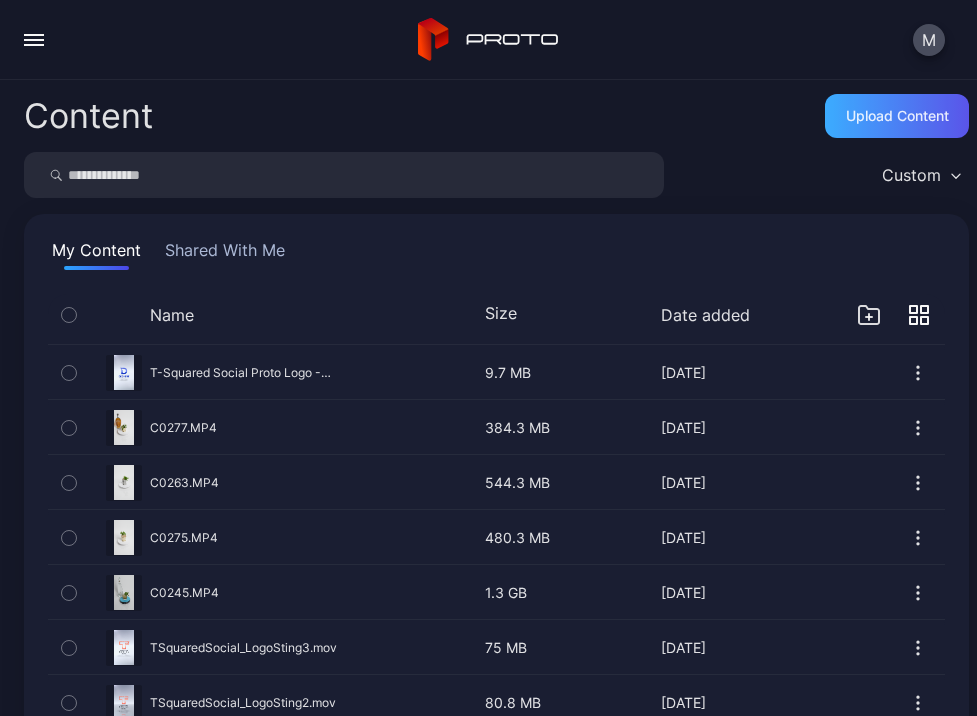 click on "Upload Content" at bounding box center (897, 116) 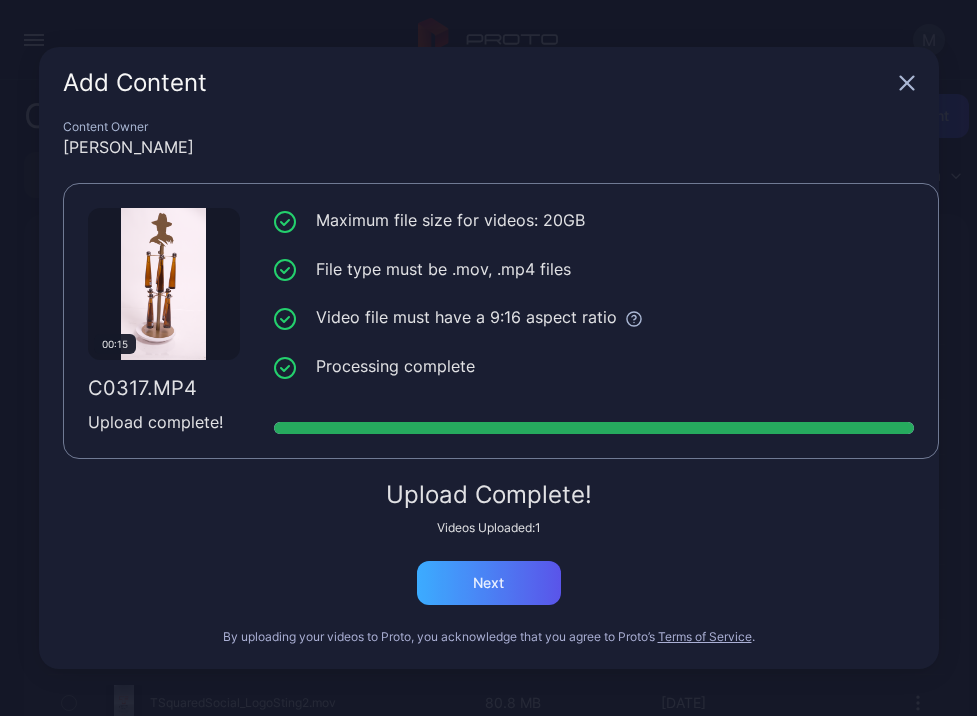 click on "Next" at bounding box center (488, 583) 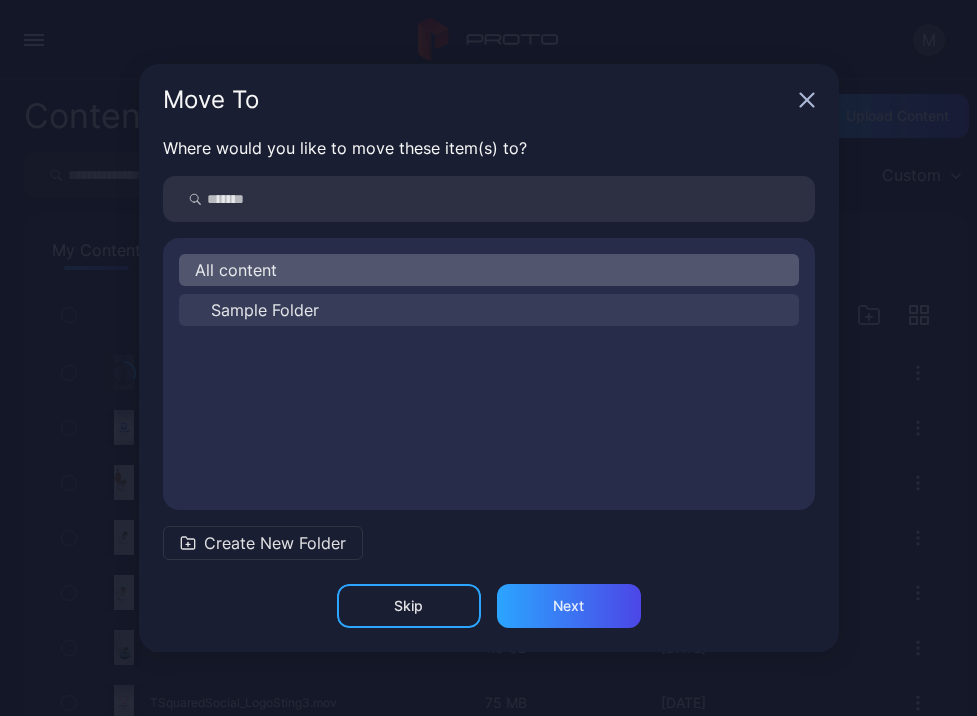 click on "Sample Folder" at bounding box center (265, 310) 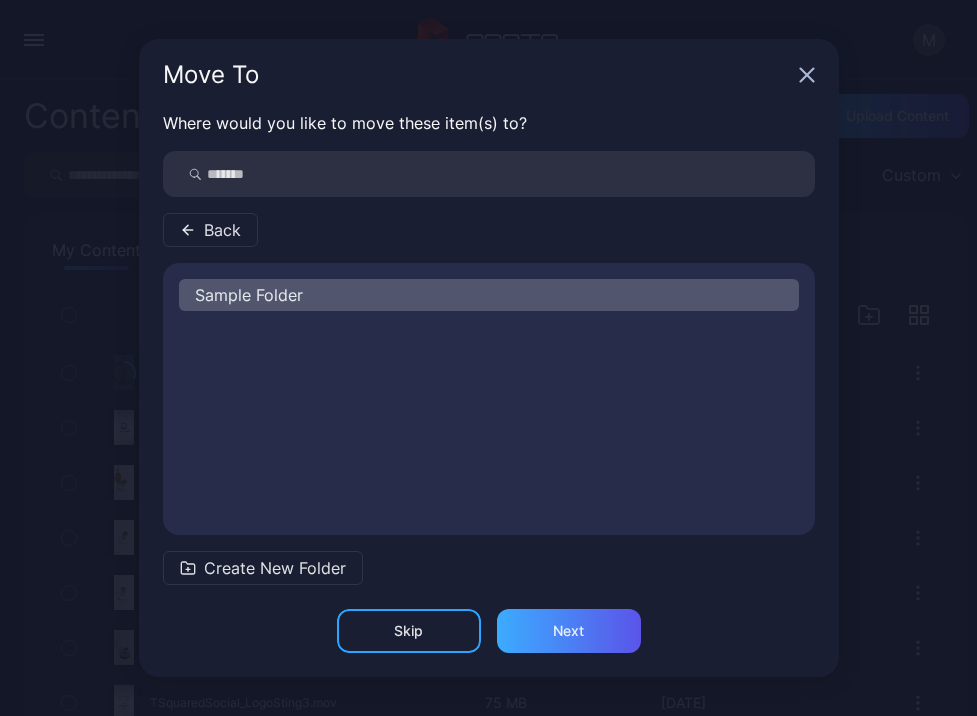 click on "Next" at bounding box center [569, 631] 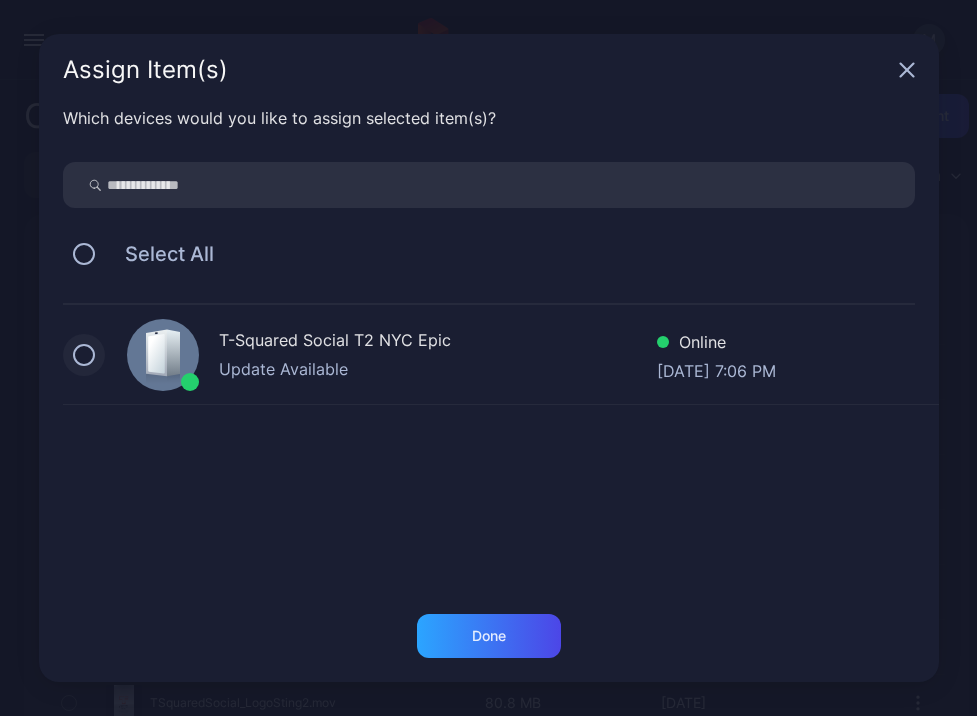 click at bounding box center (84, 355) 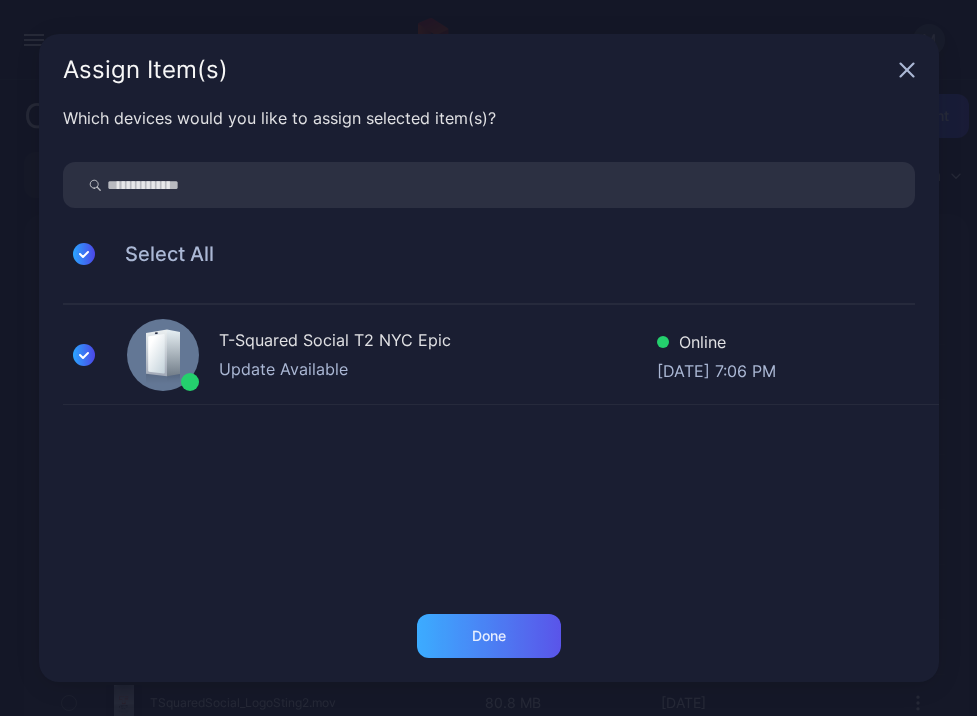 click on "Done" at bounding box center (489, 636) 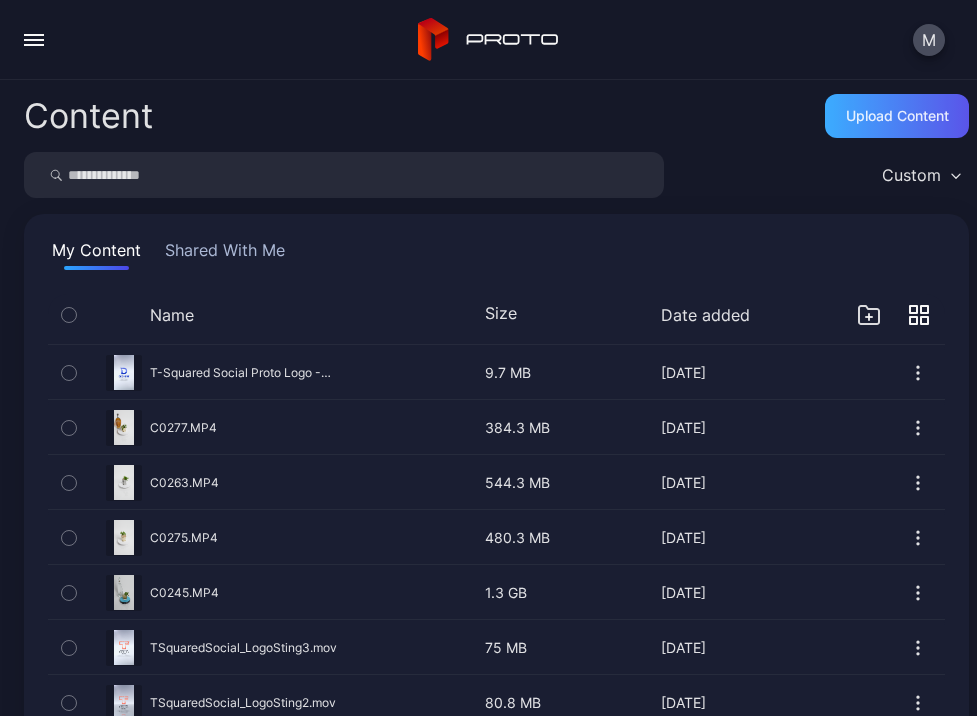 click on "Upload Content" at bounding box center (897, 116) 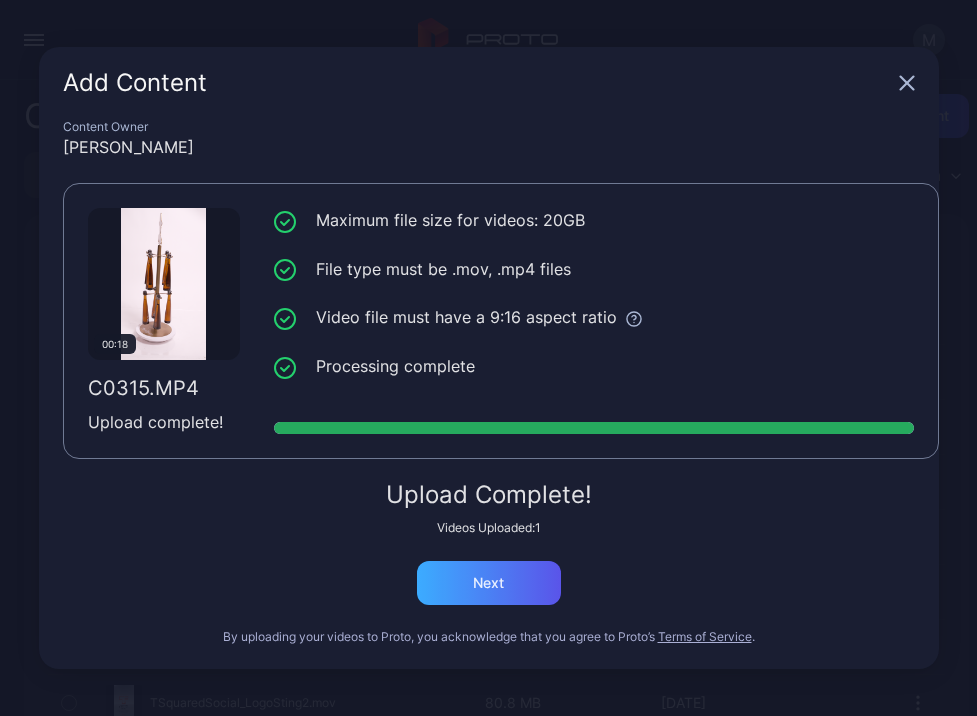 click on "Next" at bounding box center [489, 583] 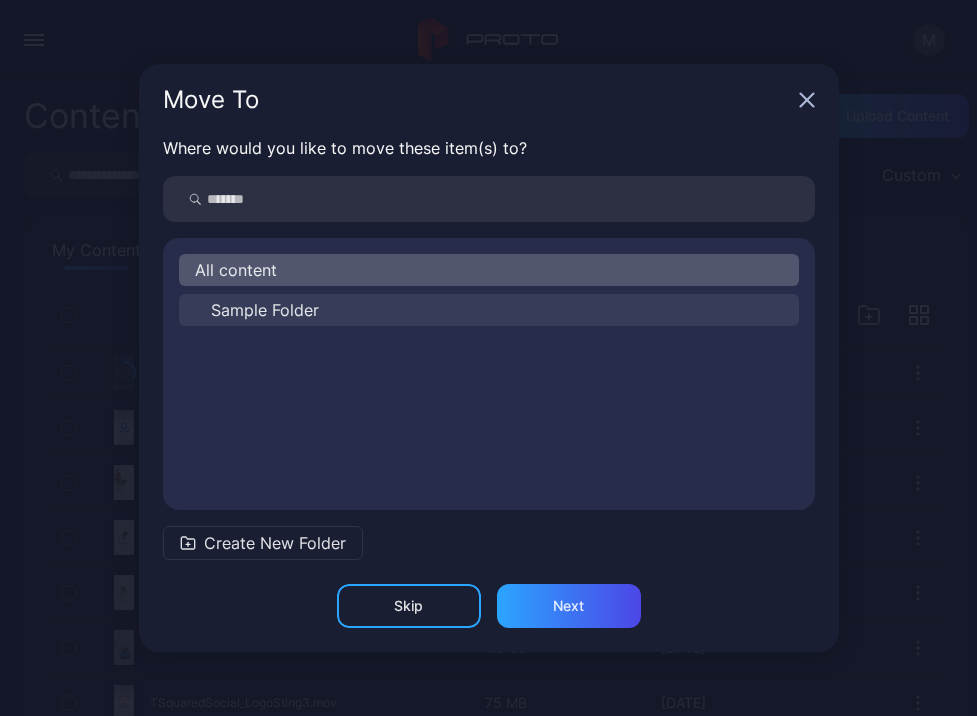 click on "Sample Folder" at bounding box center (265, 310) 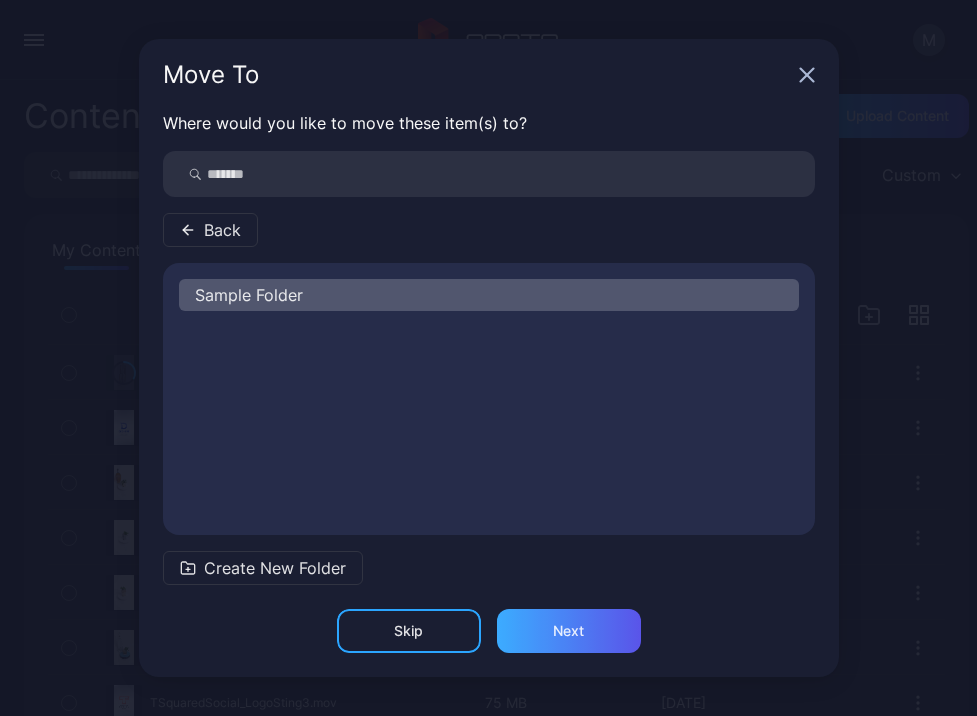 click on "Next" at bounding box center [569, 631] 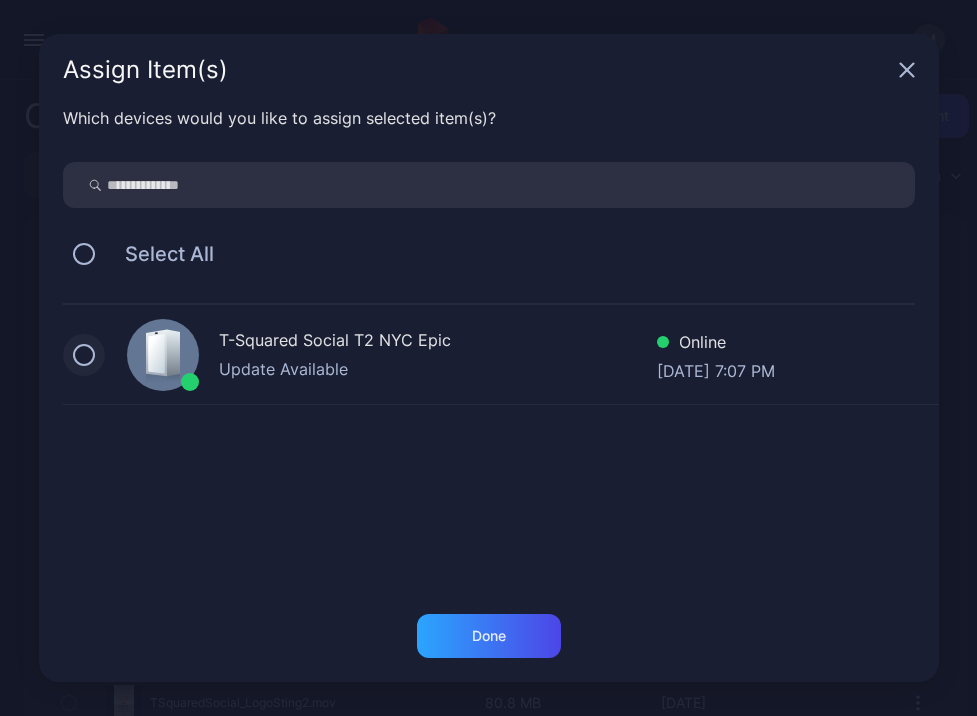 click at bounding box center (84, 355) 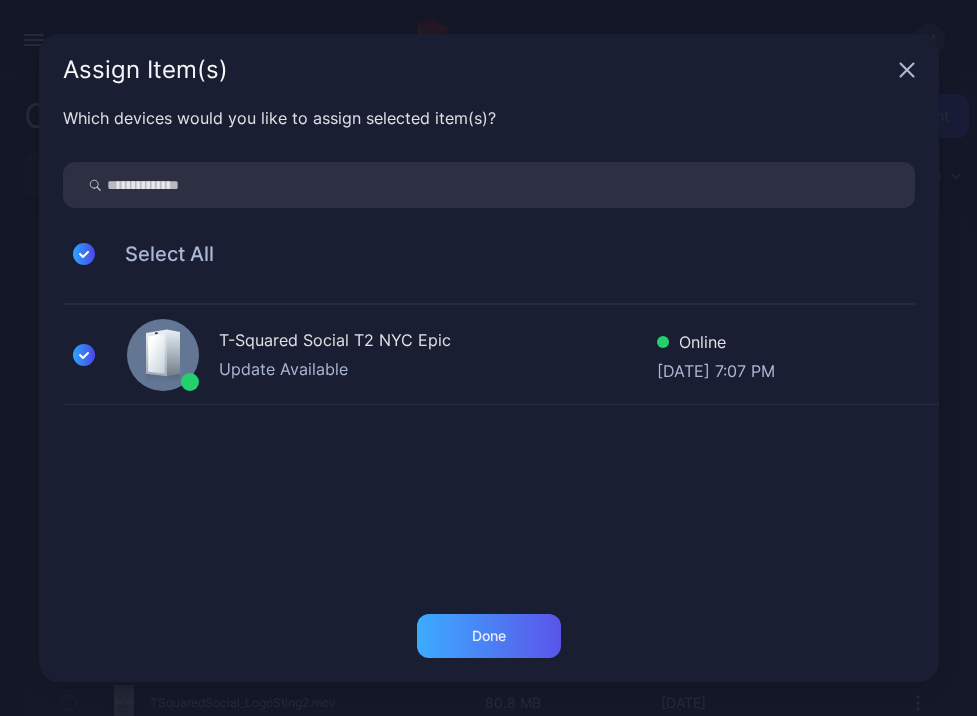 click on "Done" at bounding box center (489, 636) 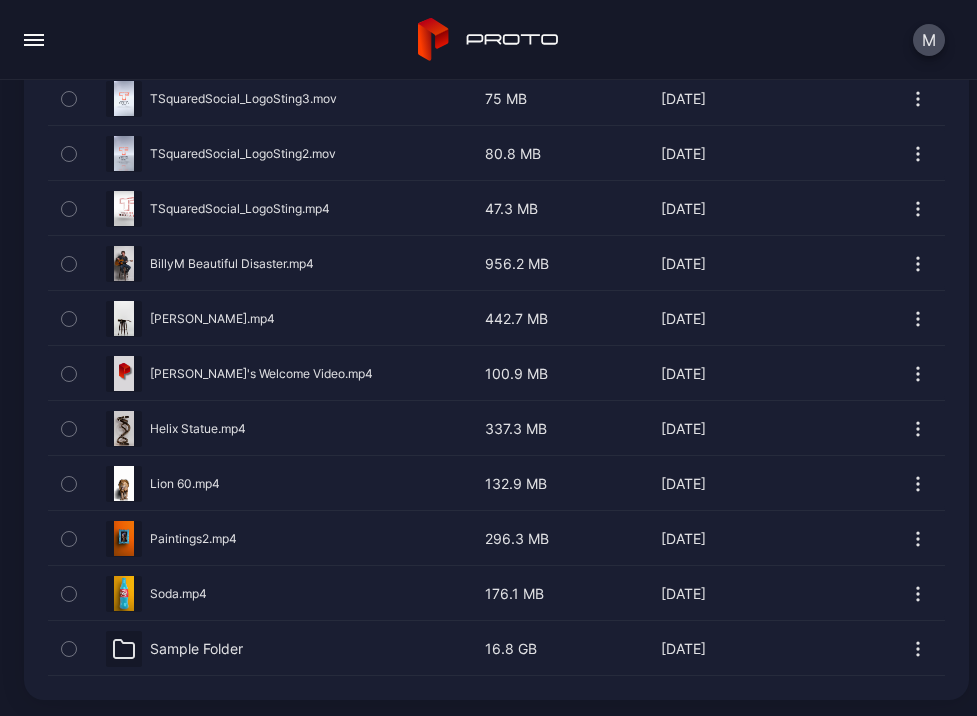 scroll, scrollTop: 549, scrollLeft: 0, axis: vertical 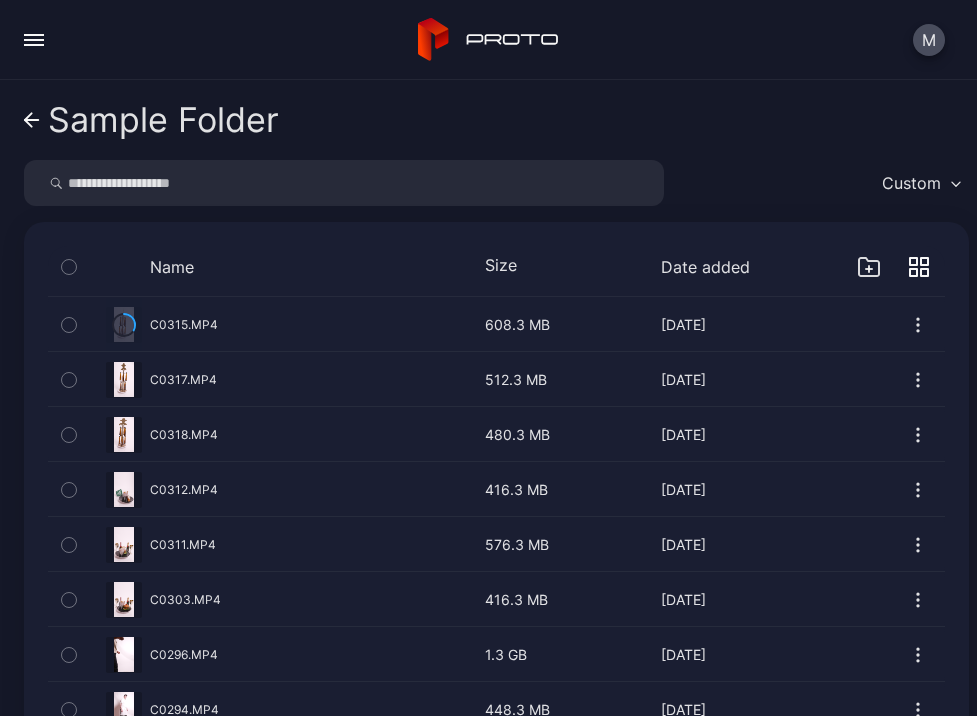 click 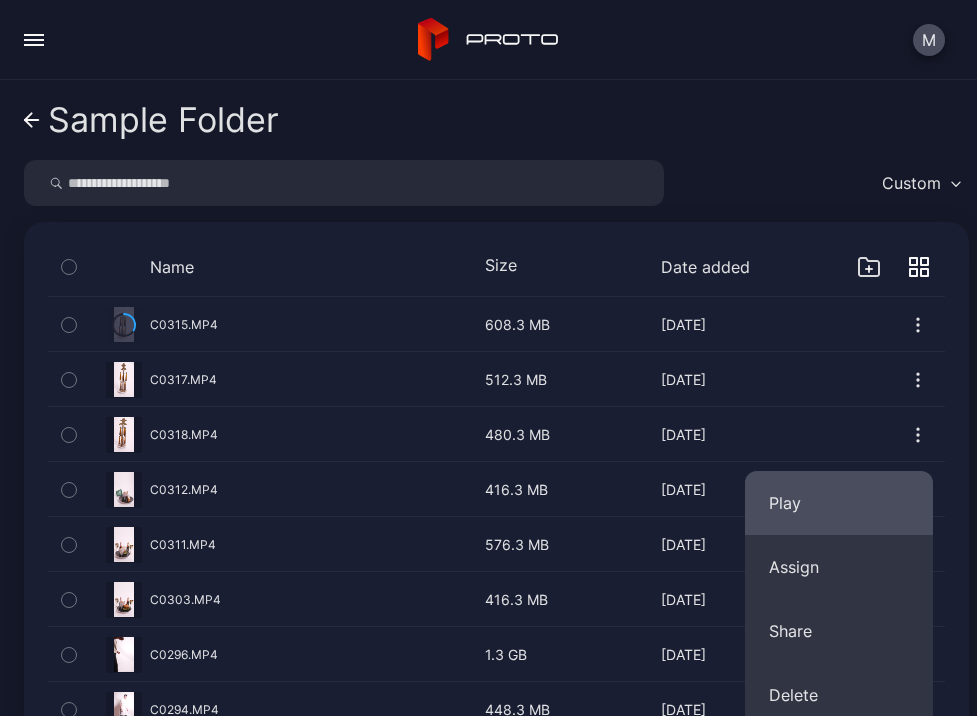 click on "Play" at bounding box center (839, 503) 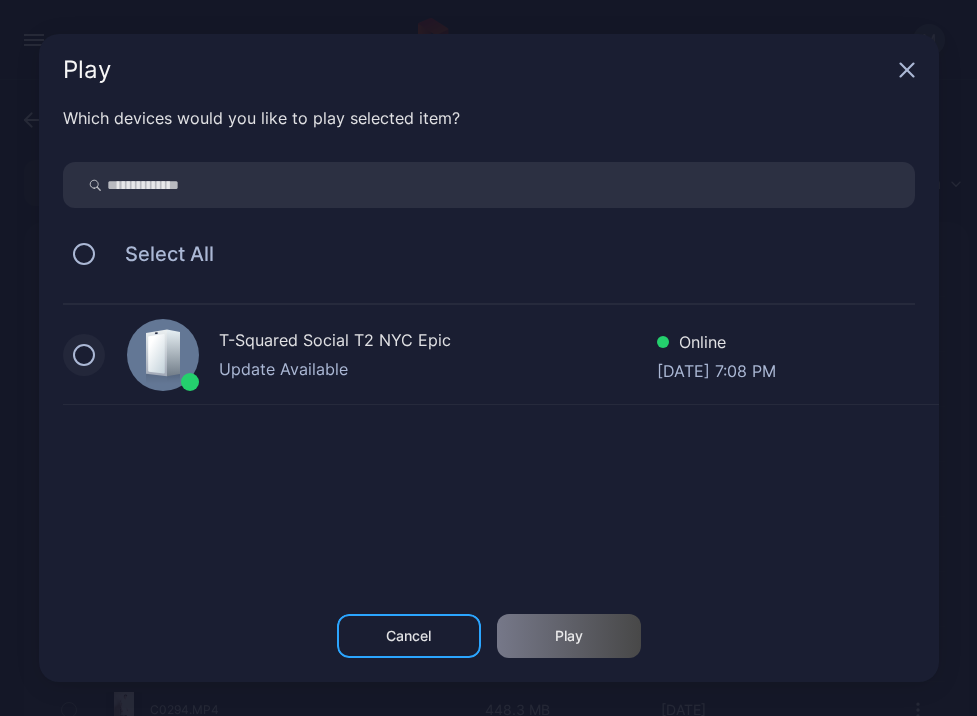 click at bounding box center (84, 355) 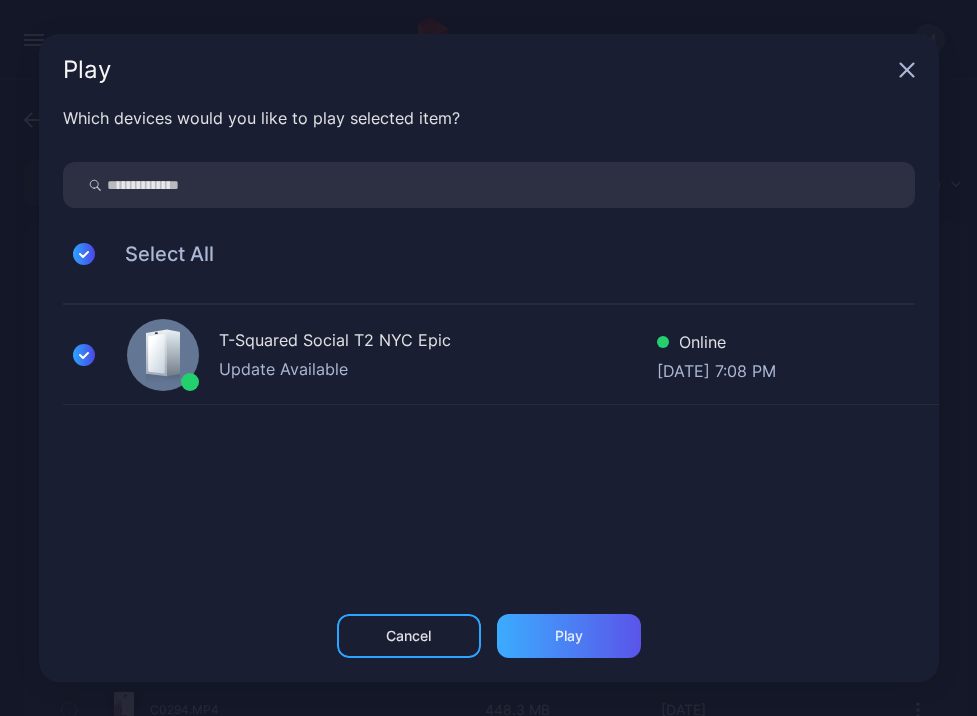 click on "Play" at bounding box center [569, 636] 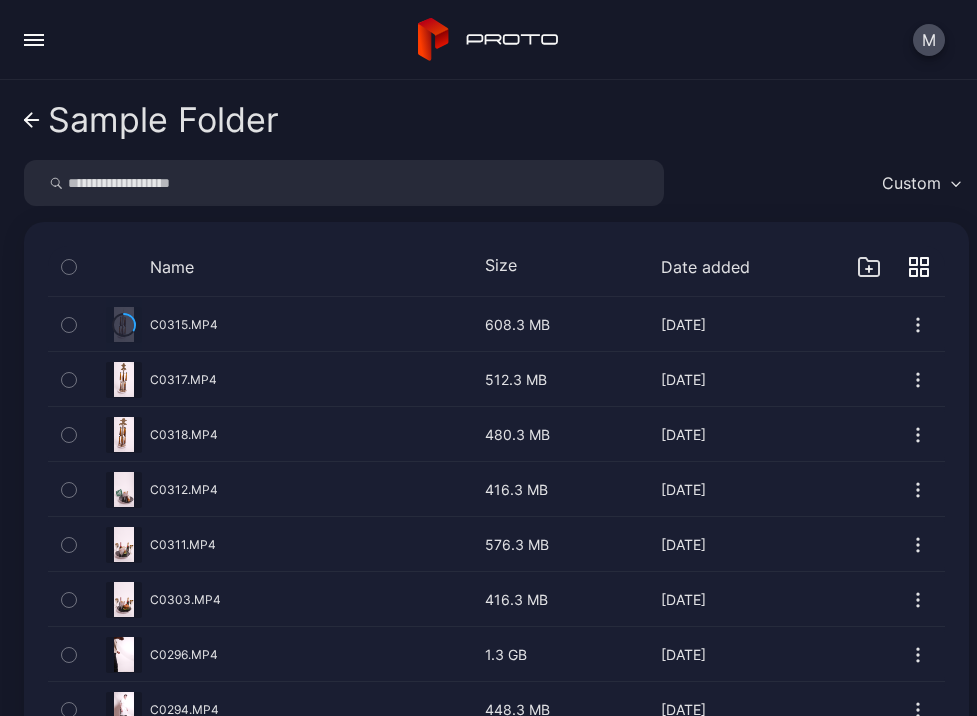 click 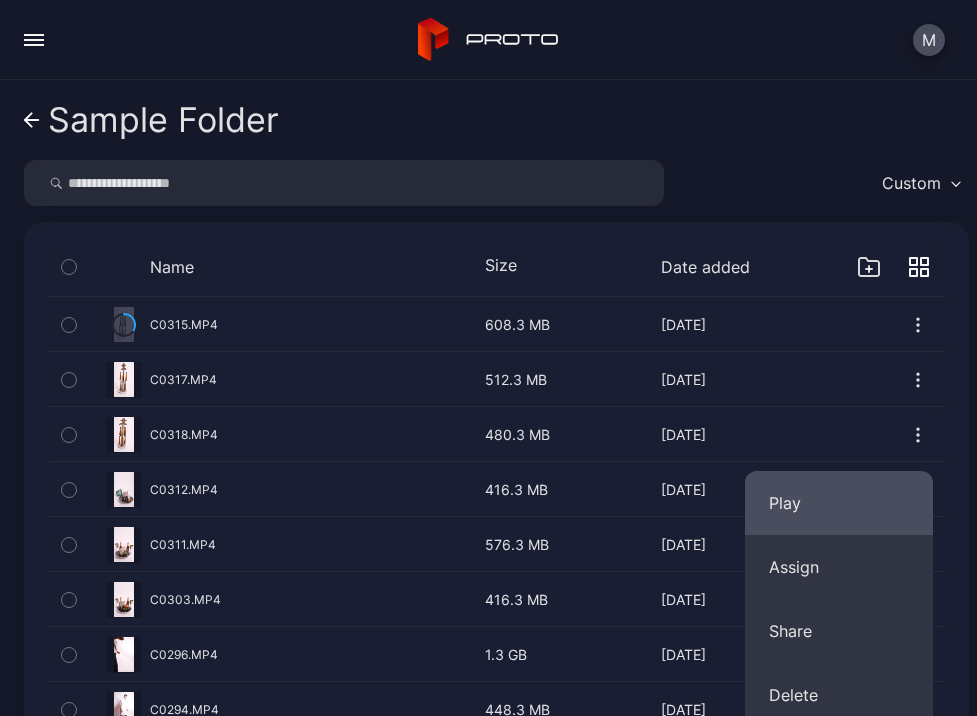 click on "Play" at bounding box center [839, 503] 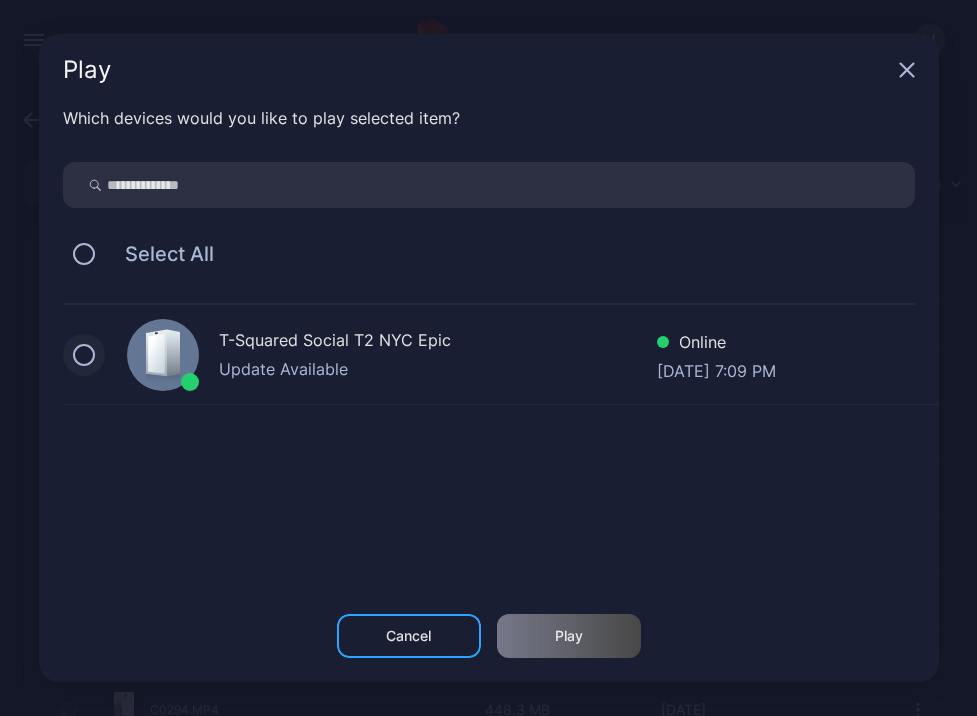 click at bounding box center (84, 355) 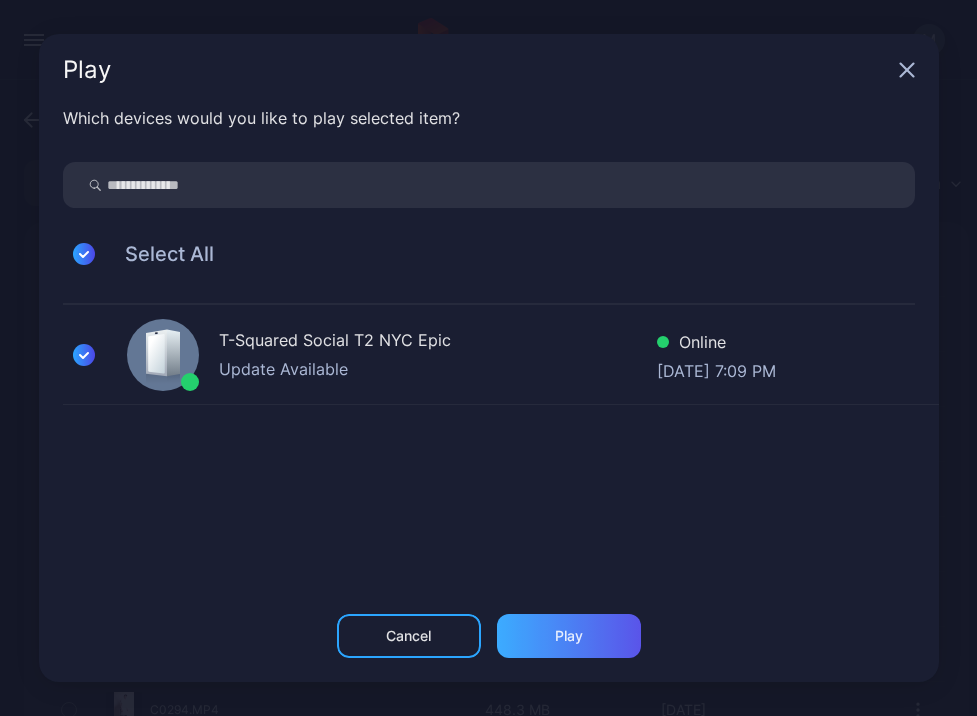 click on "Play" at bounding box center [569, 636] 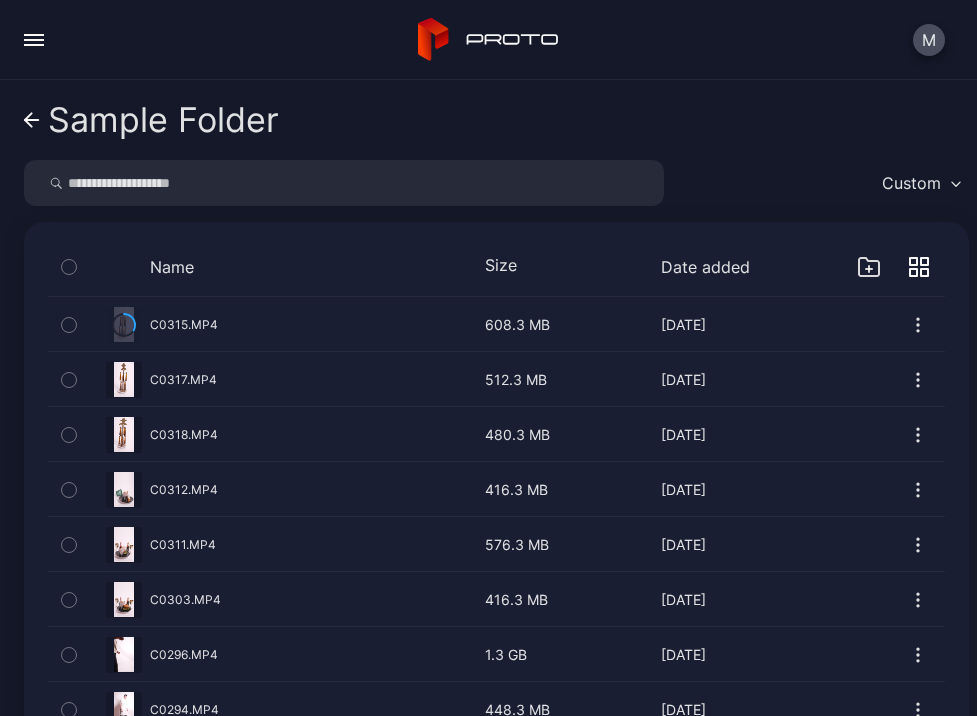 click 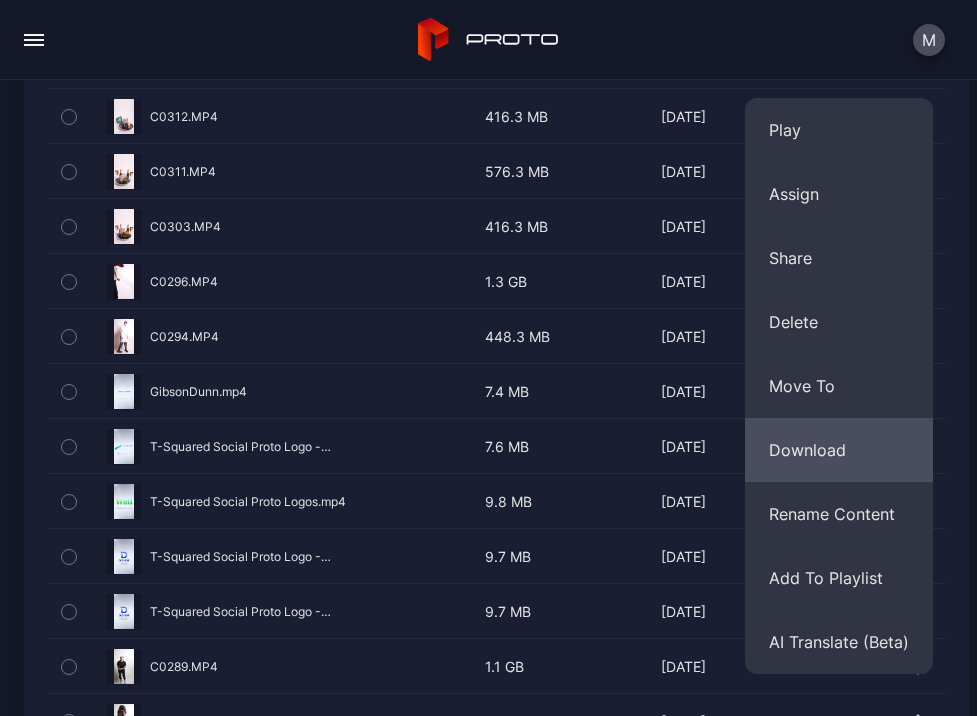 scroll, scrollTop: 375, scrollLeft: 0, axis: vertical 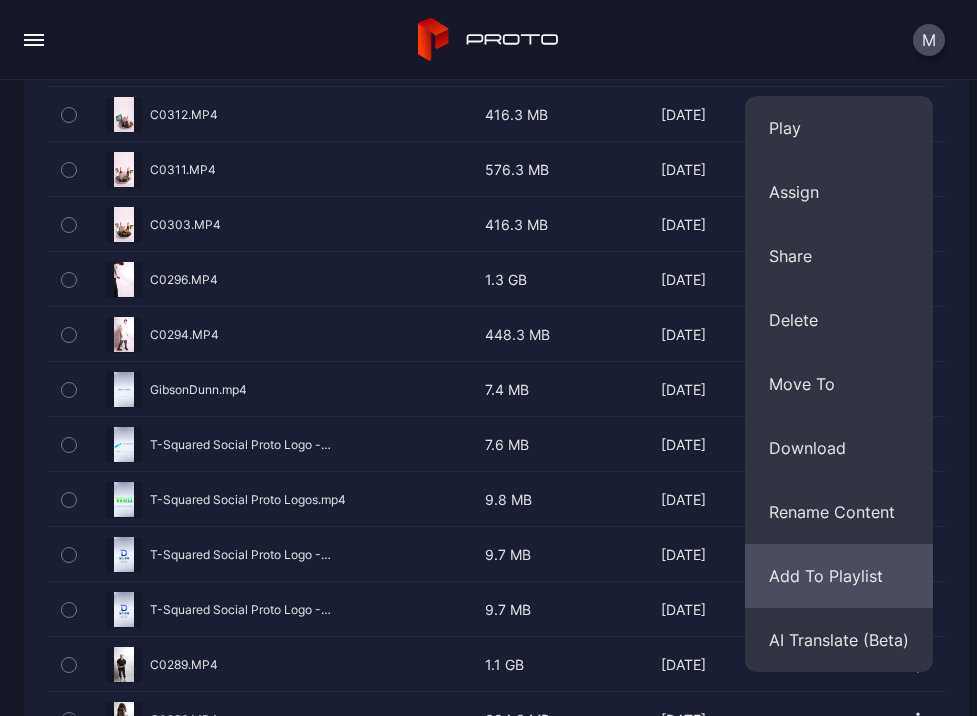 click on "Add To Playlist" at bounding box center (839, 576) 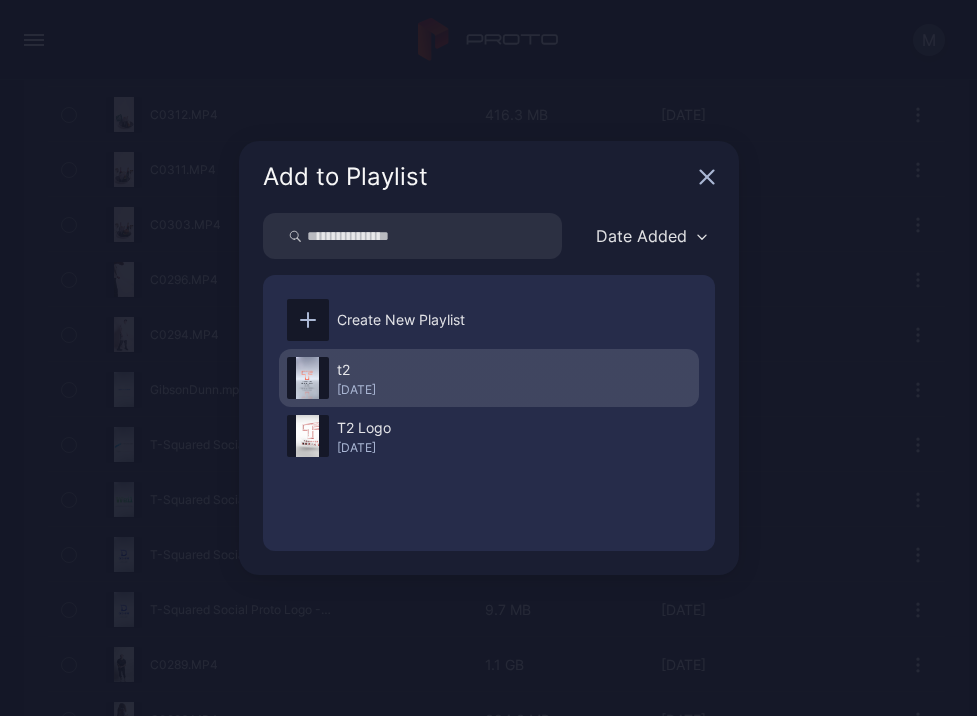 click on "t2" at bounding box center [356, 370] 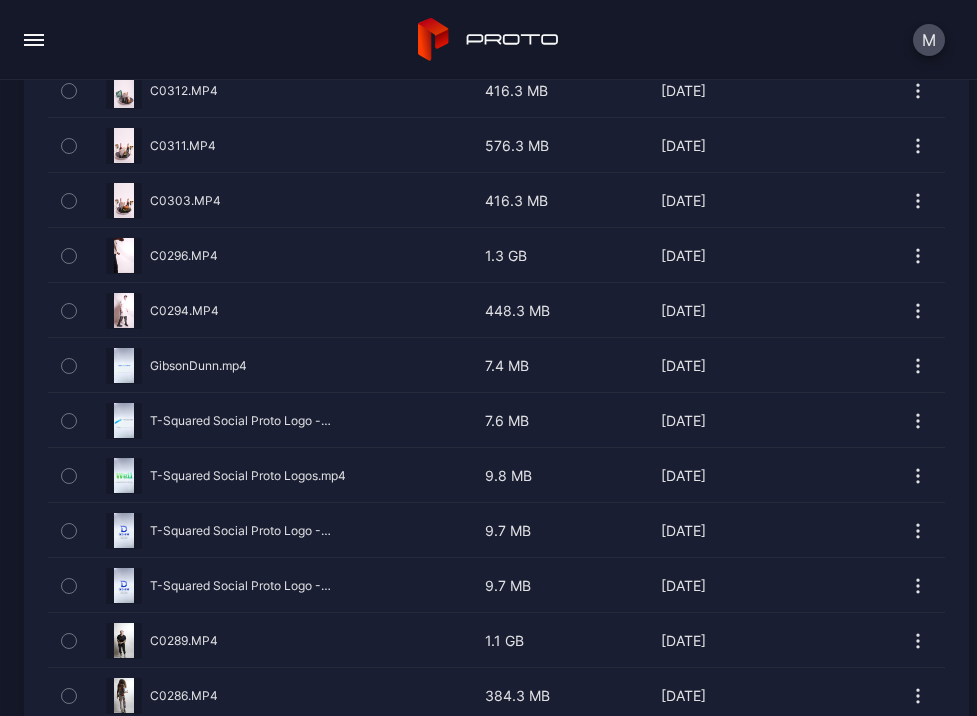 scroll, scrollTop: 401, scrollLeft: 0, axis: vertical 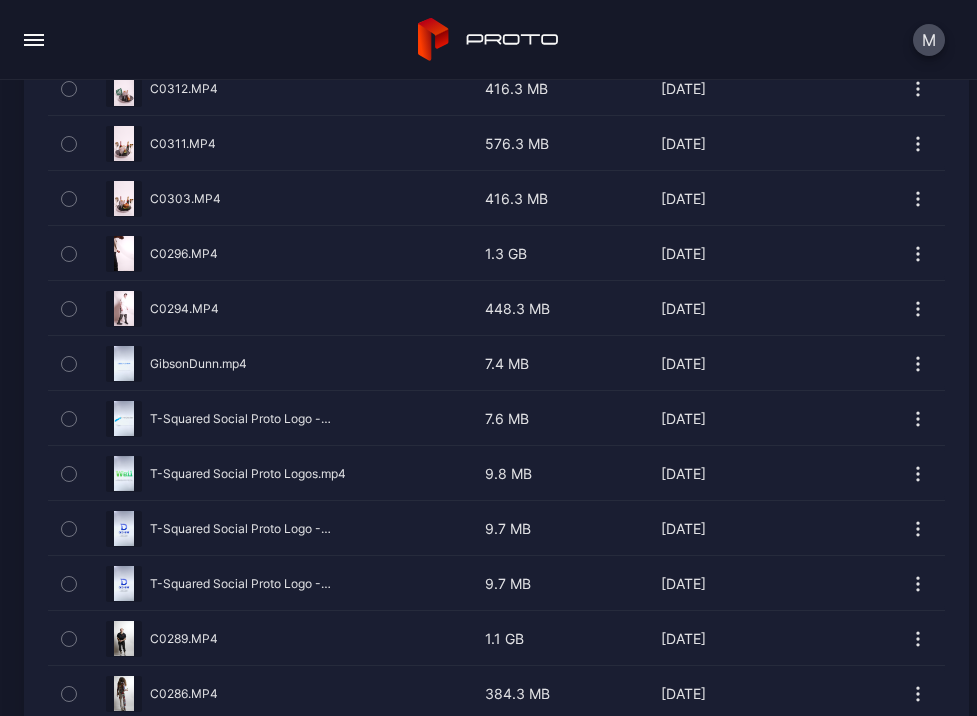 click 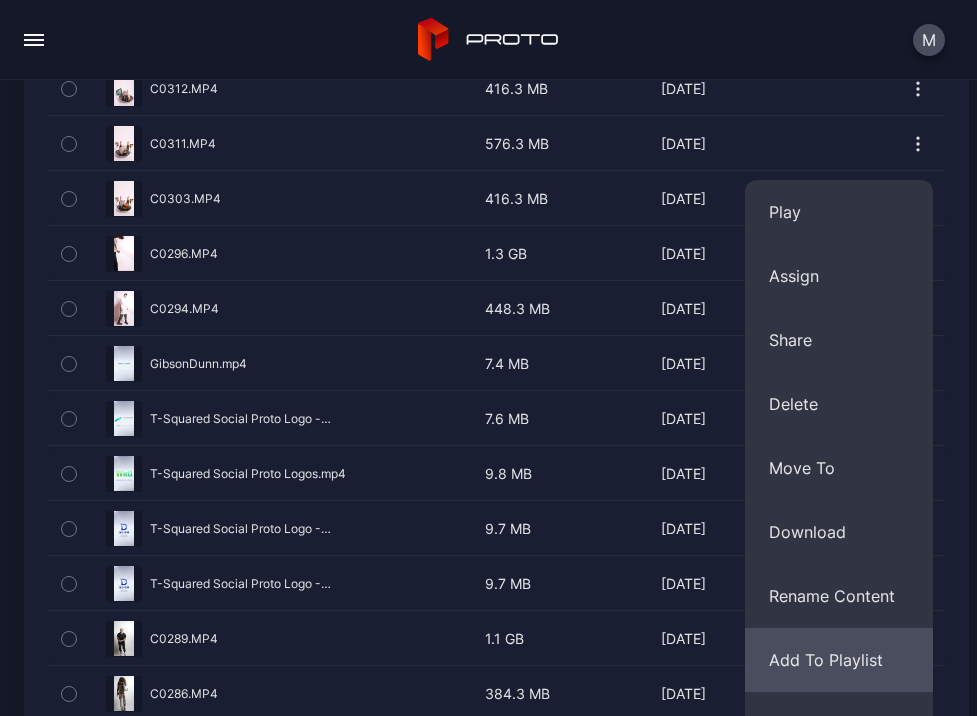 click on "Add To Playlist" at bounding box center (839, 660) 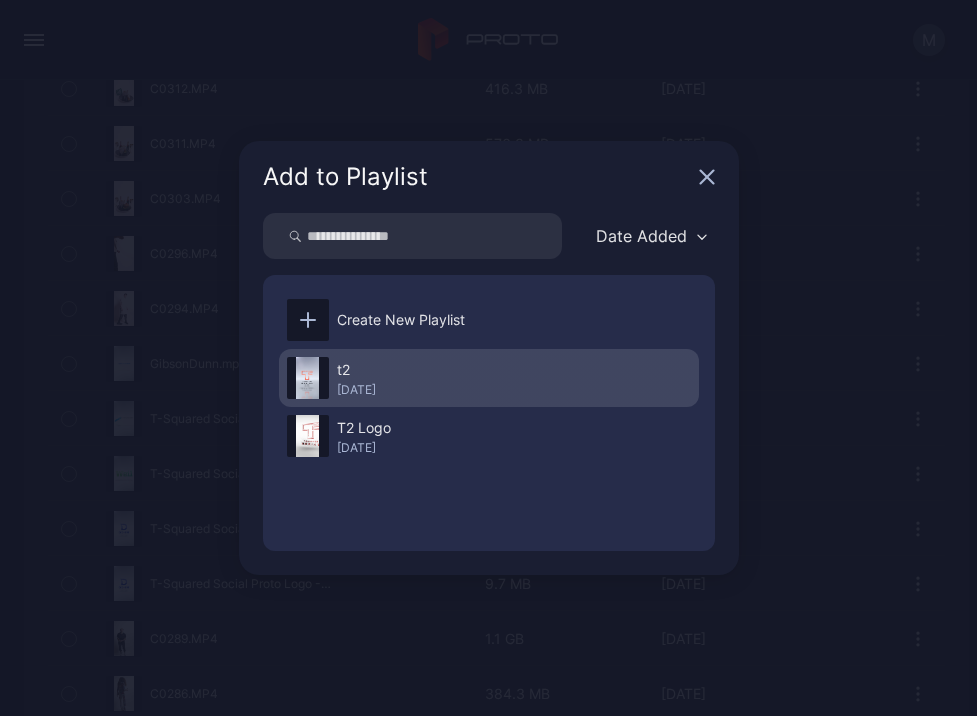 click on "[DATE]" at bounding box center (356, 390) 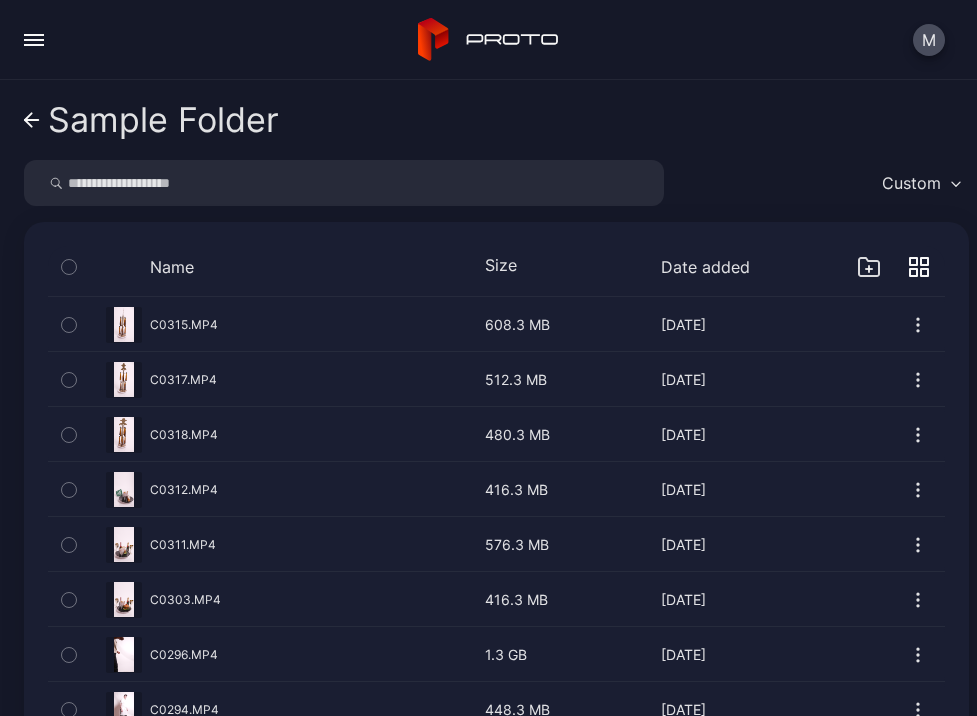 scroll, scrollTop: 0, scrollLeft: 0, axis: both 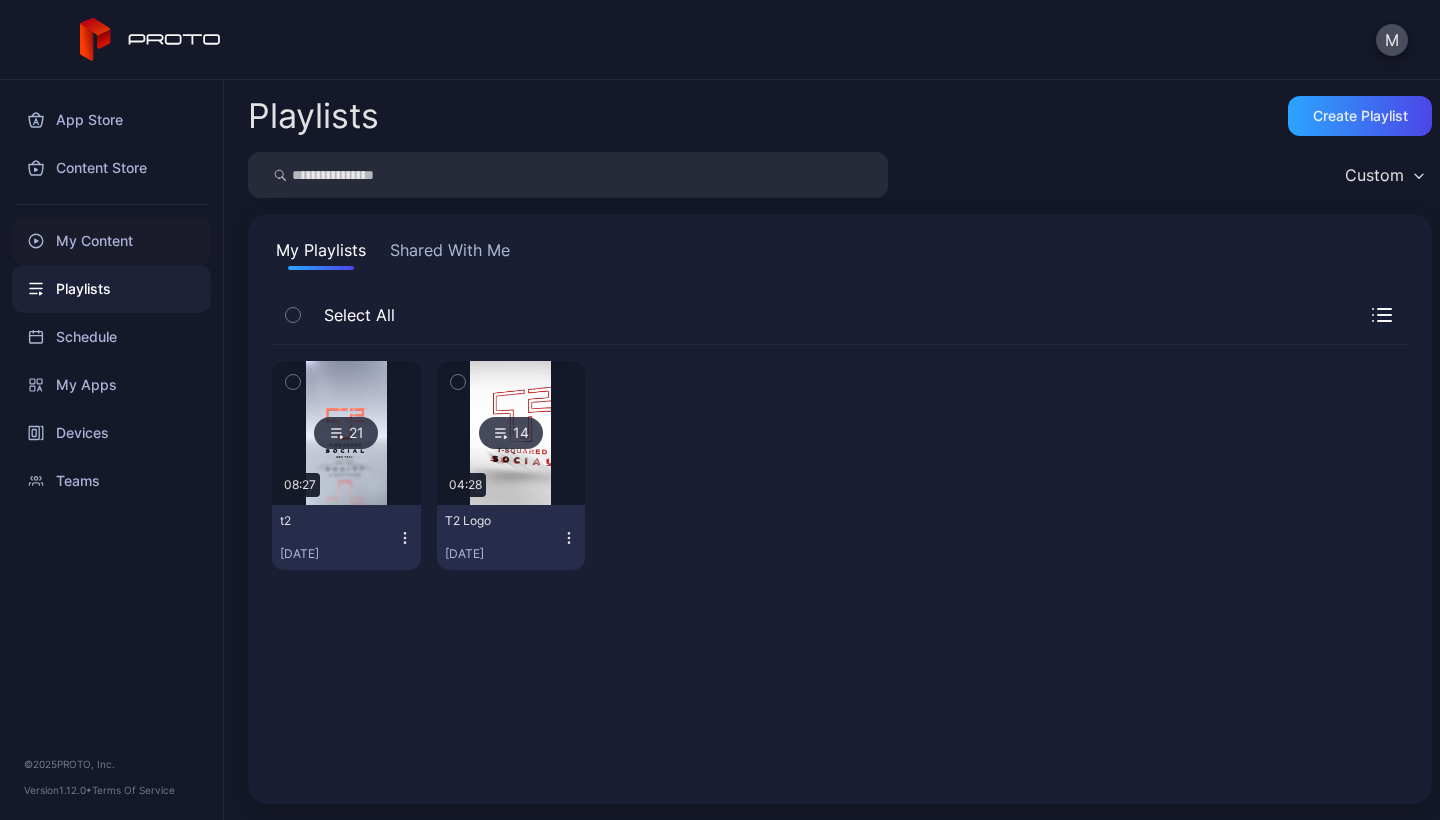 click on "My Content" at bounding box center [111, 241] 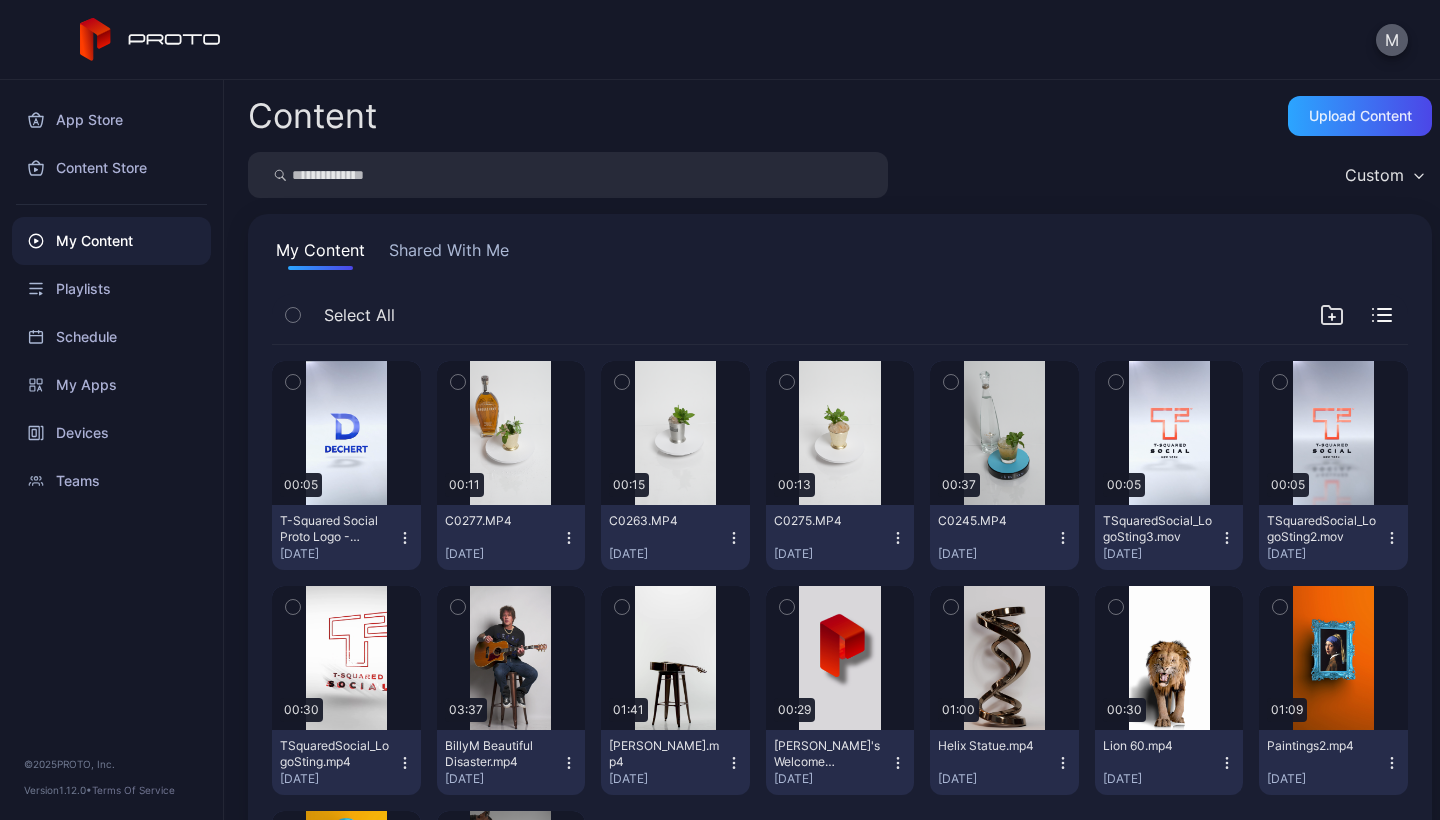 click on "M" at bounding box center (1392, 40) 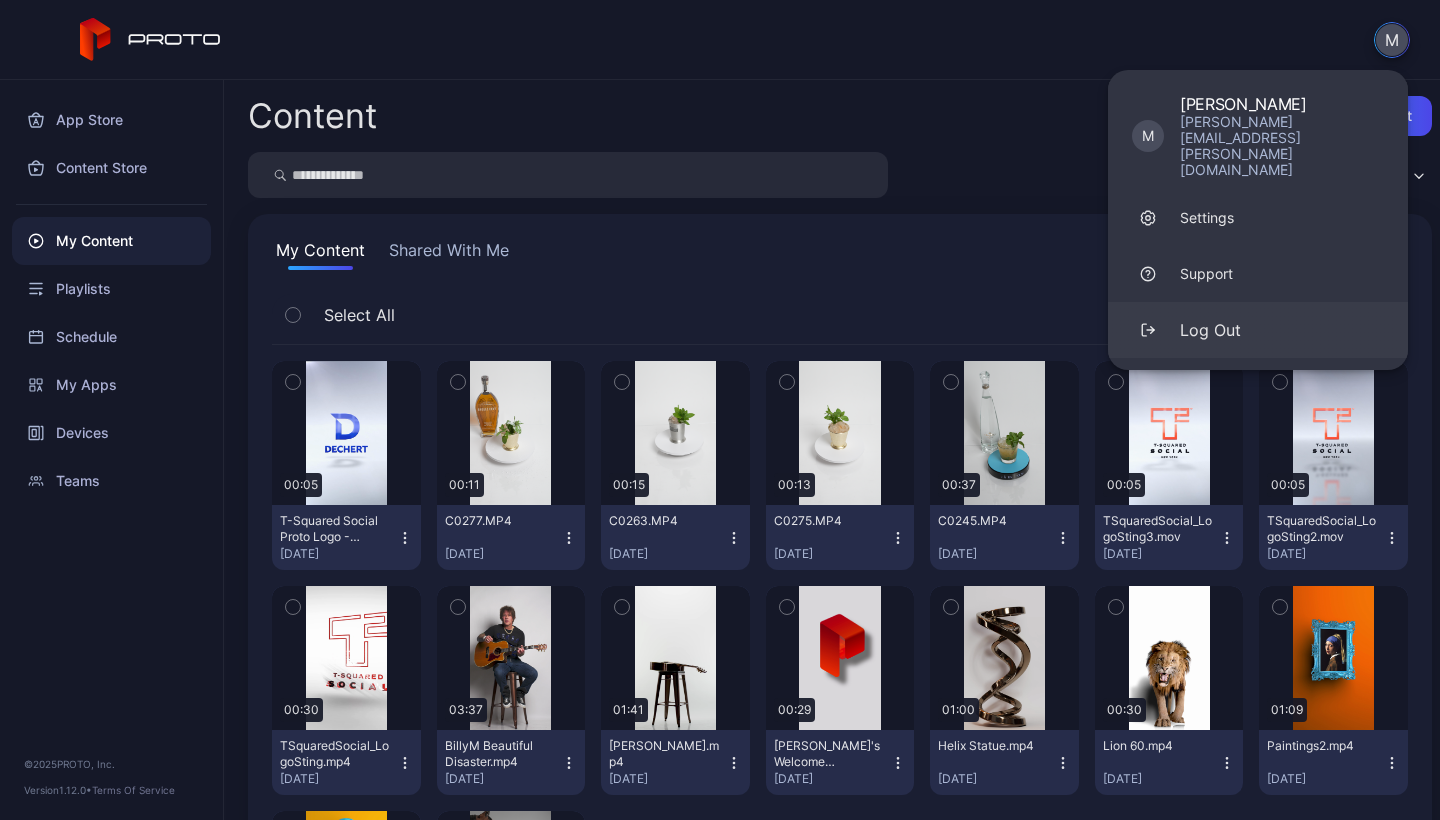 click on "Log Out" at bounding box center [1258, 330] 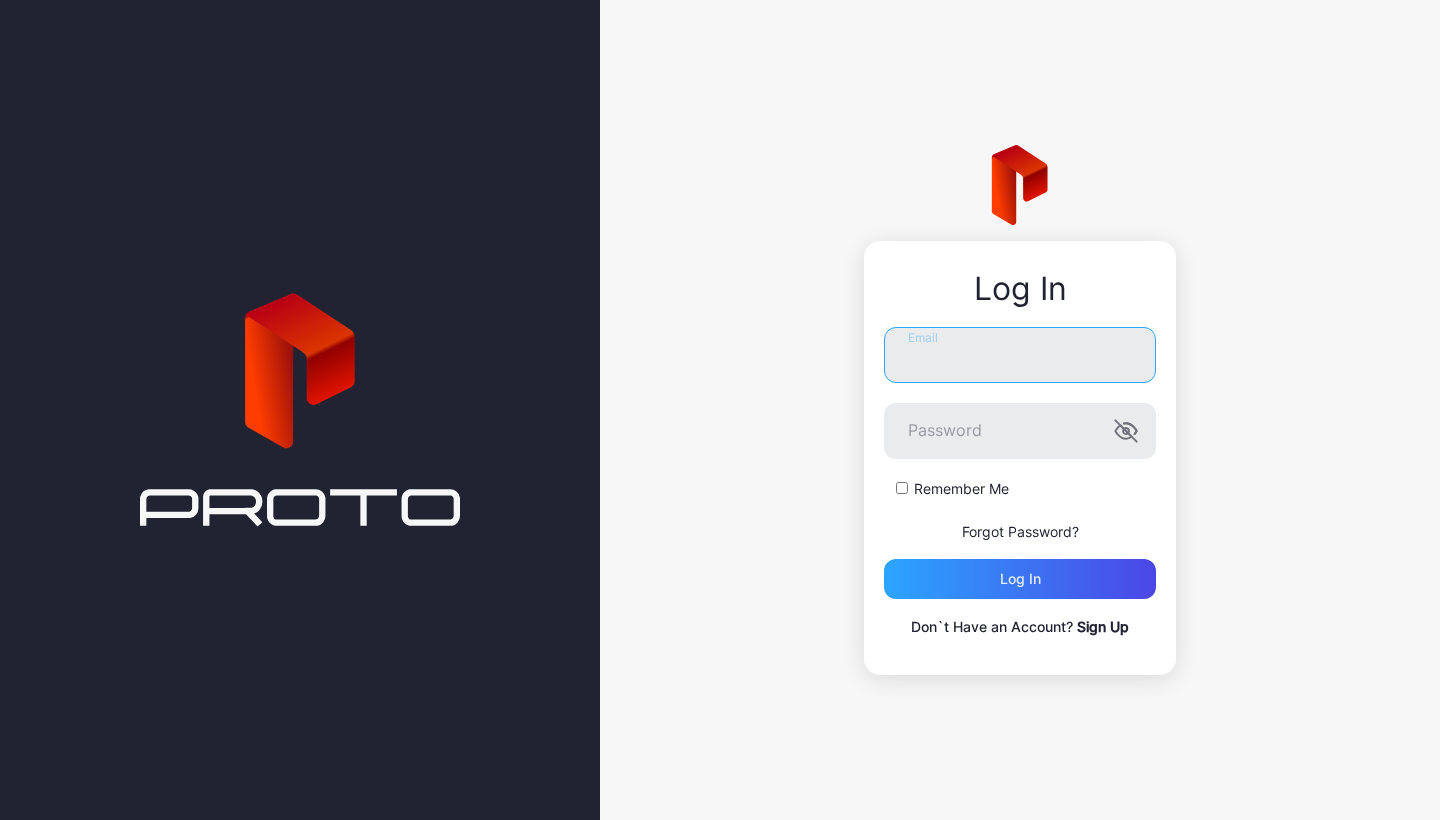 type on "**********" 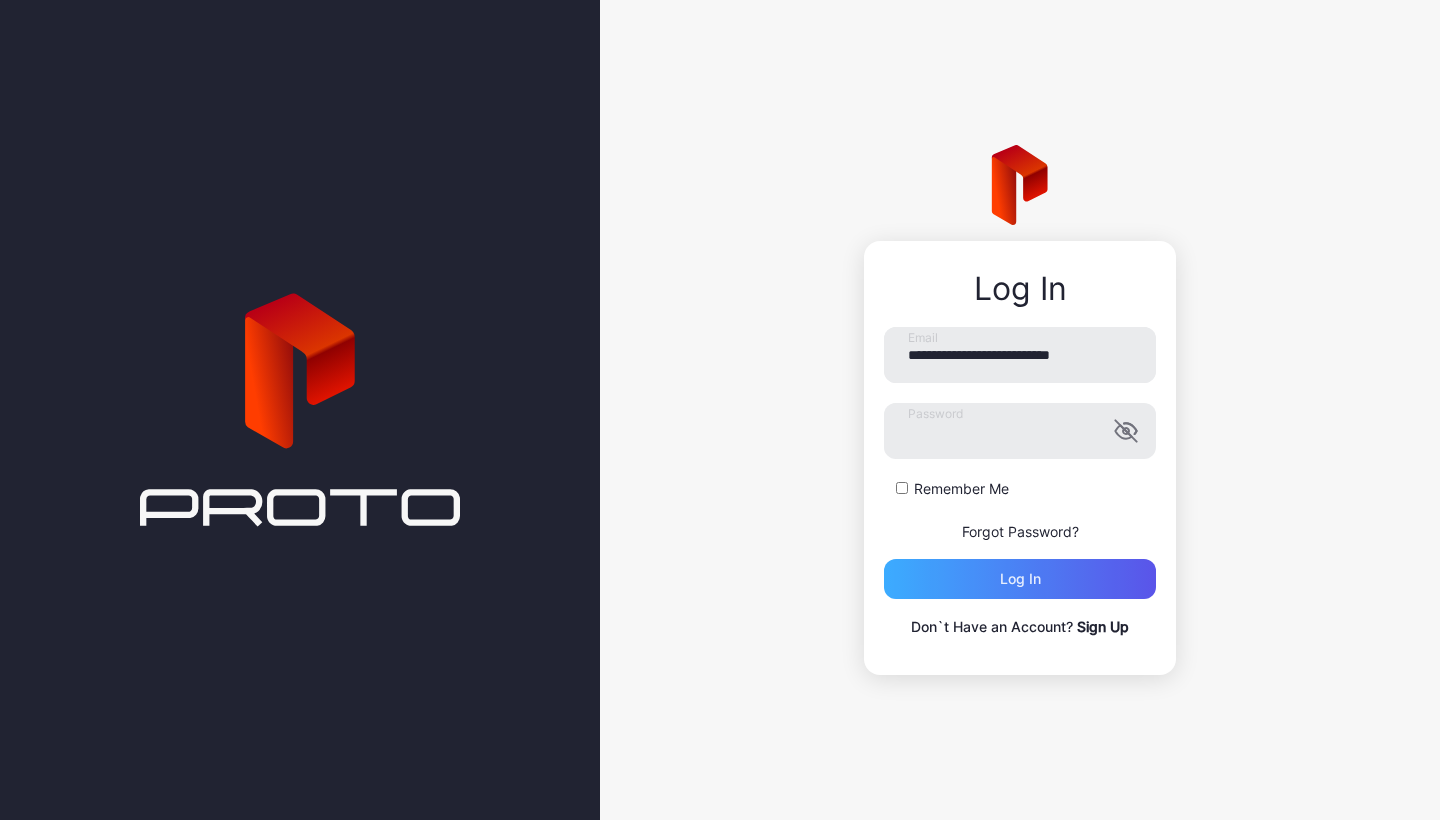 click on "Log in" at bounding box center (1020, 579) 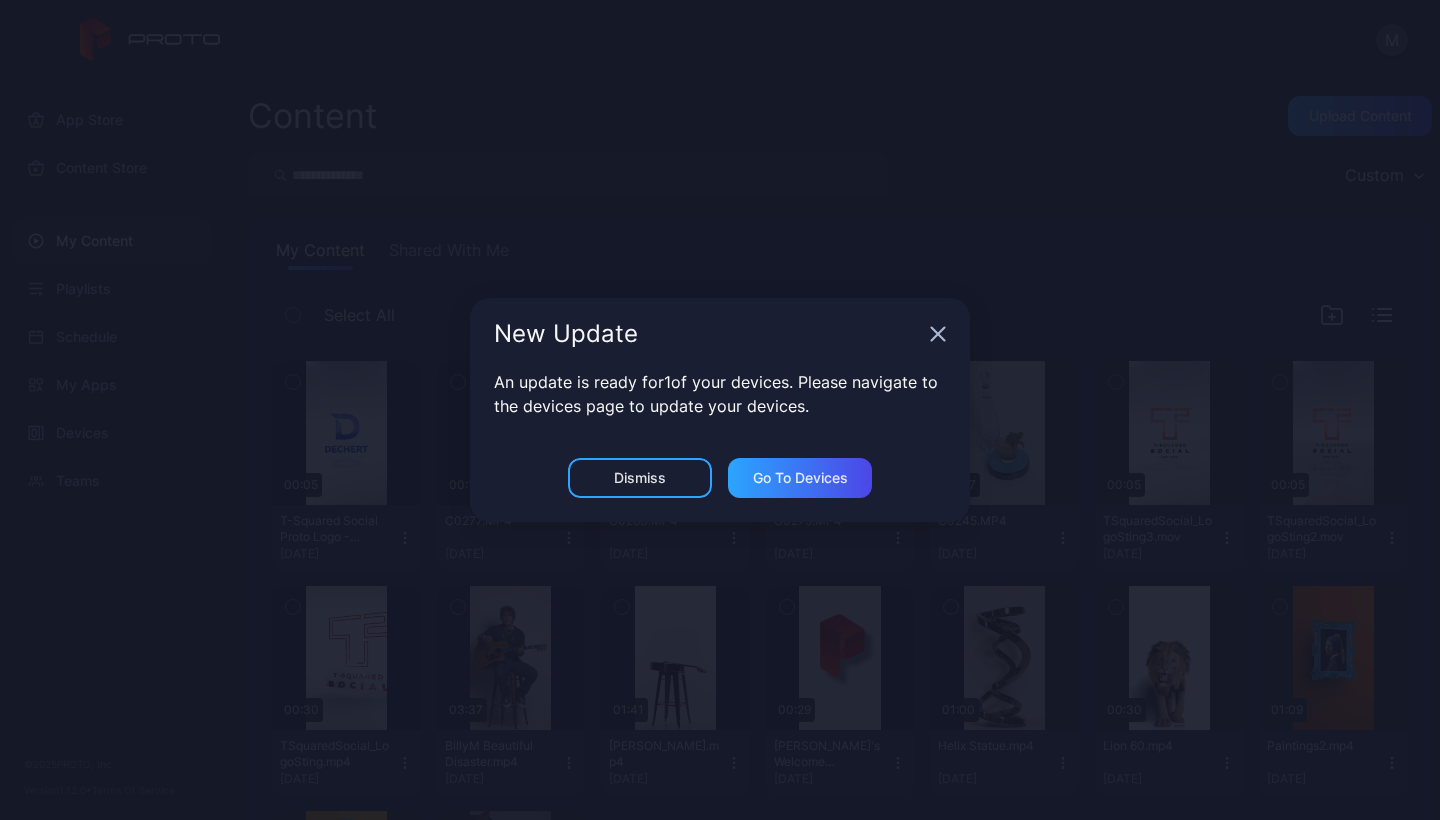click on "Dismiss" at bounding box center (640, 478) 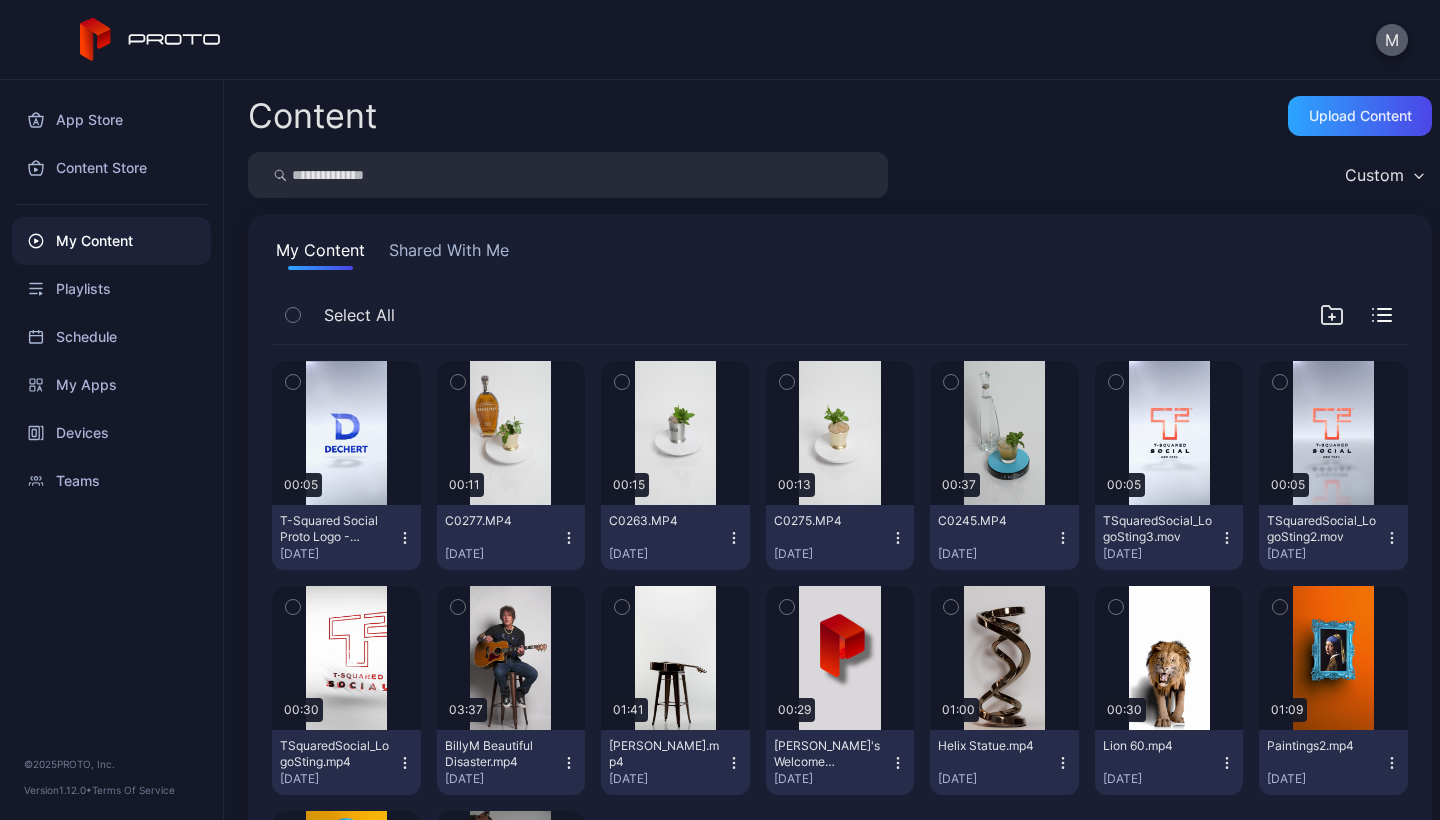 click on "M" at bounding box center (1392, 40) 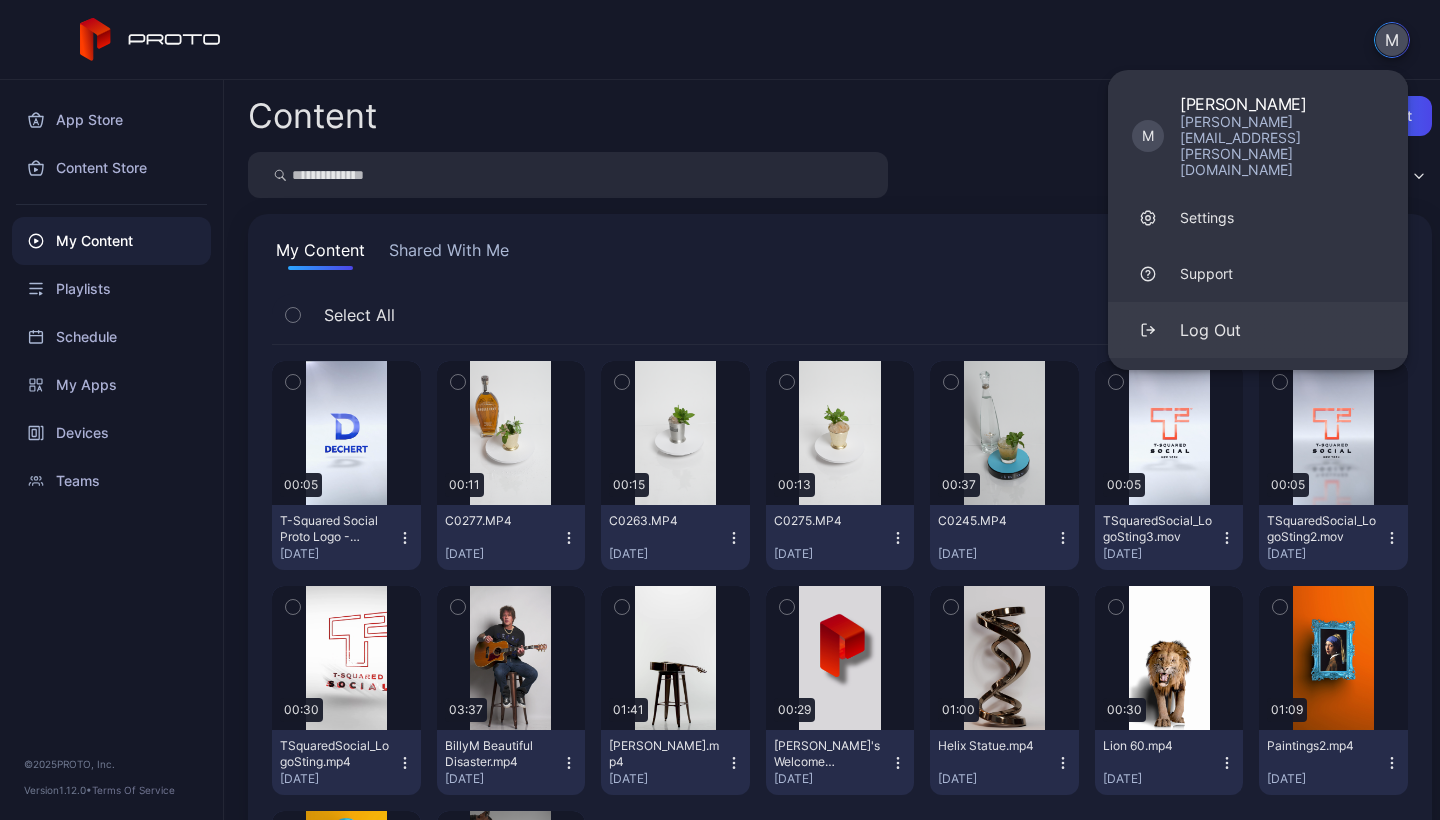 click on "Log Out" at bounding box center (1210, 330) 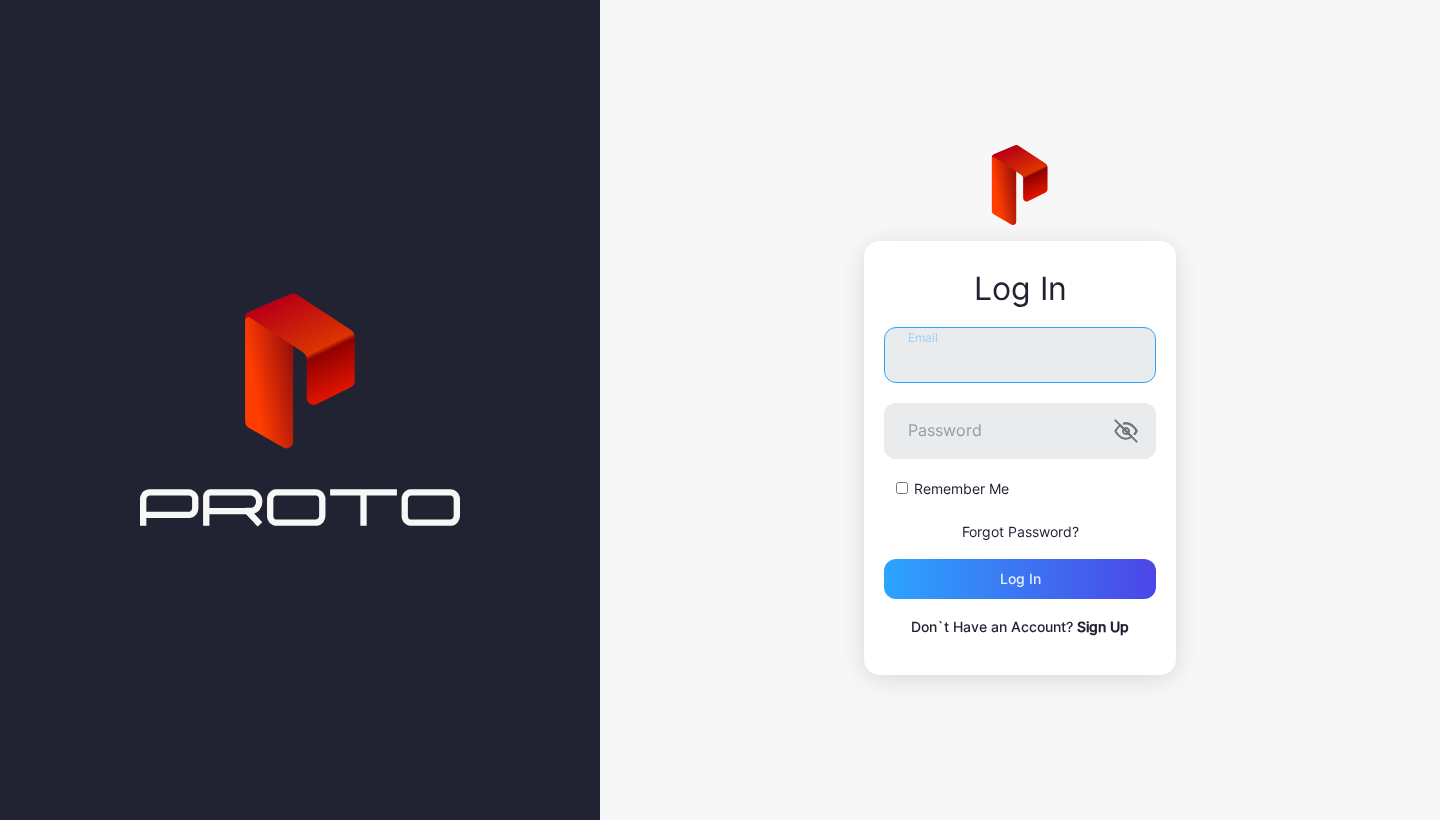 type on "**********" 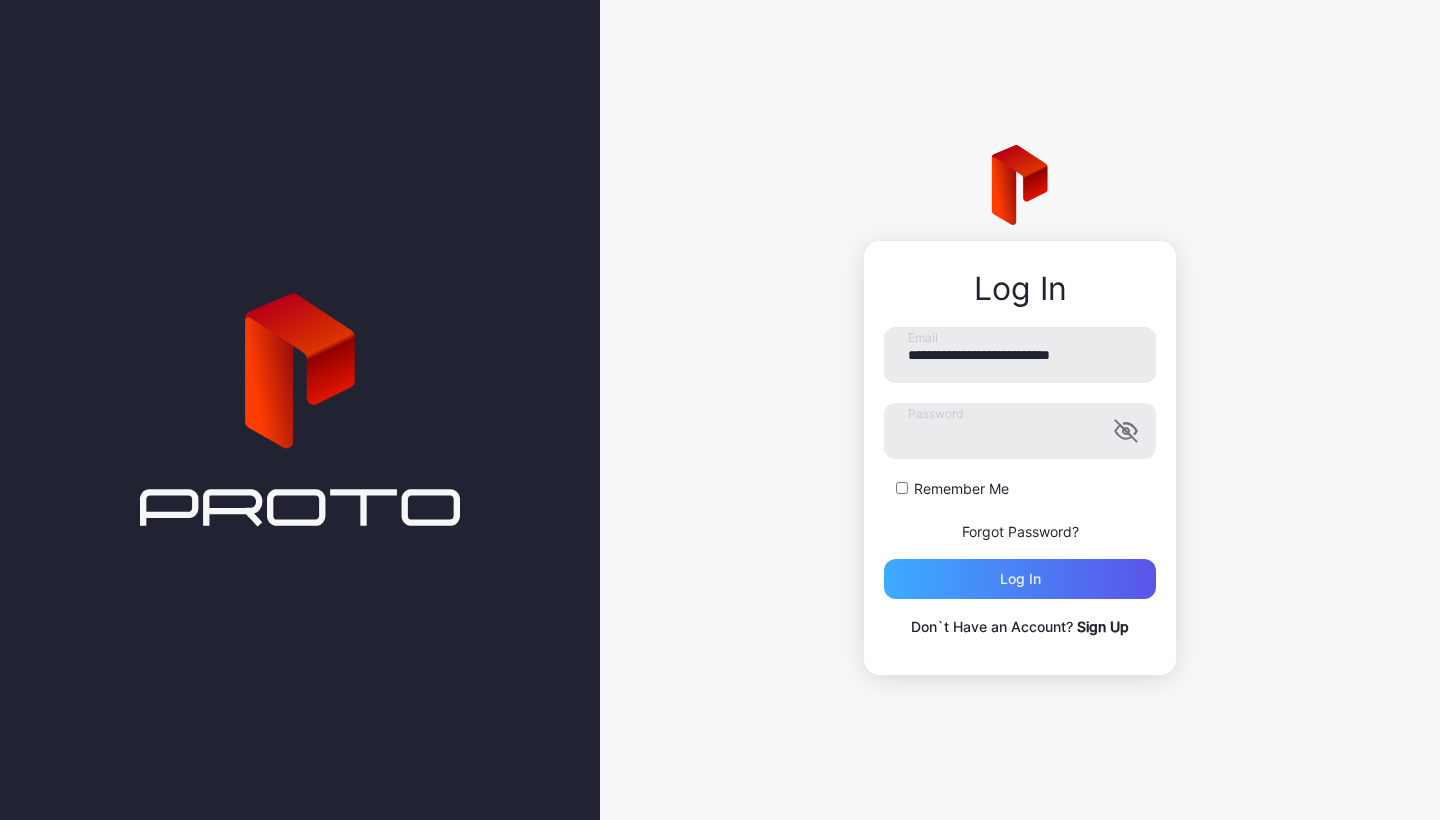 click on "Log in" at bounding box center (1020, 579) 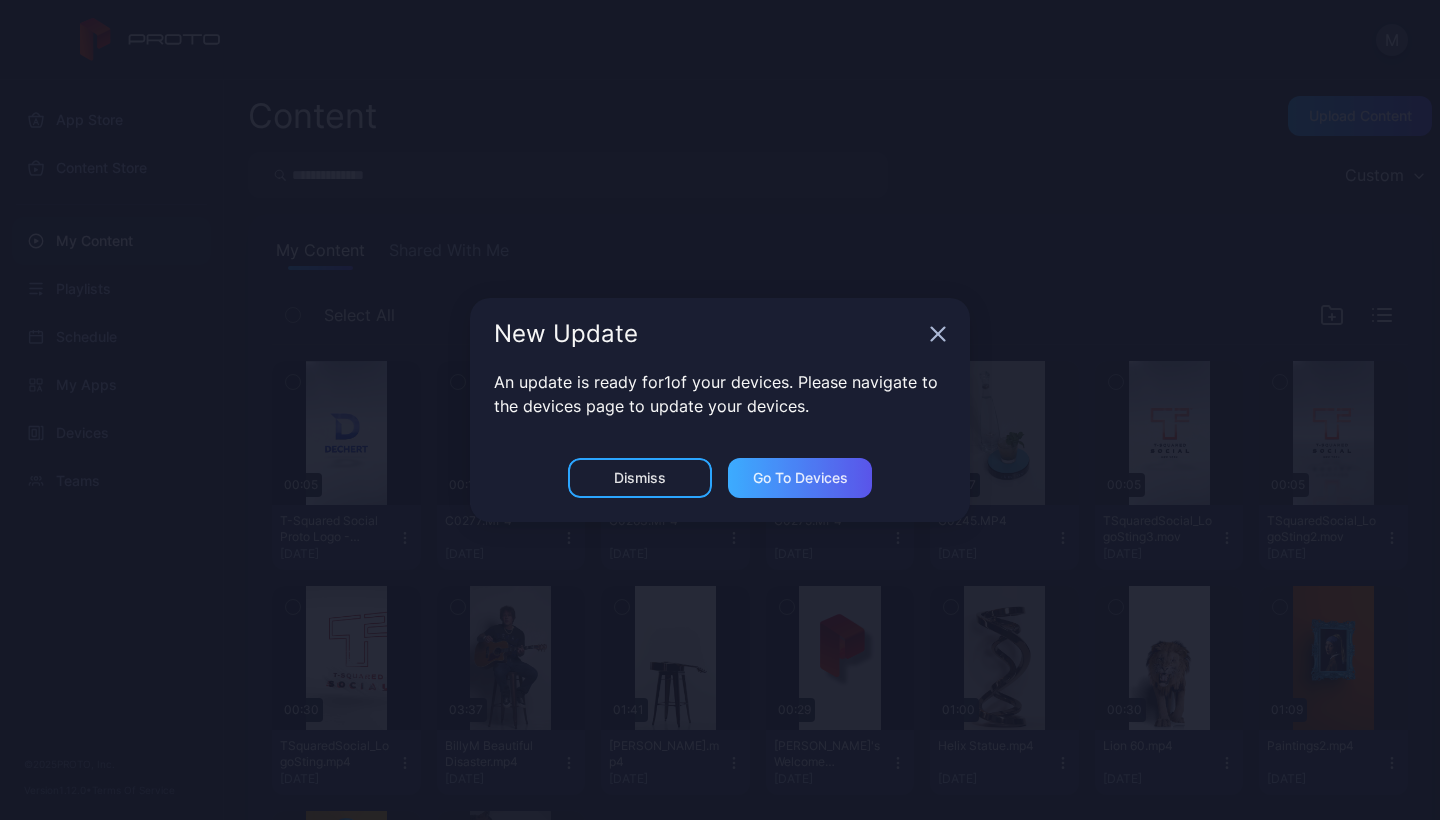 click on "Go to devices" at bounding box center (800, 478) 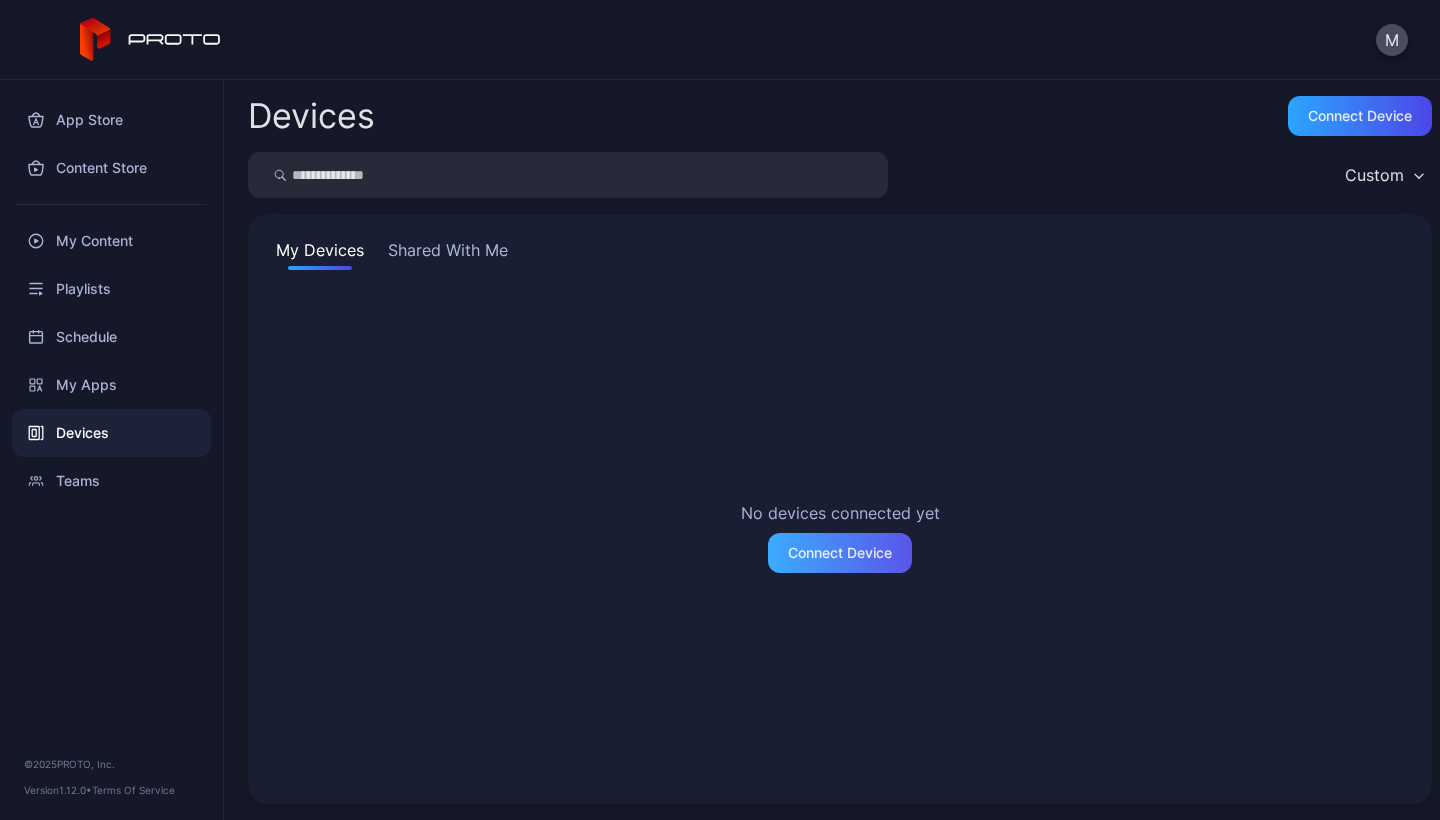 click on "Connect Device" at bounding box center (840, 553) 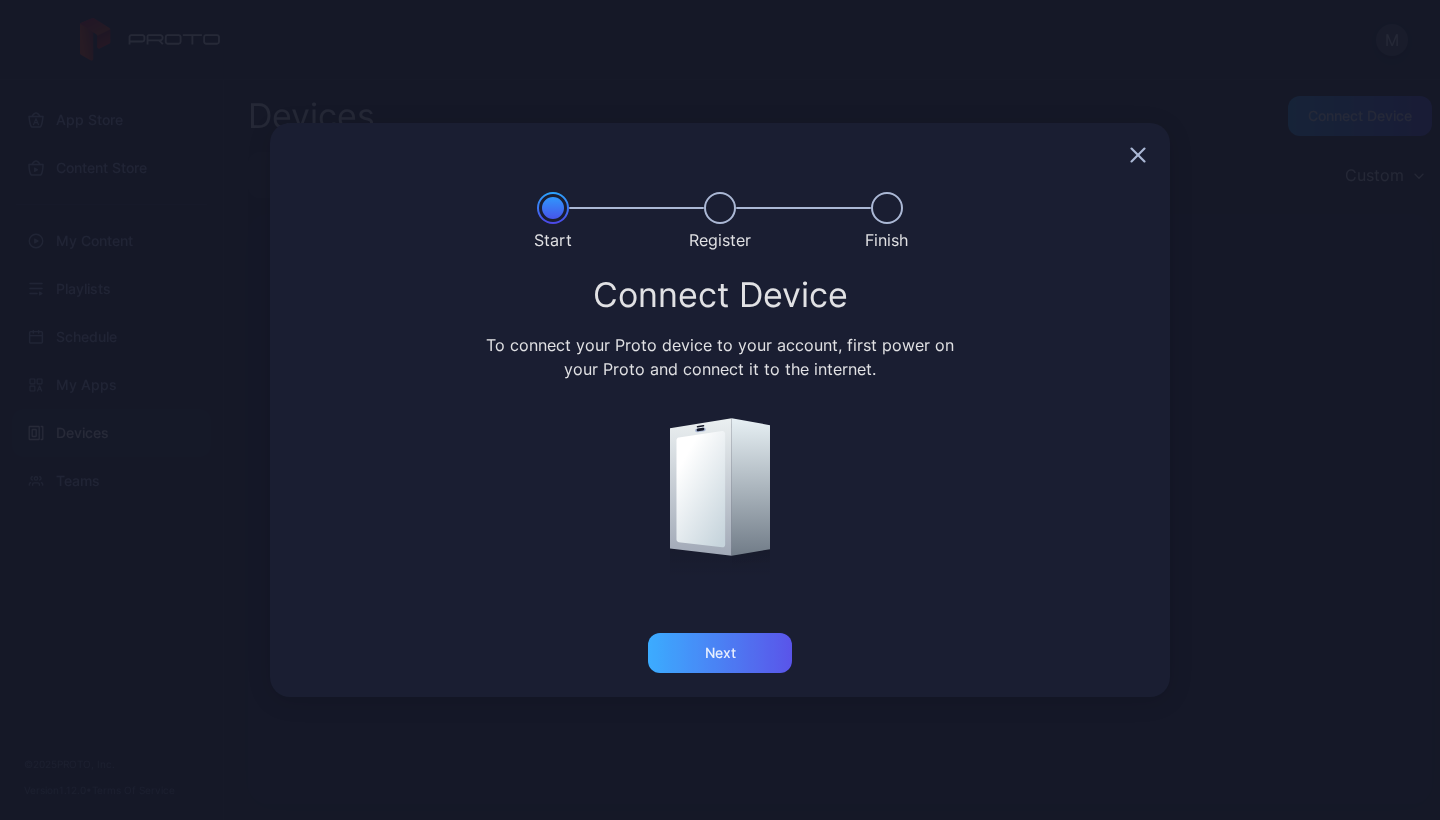 click on "Next" at bounding box center (720, 653) 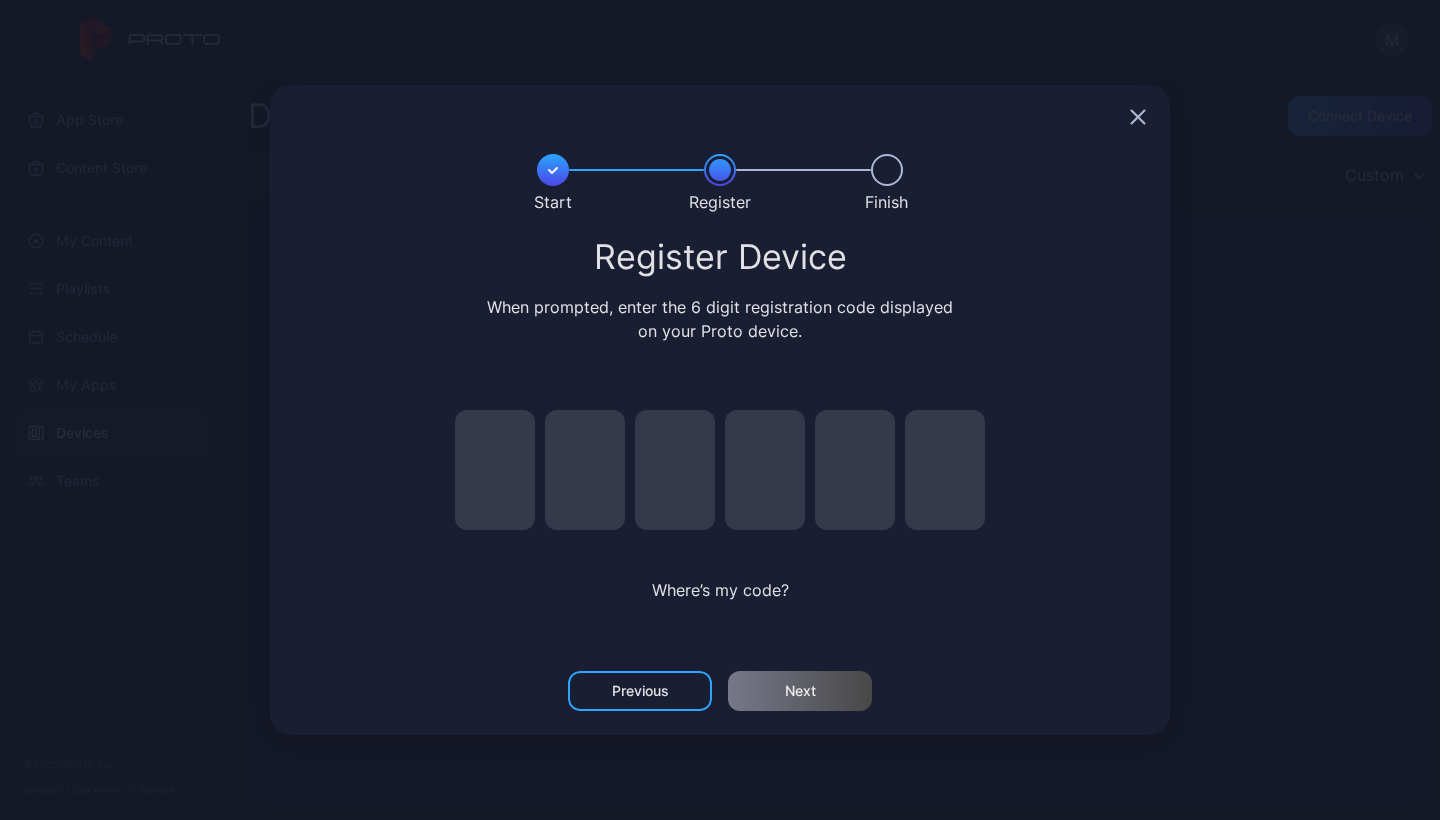 click at bounding box center [495, 470] 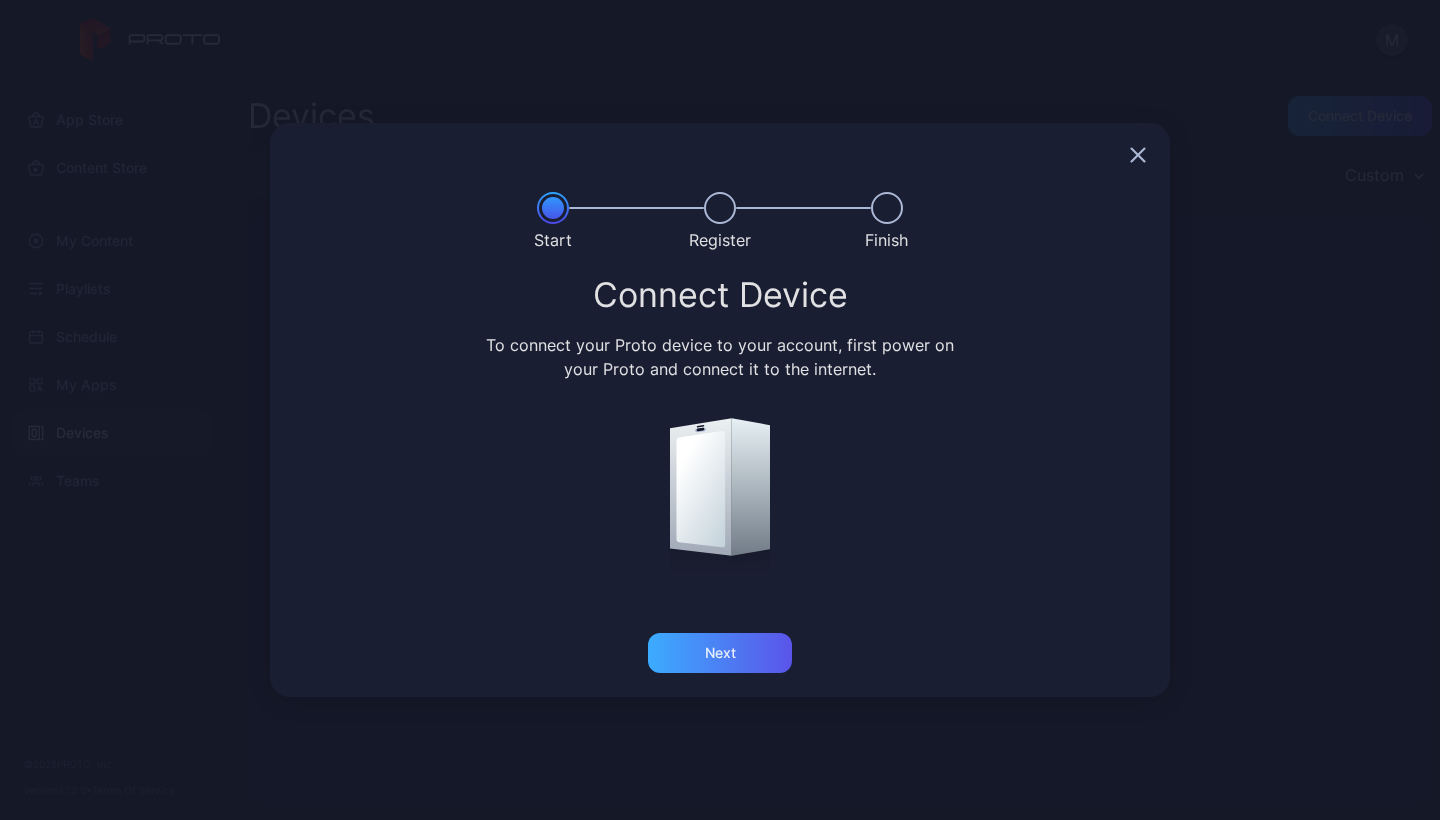 click on "Next" at bounding box center (720, 653) 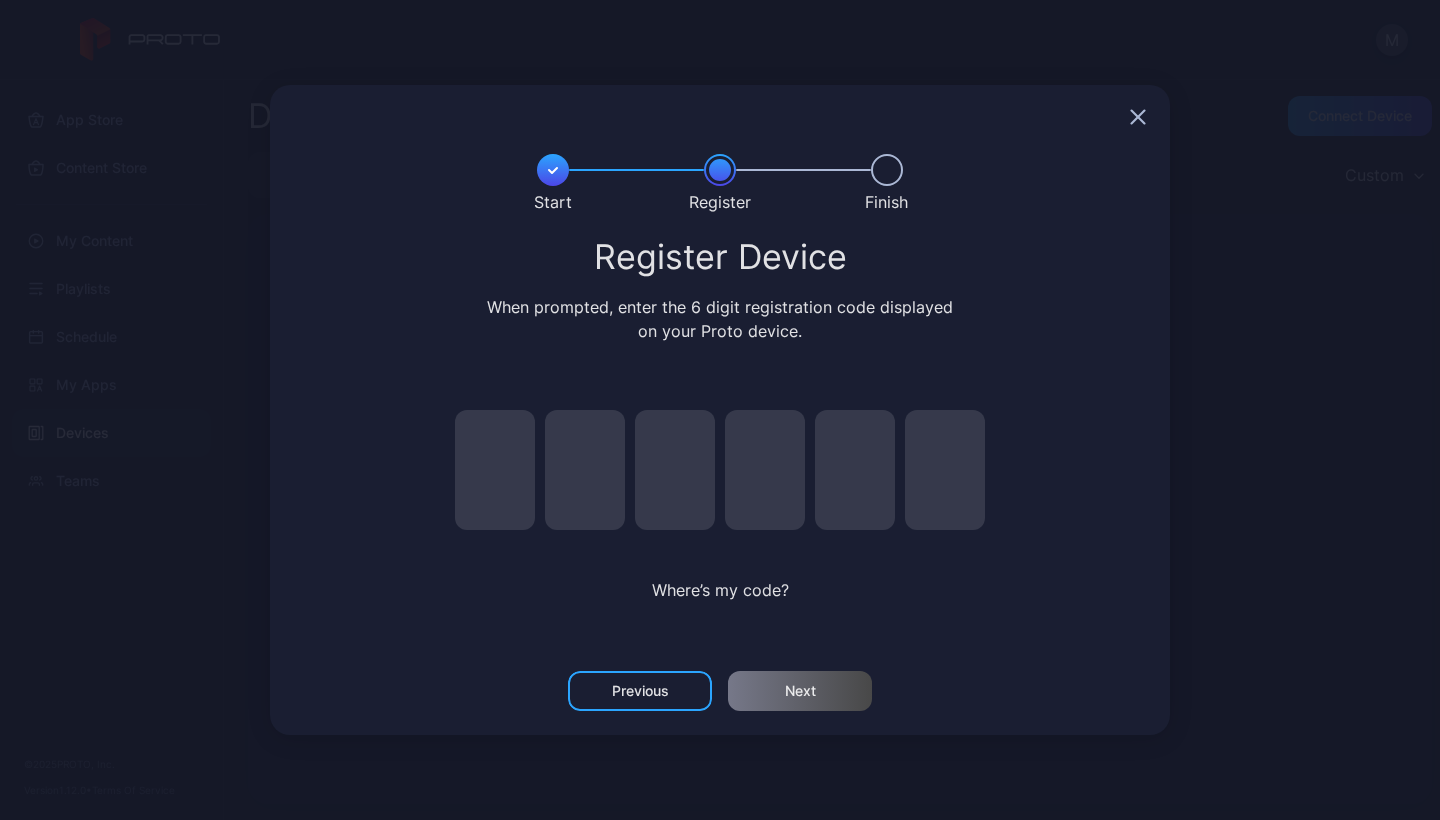 click at bounding box center [495, 470] 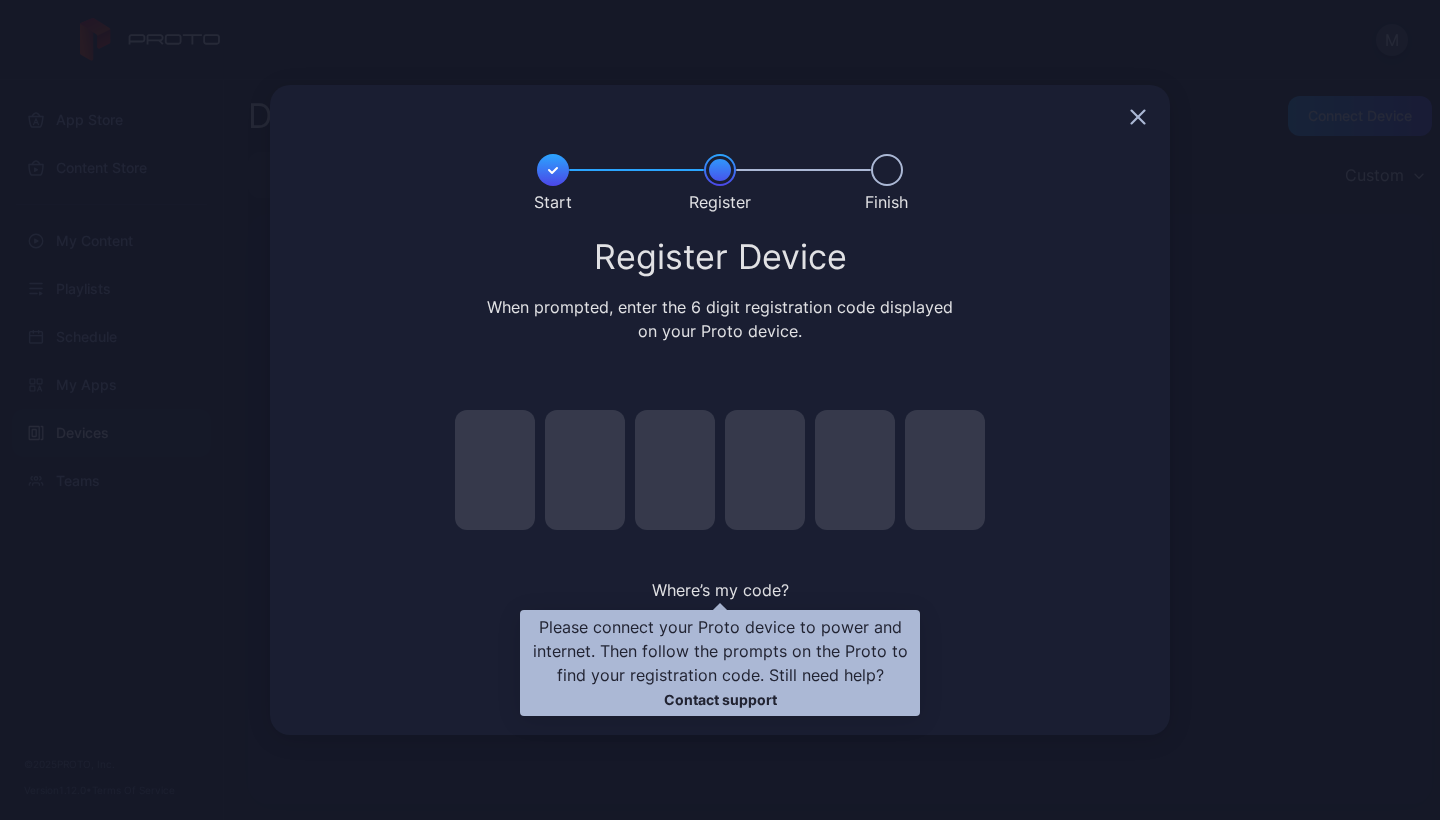 click on "Where’s my code?" at bounding box center [720, 590] 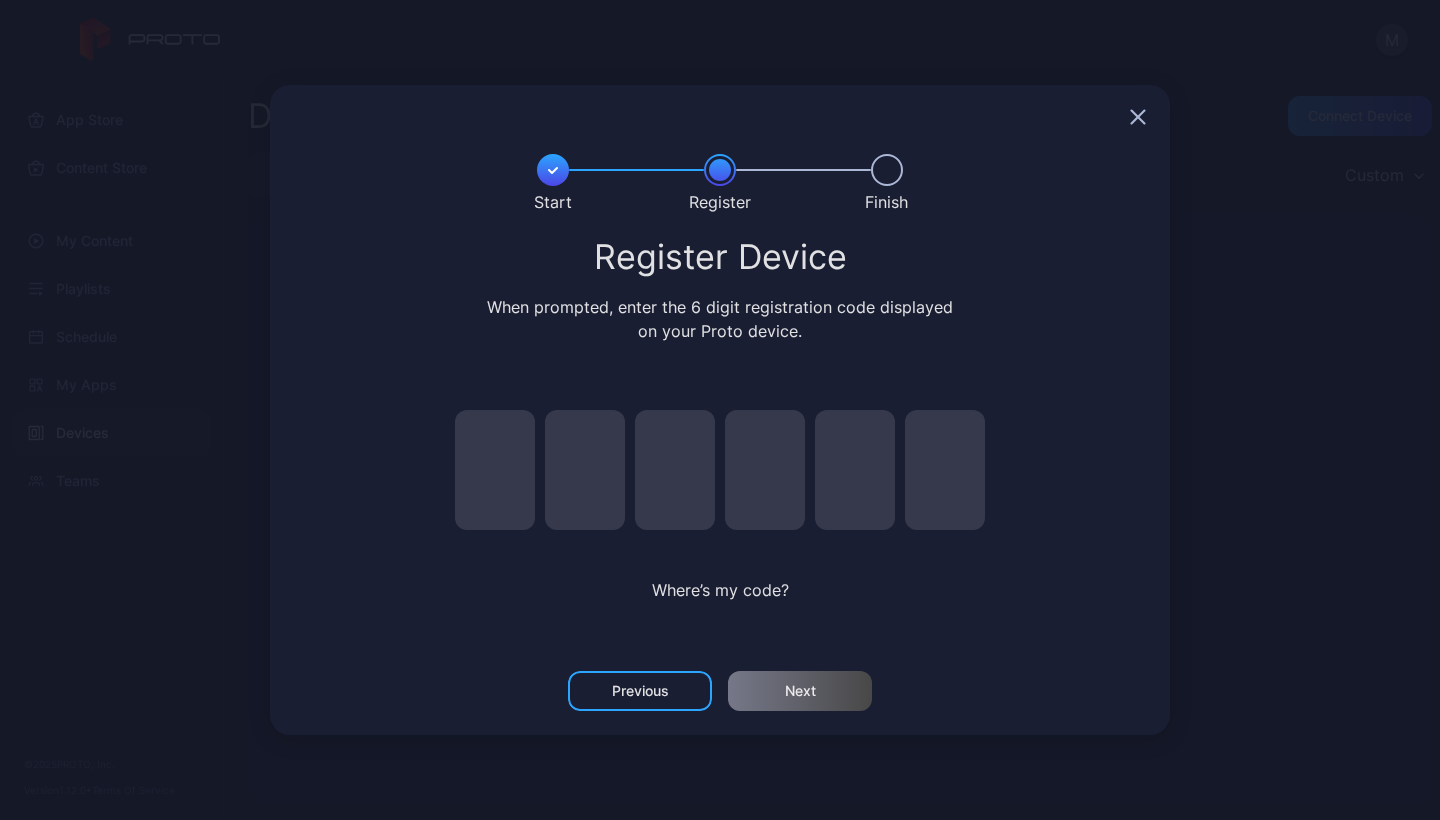 click 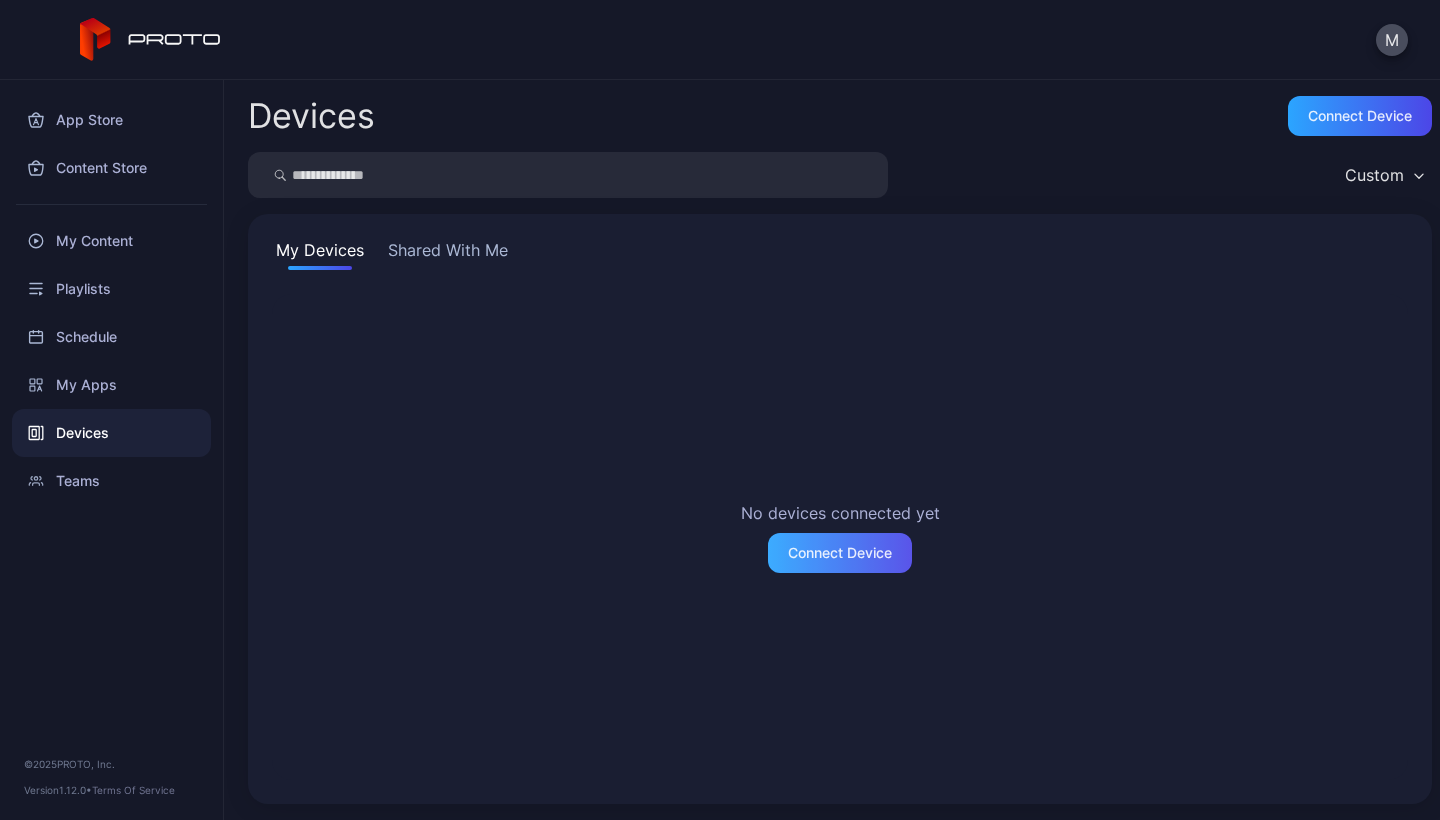 click on "Connect Device" at bounding box center (840, 553) 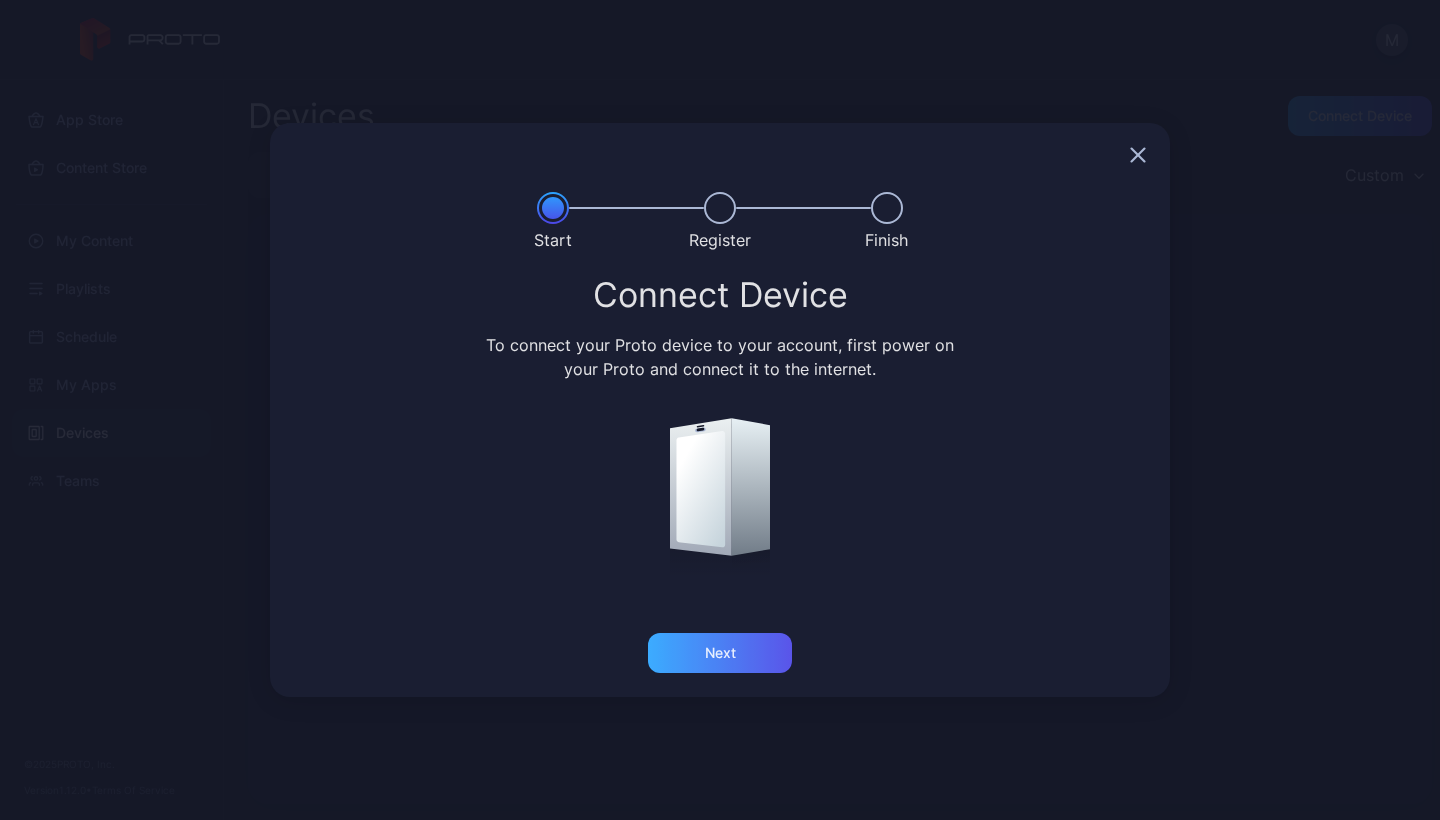click on "Next" at bounding box center [720, 653] 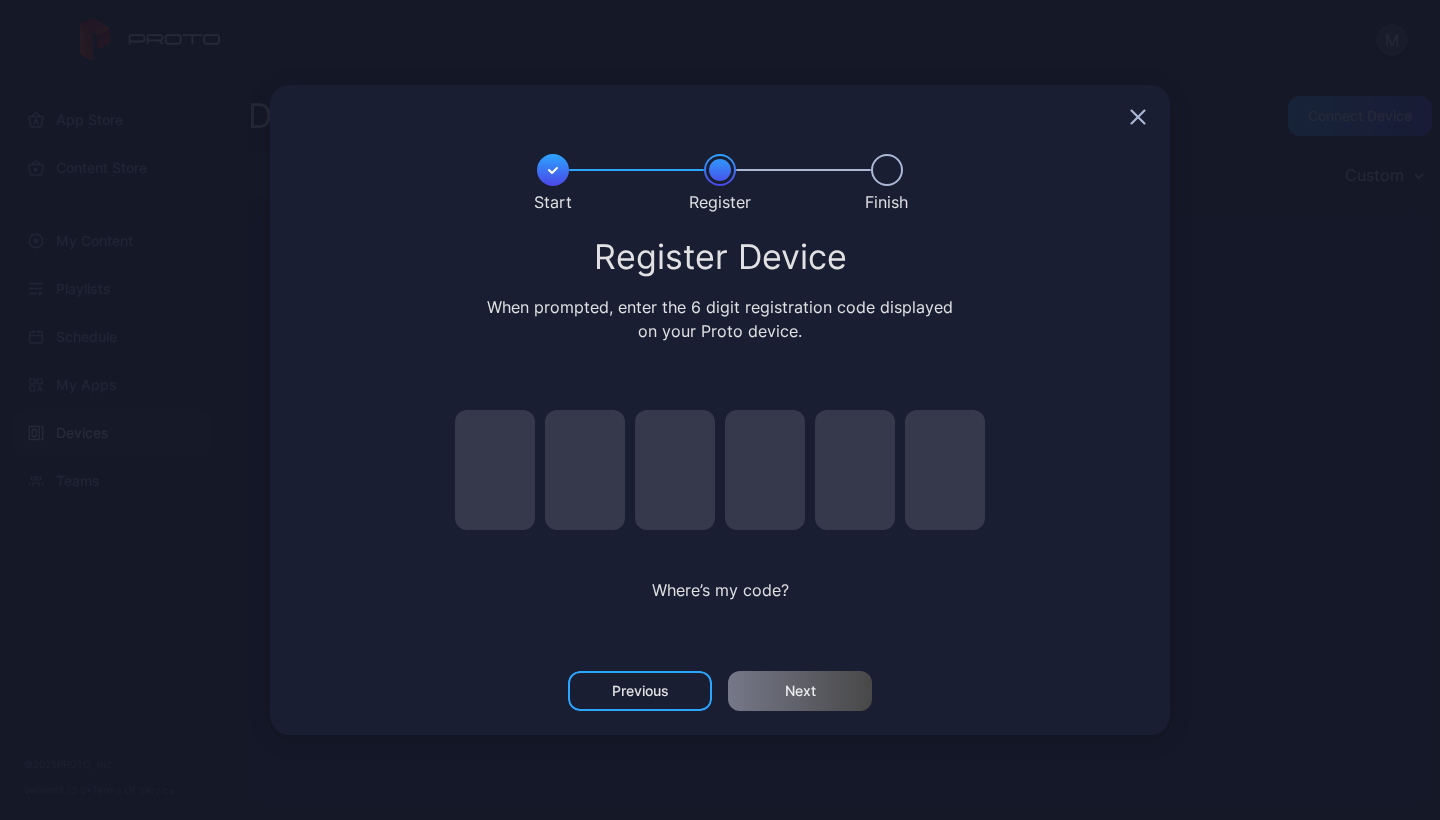 click 